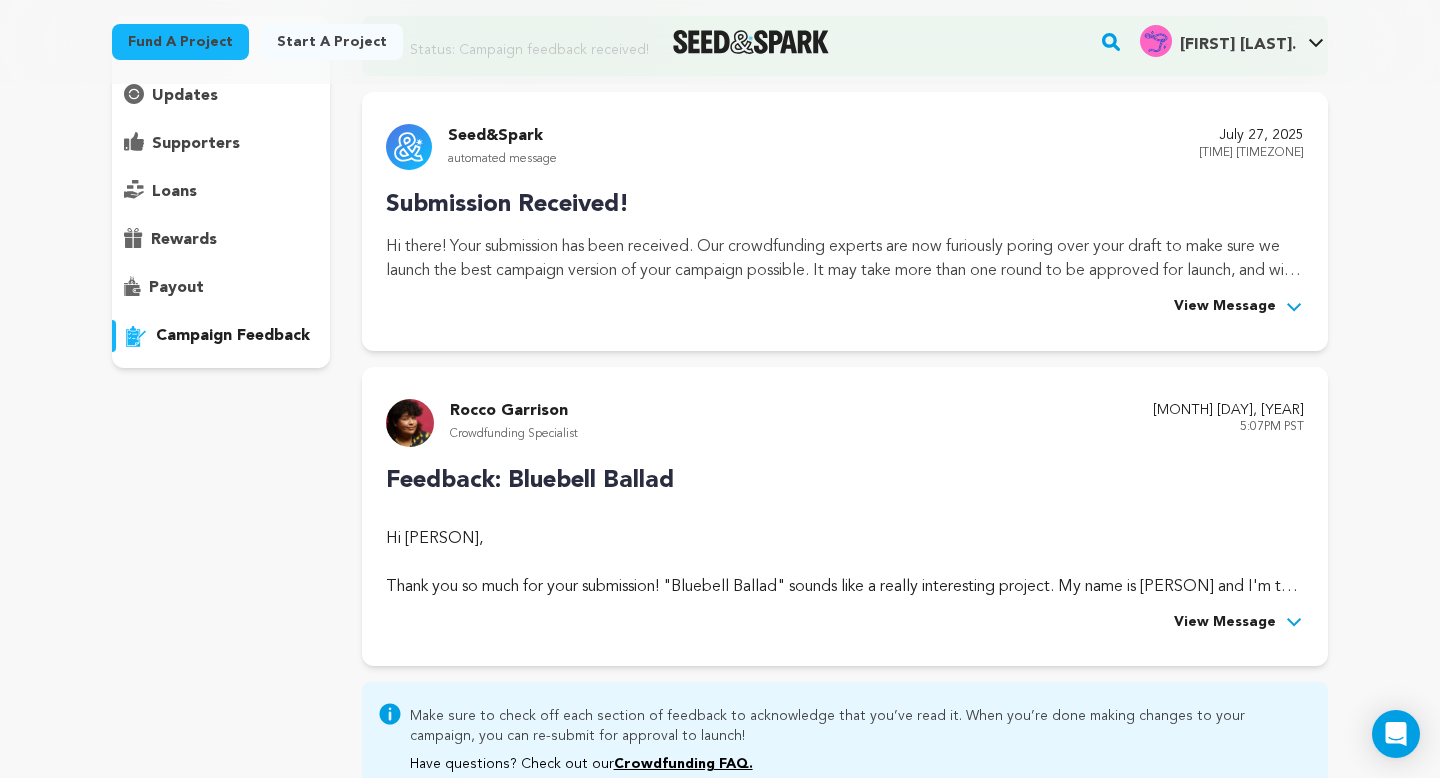 scroll, scrollTop: 243, scrollLeft: 0, axis: vertical 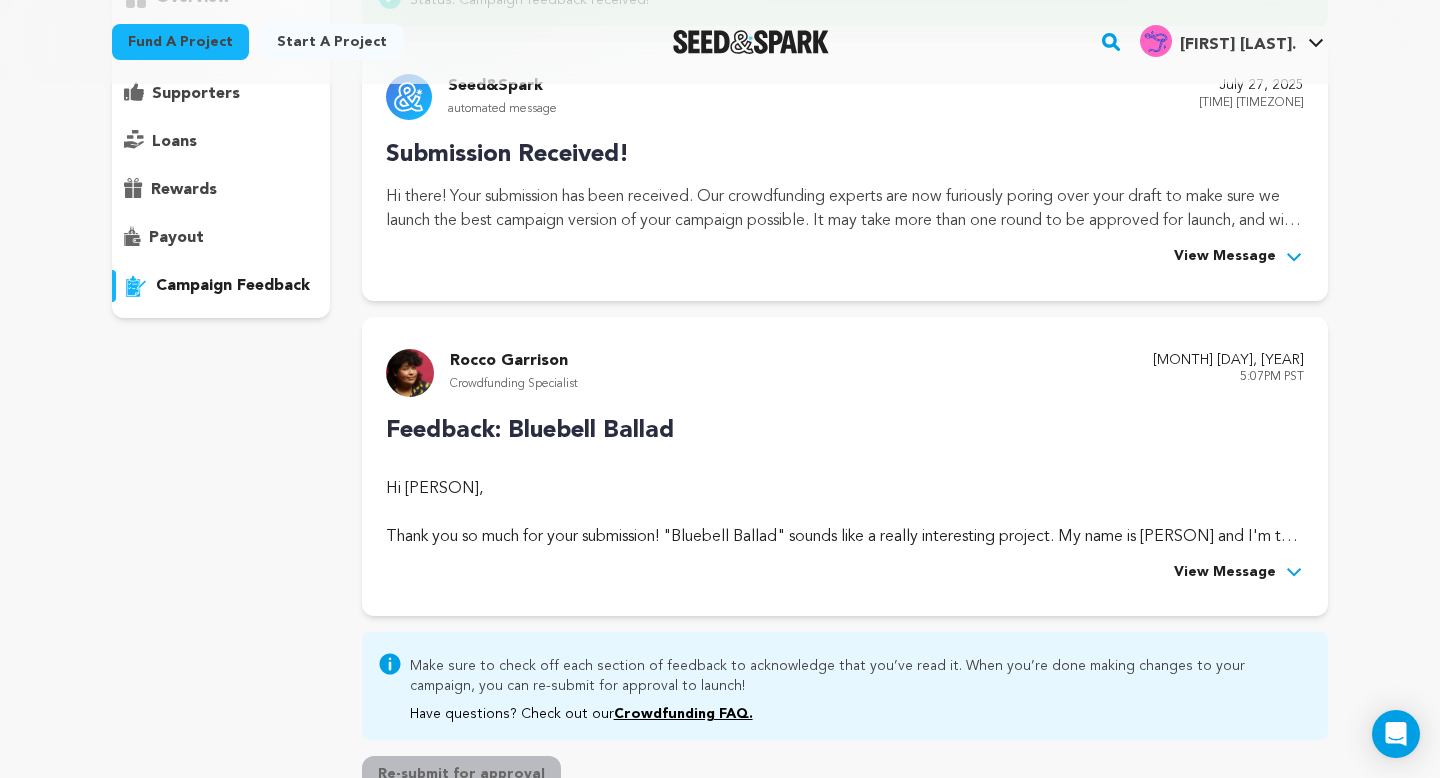 click on "View Message" at bounding box center [1225, 573] 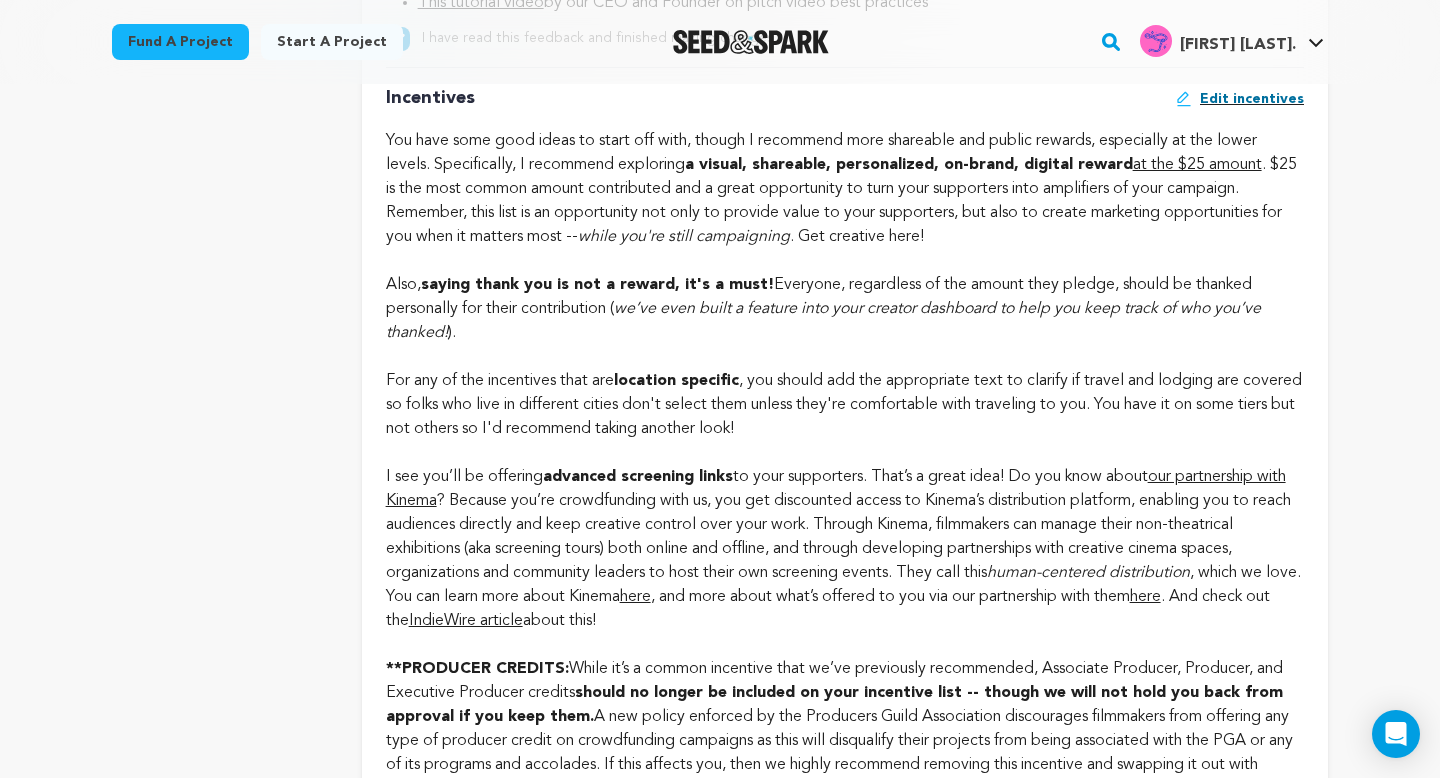 scroll, scrollTop: 2035, scrollLeft: 0, axis: vertical 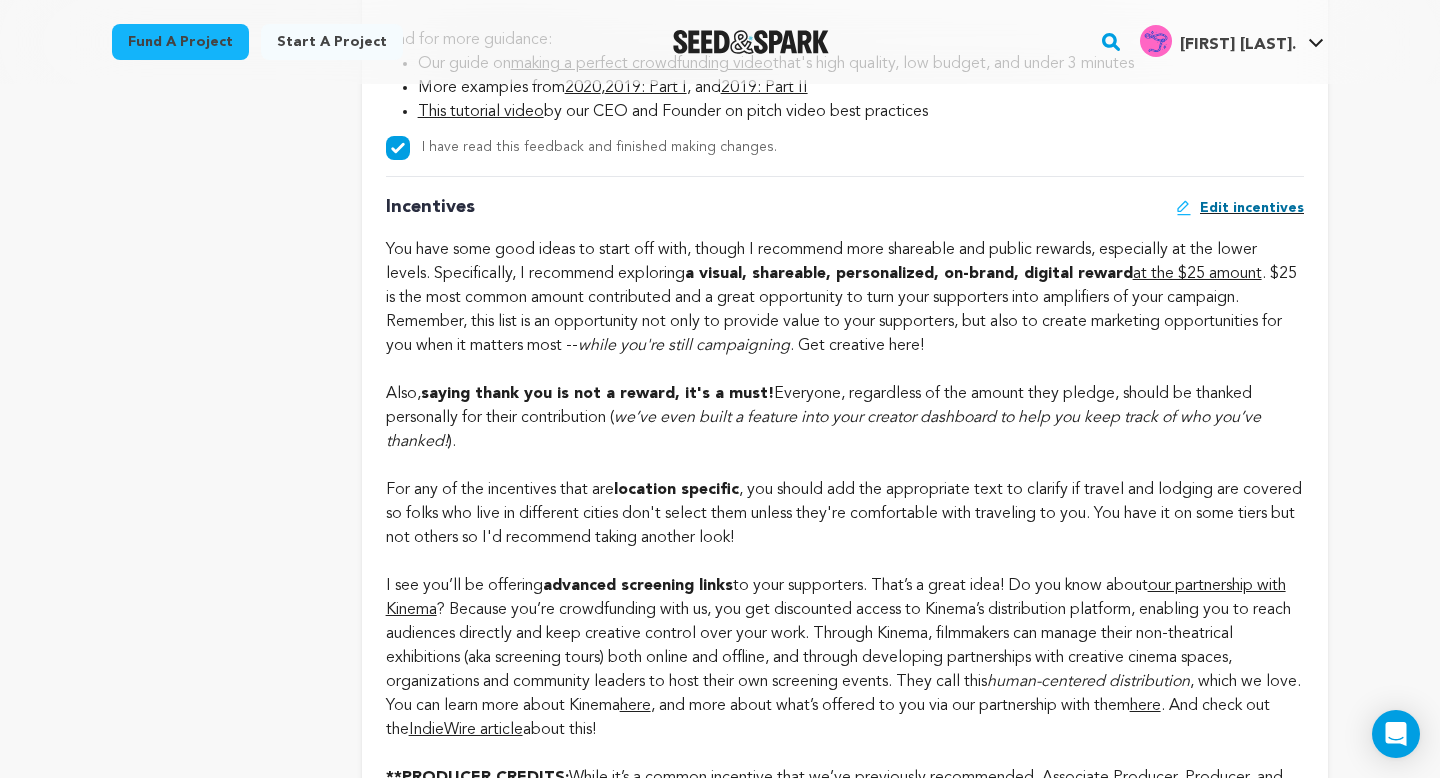 click on "Edit incentives" at bounding box center (1252, 208) 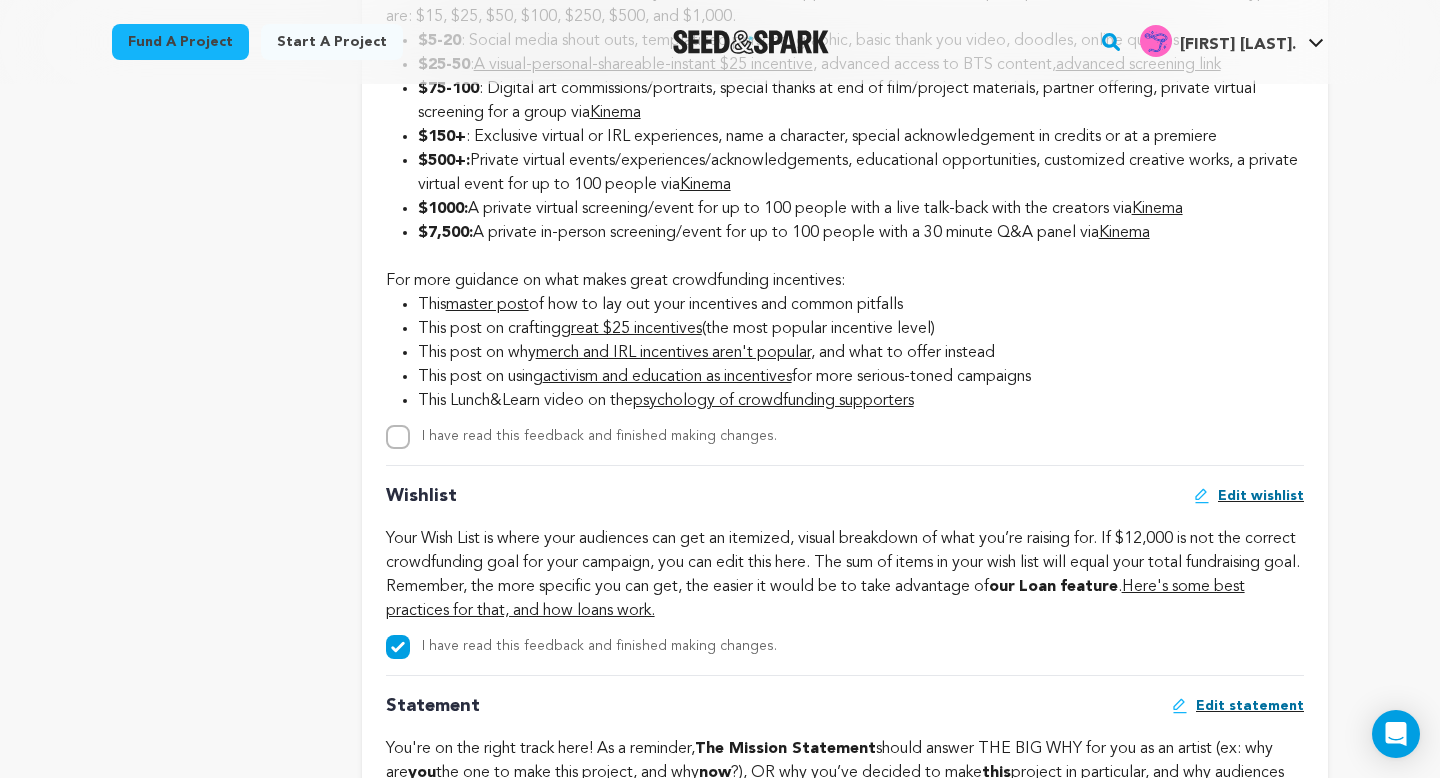 scroll, scrollTop: 3017, scrollLeft: 0, axis: vertical 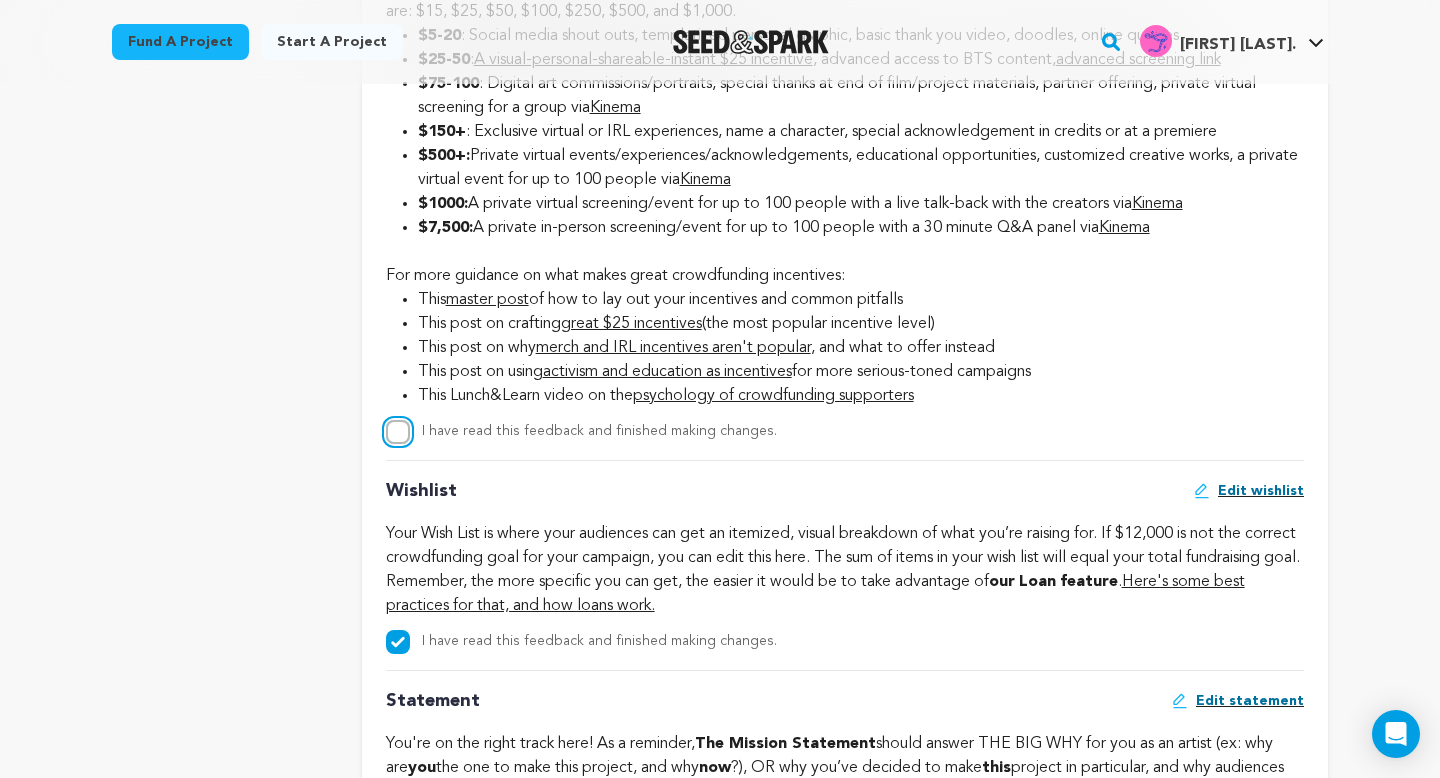 click on "I have read this feedback and finished making changes." at bounding box center [398, 432] 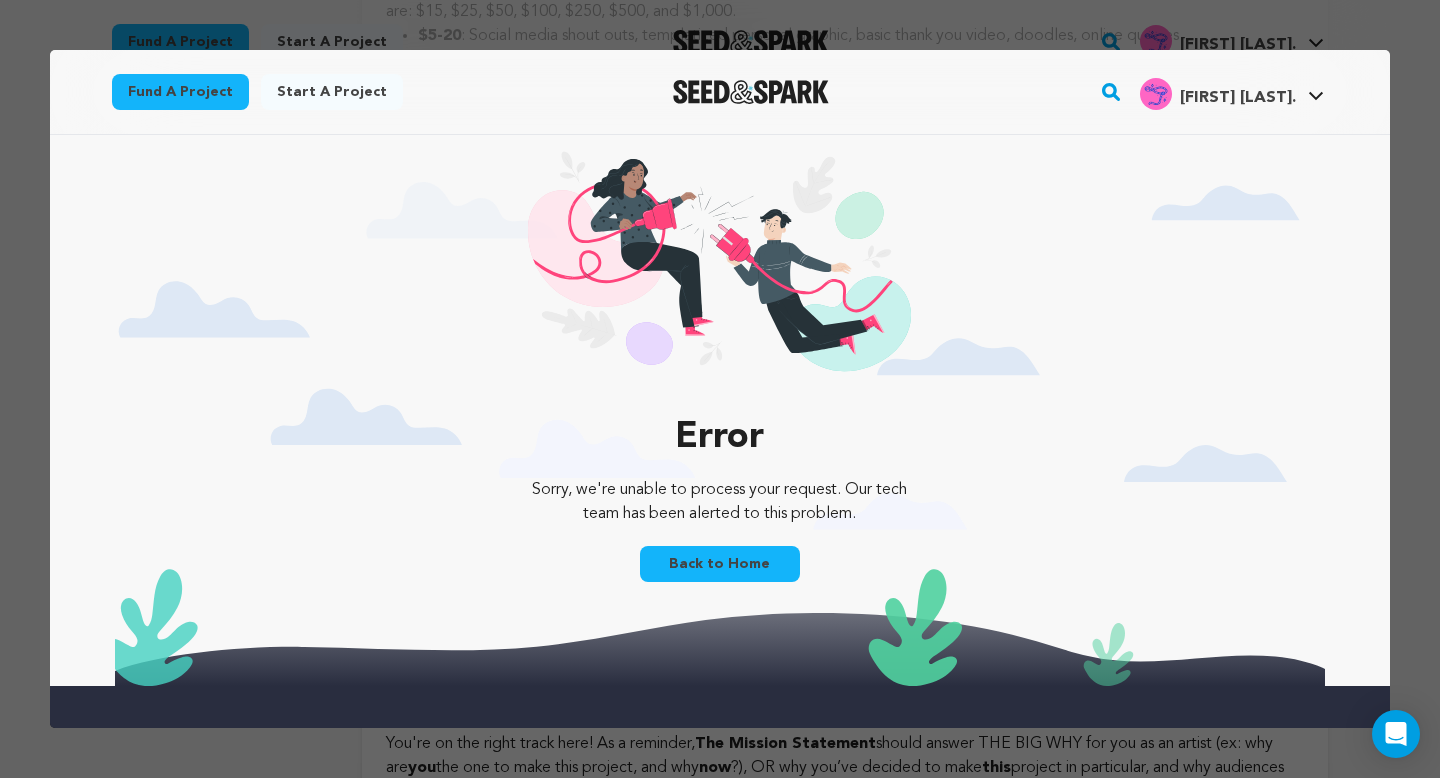 scroll, scrollTop: 0, scrollLeft: 0, axis: both 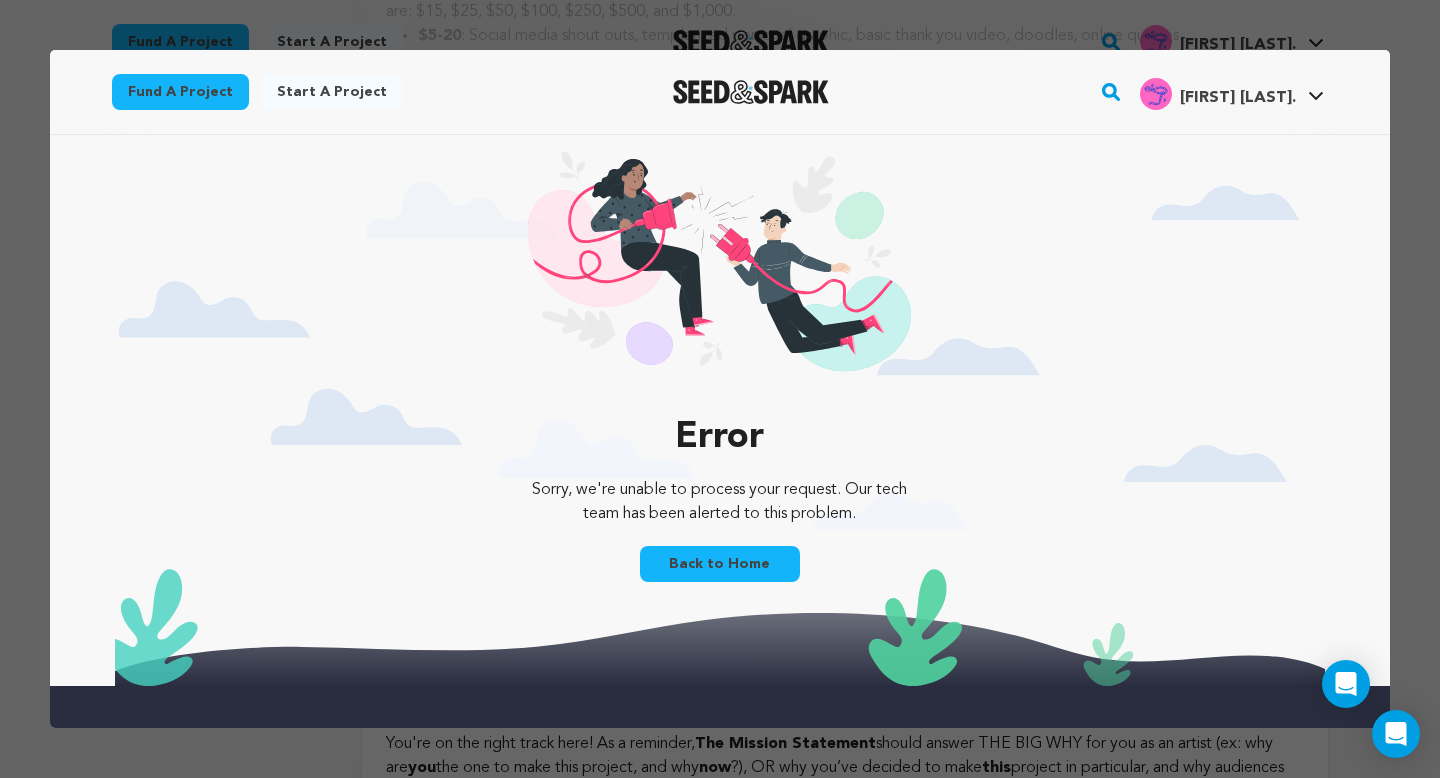 click at bounding box center [720, 389] 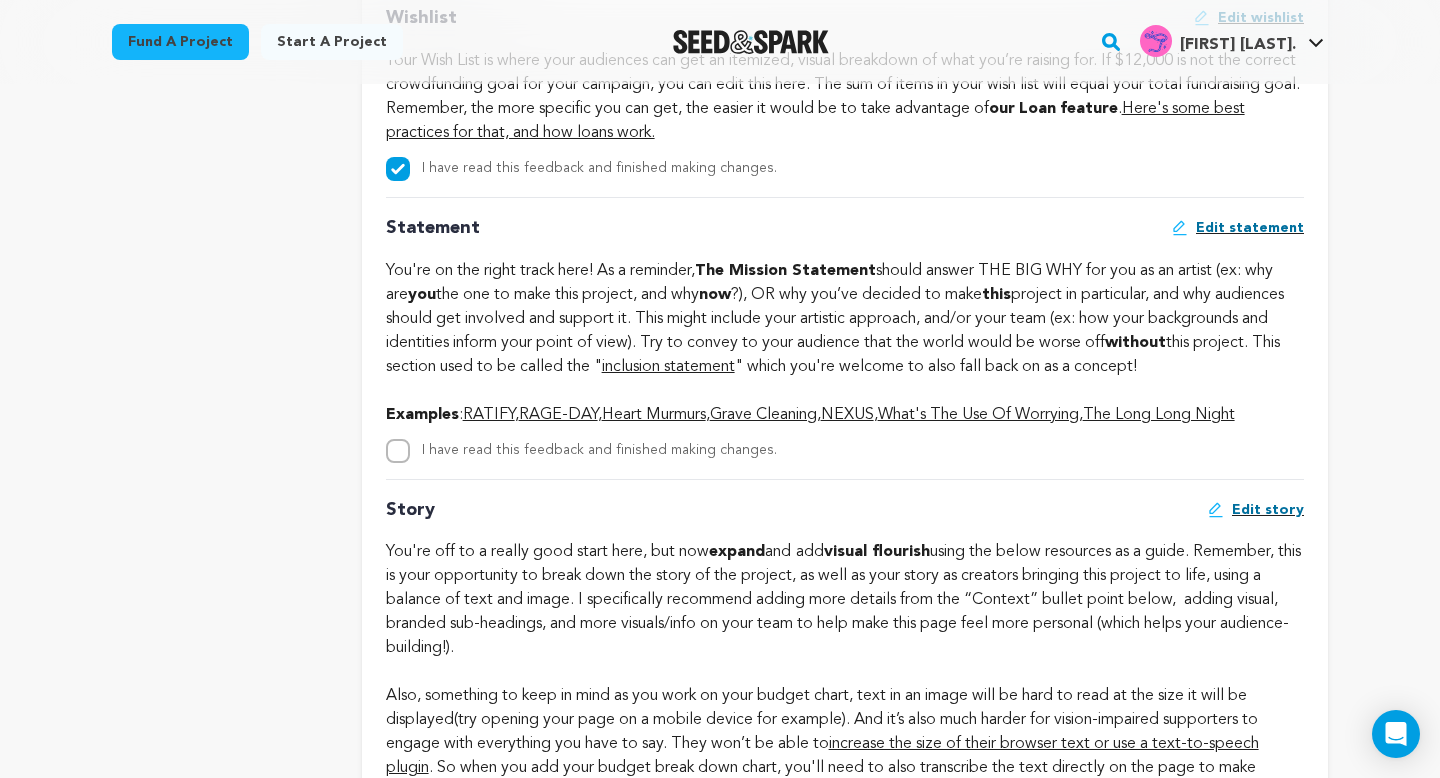 scroll, scrollTop: 3491, scrollLeft: 0, axis: vertical 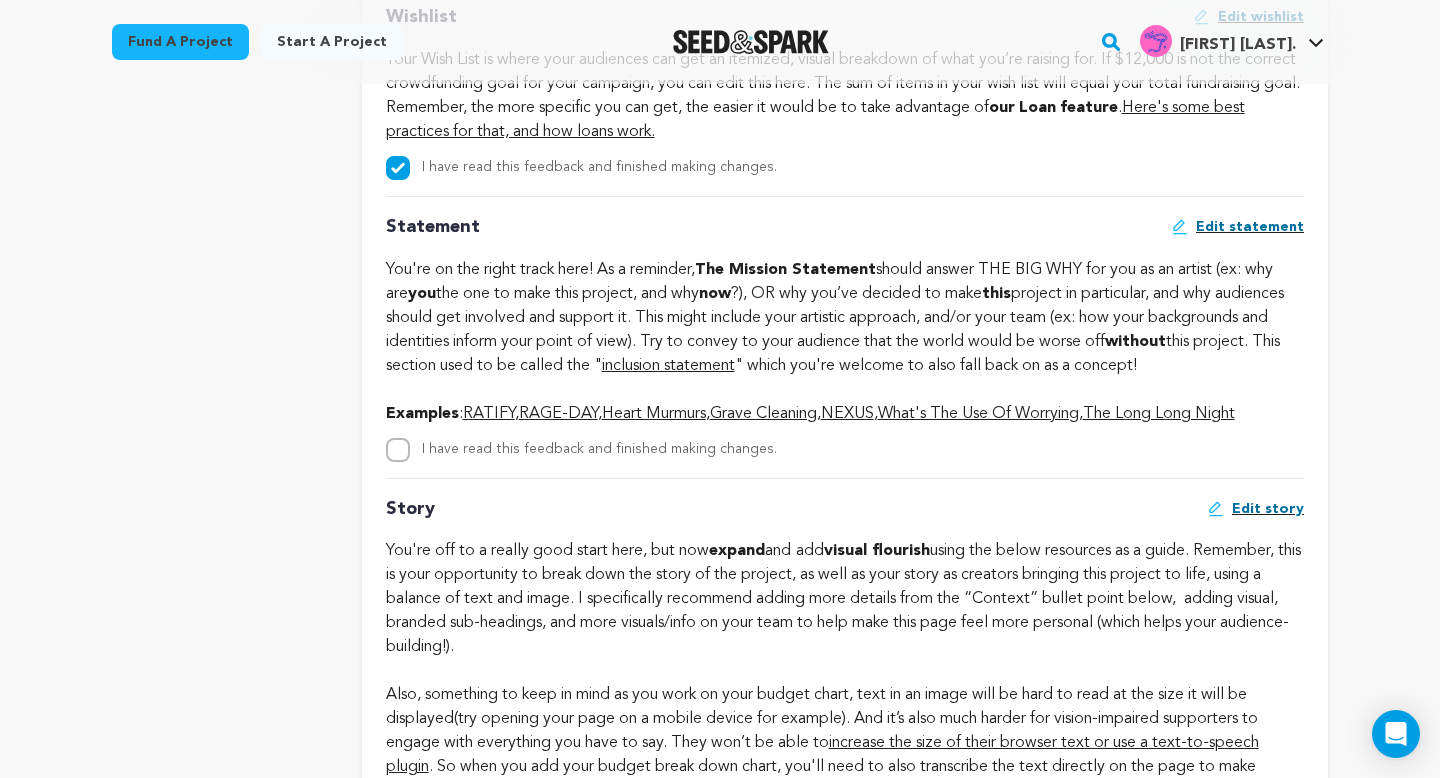 click on "Edit statement" at bounding box center (1250, 227) 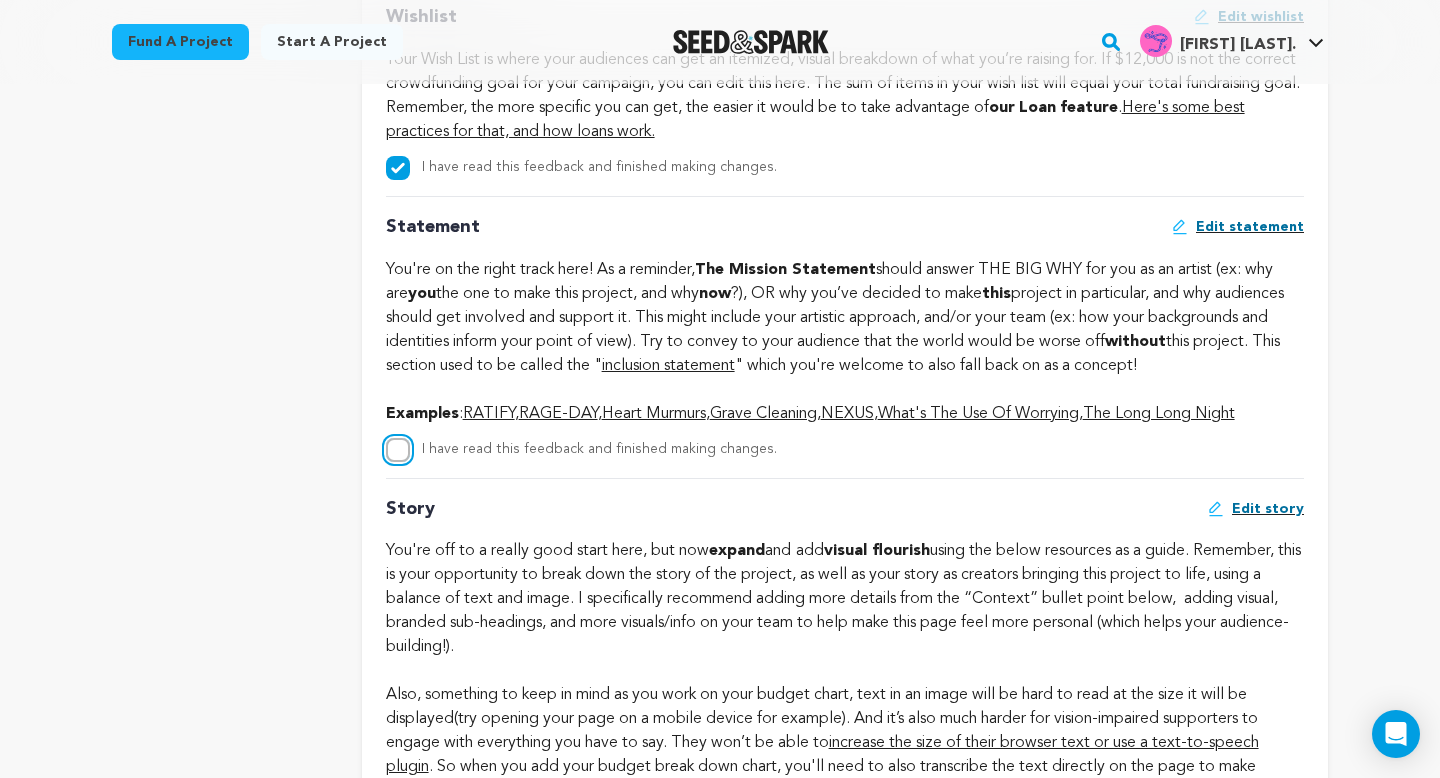 click on "I have read this feedback and finished making changes." at bounding box center (398, 450) 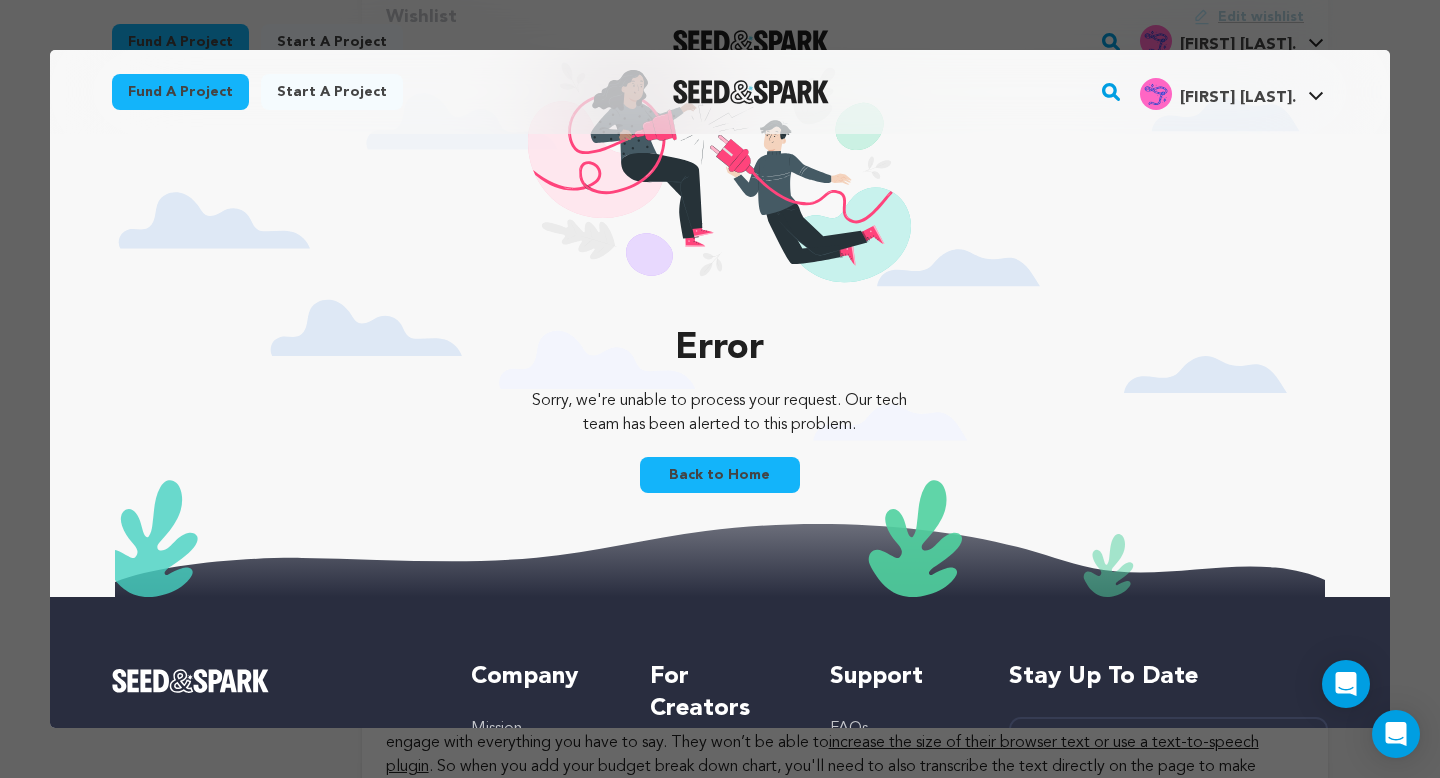 scroll, scrollTop: 0, scrollLeft: 0, axis: both 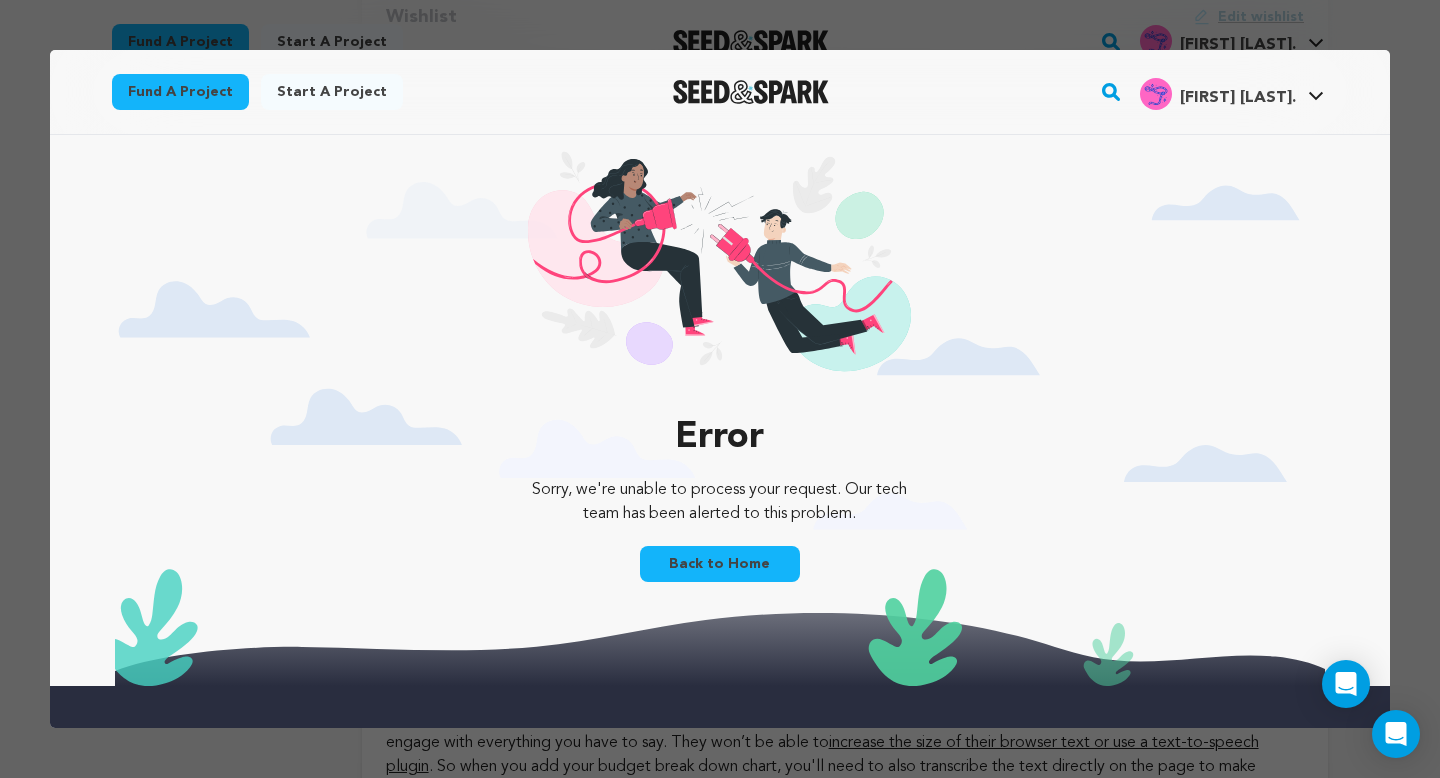 click at bounding box center [720, 389] 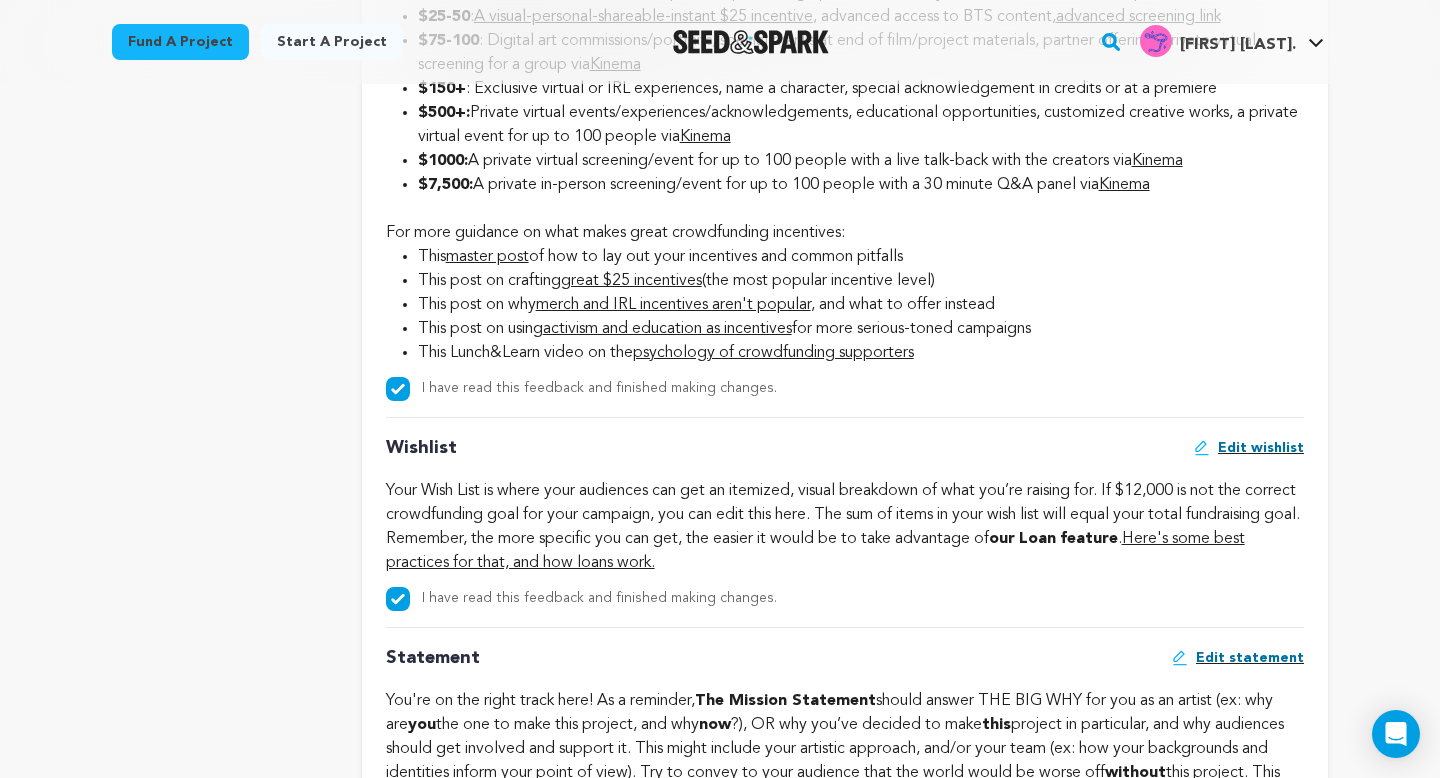 scroll, scrollTop: 2505, scrollLeft: 0, axis: vertical 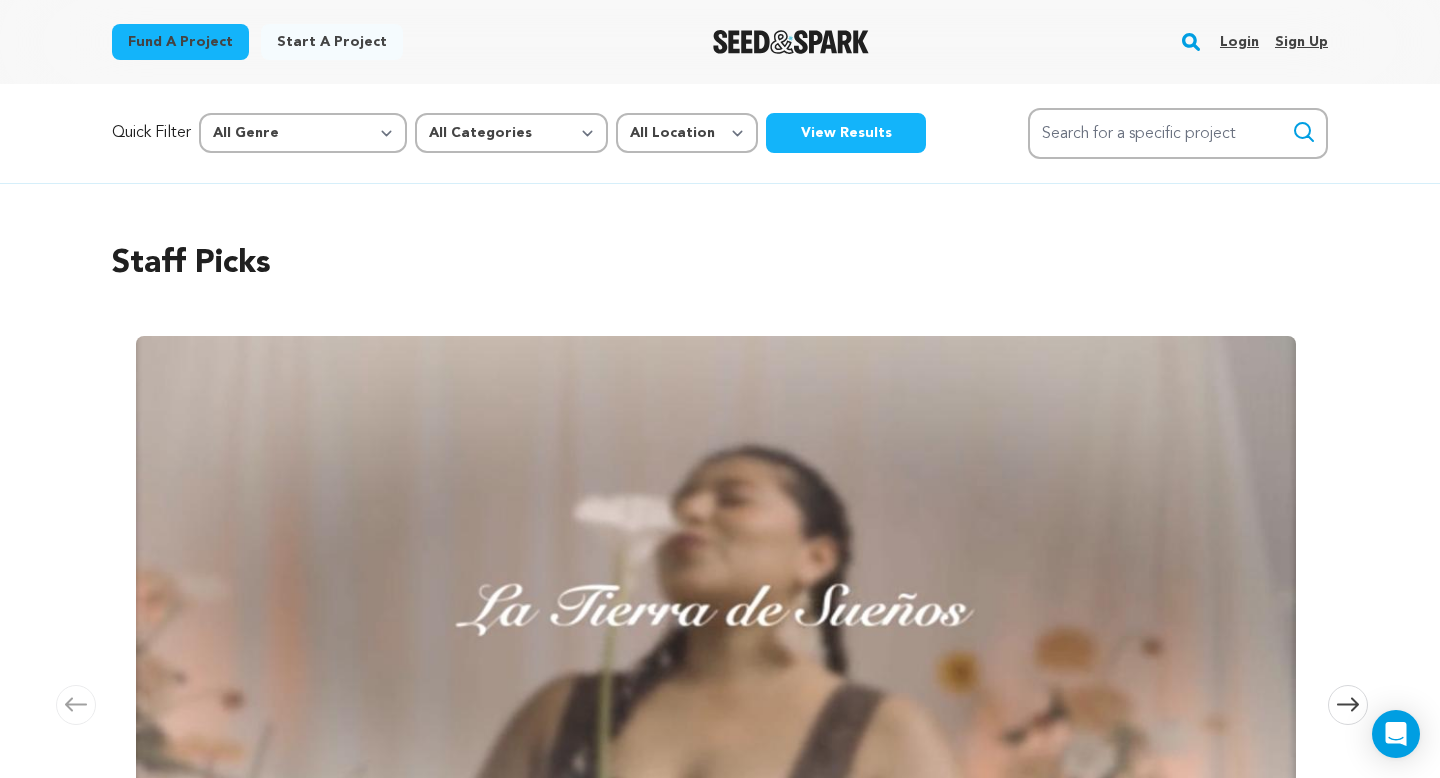 click on "Login" at bounding box center (1239, 42) 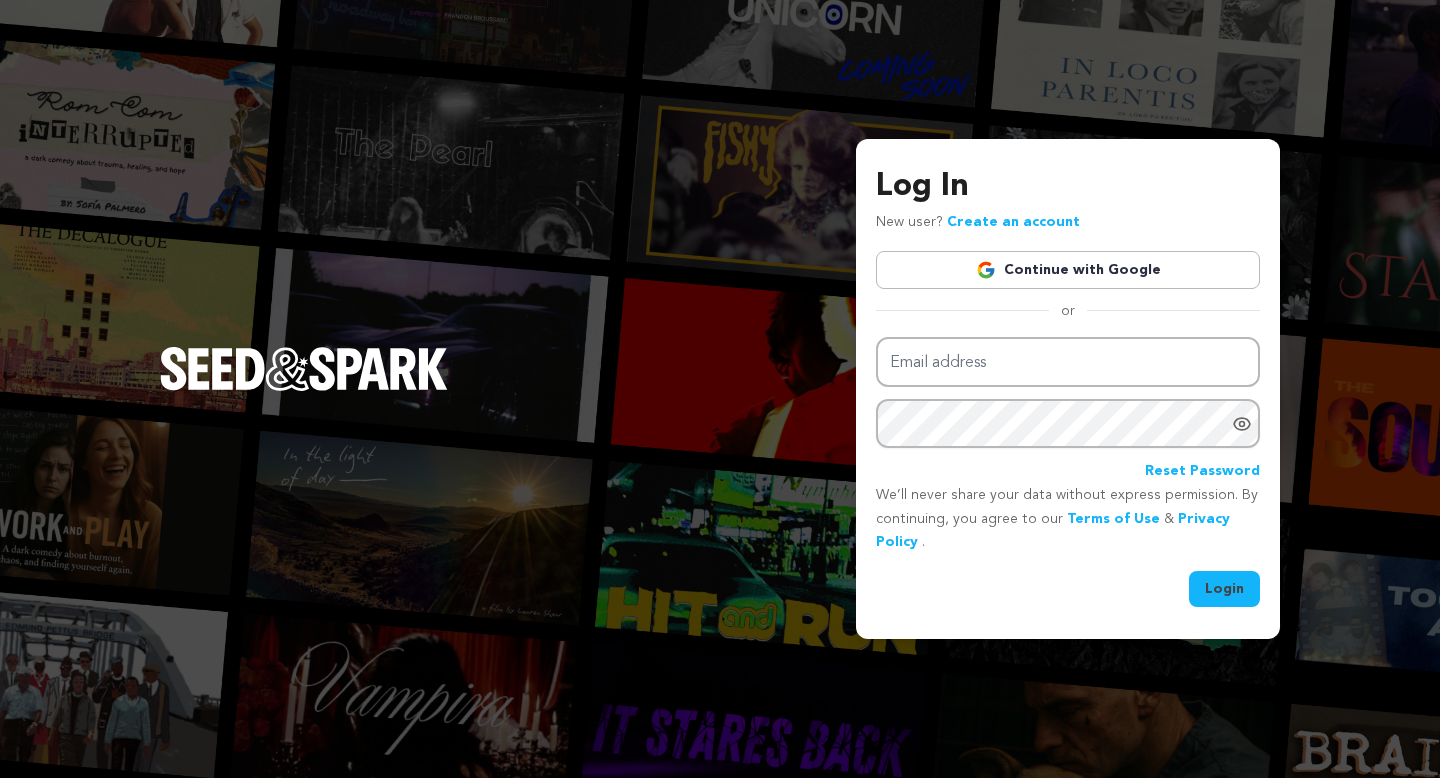 scroll, scrollTop: 0, scrollLeft: 0, axis: both 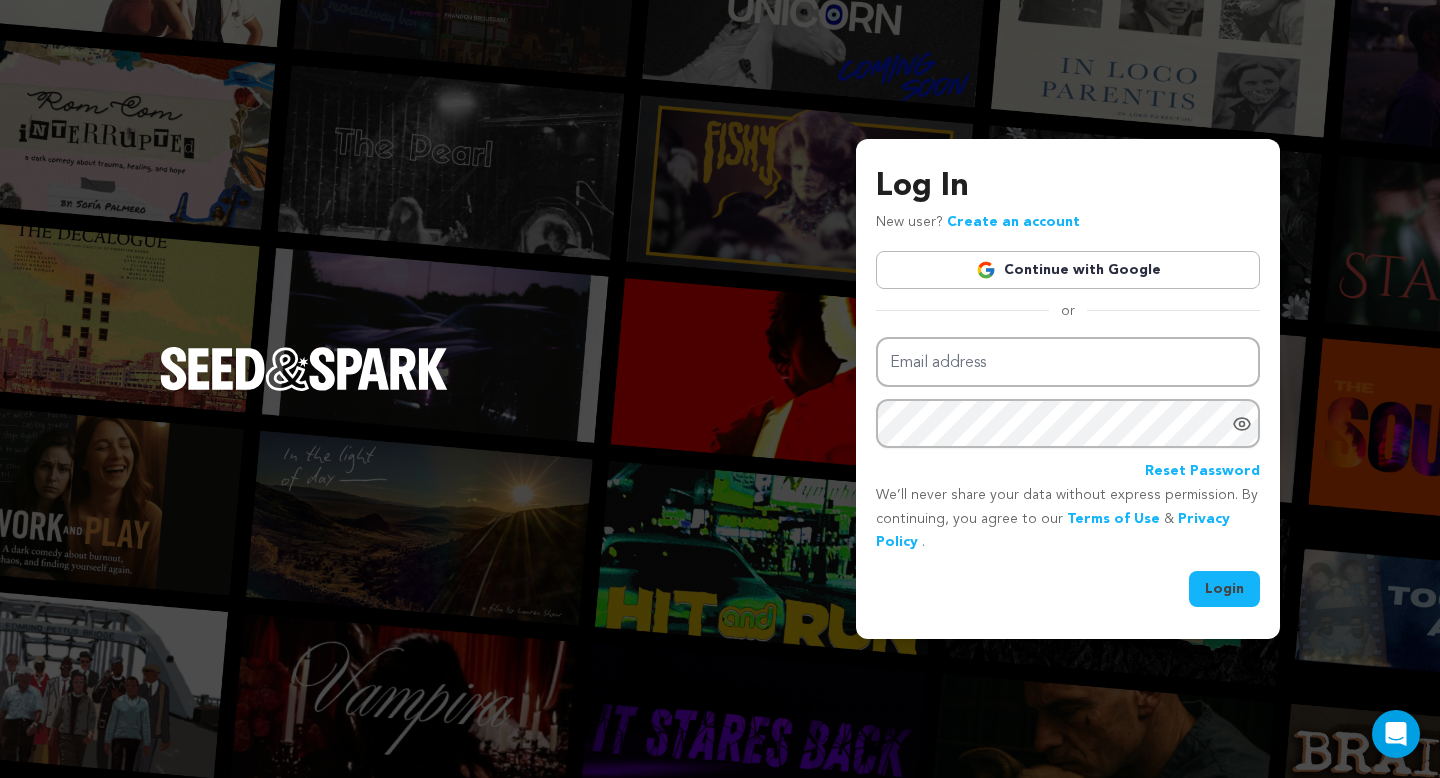 click at bounding box center [986, 270] 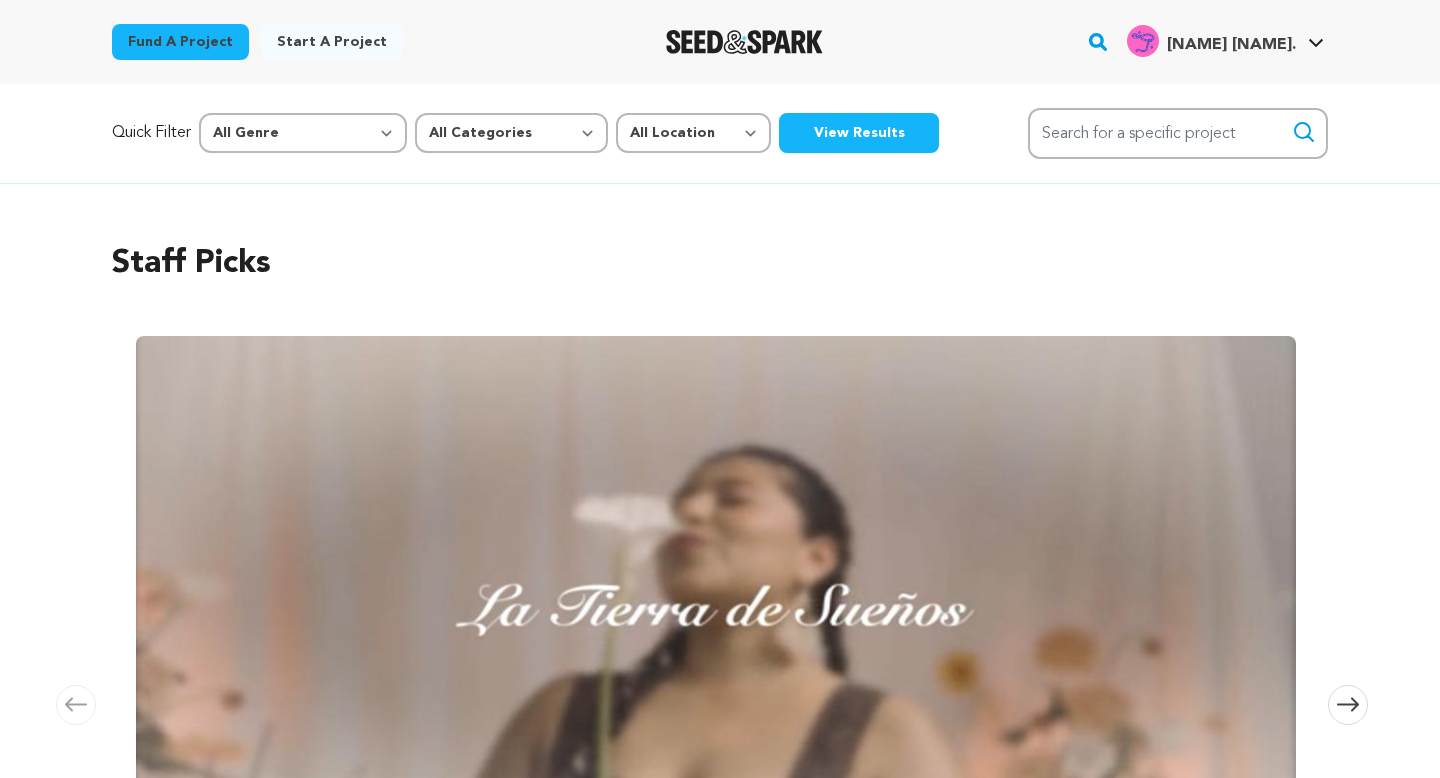 scroll, scrollTop: 0, scrollLeft: 0, axis: both 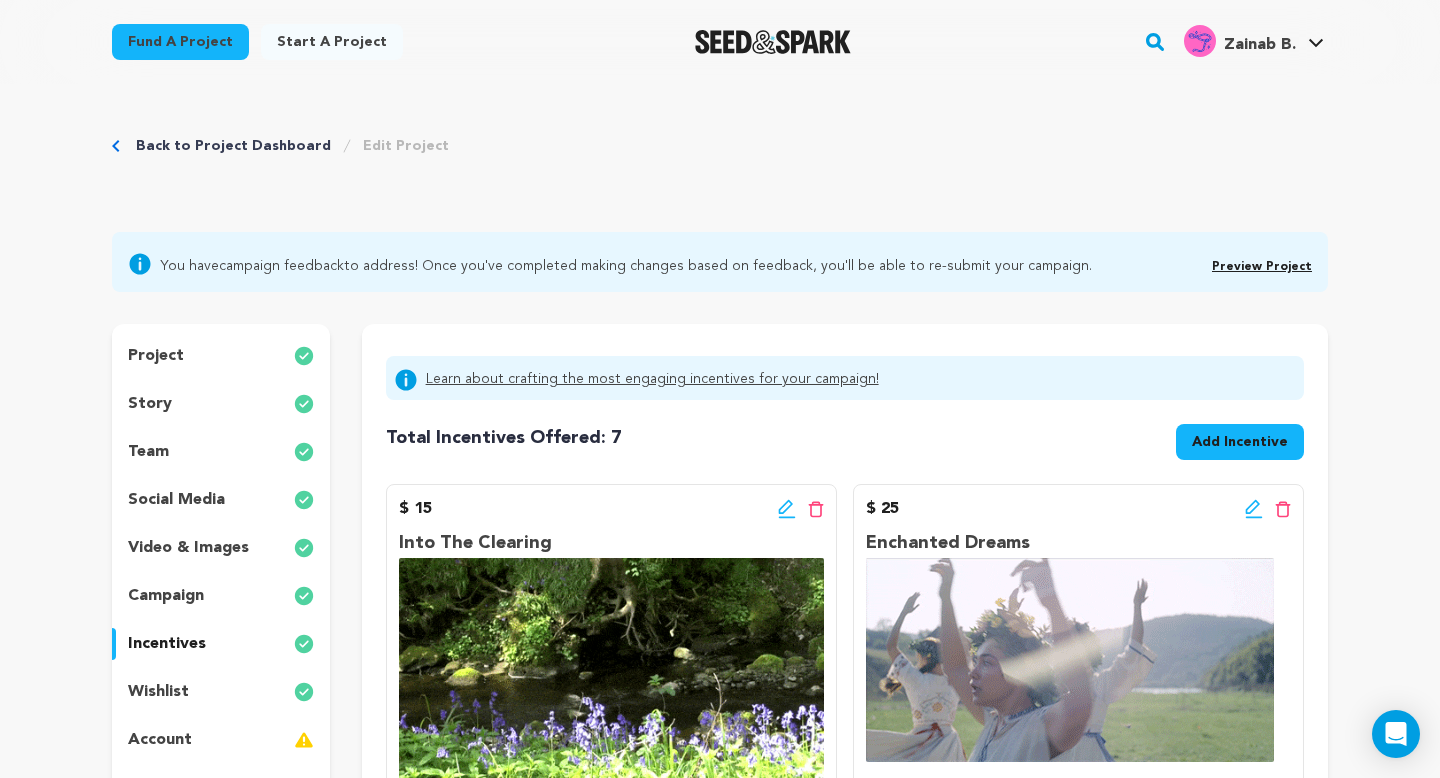 click on "story" at bounding box center (221, 404) 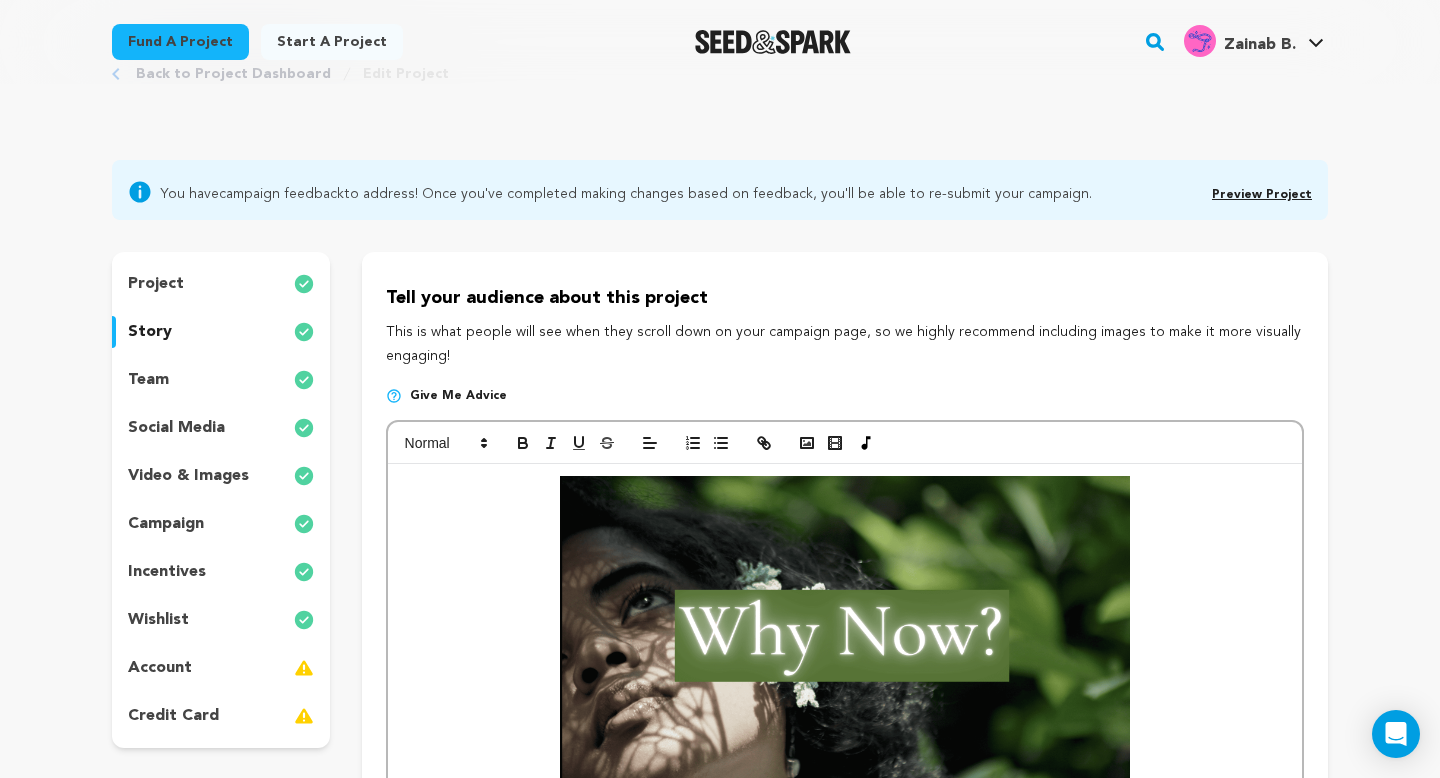 scroll, scrollTop: 0, scrollLeft: 0, axis: both 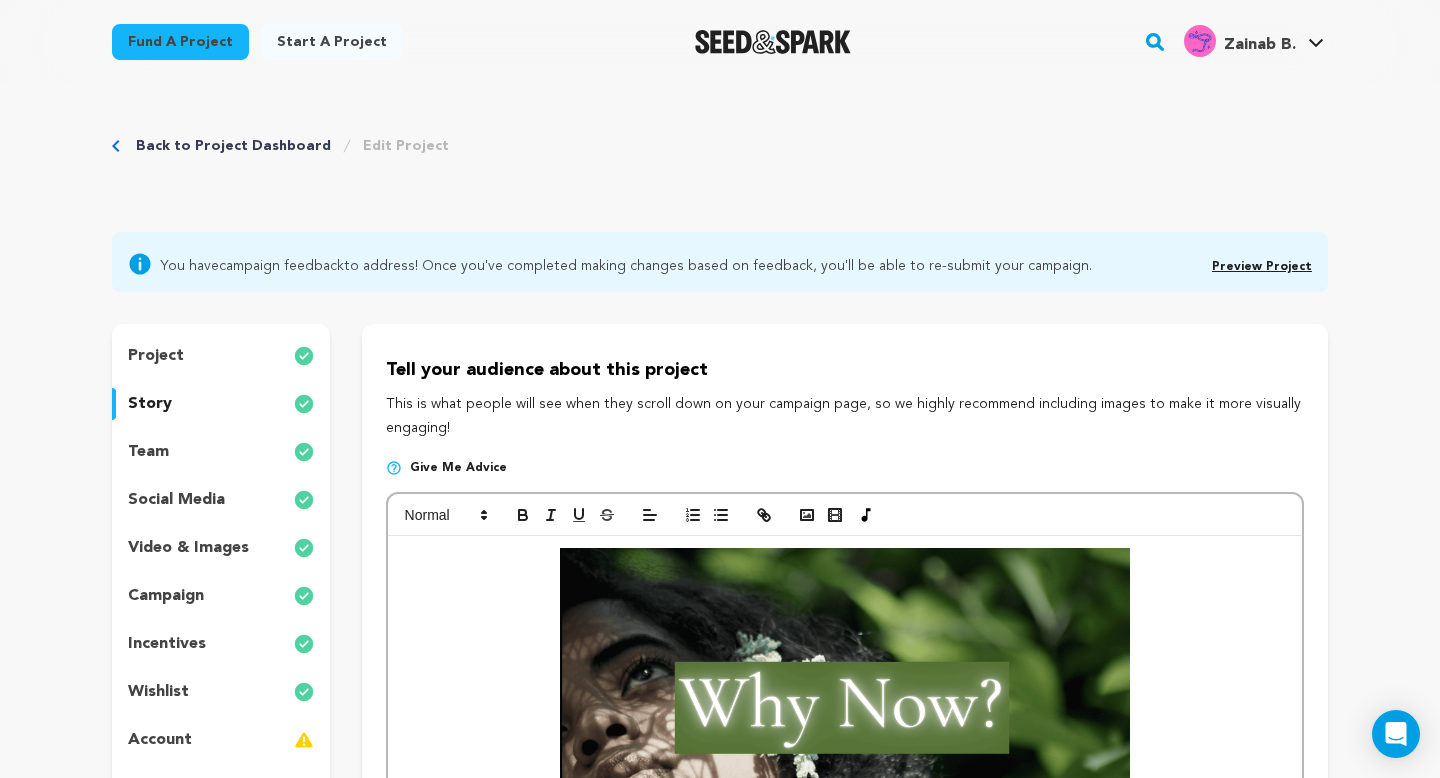 click on "project" at bounding box center (221, 356) 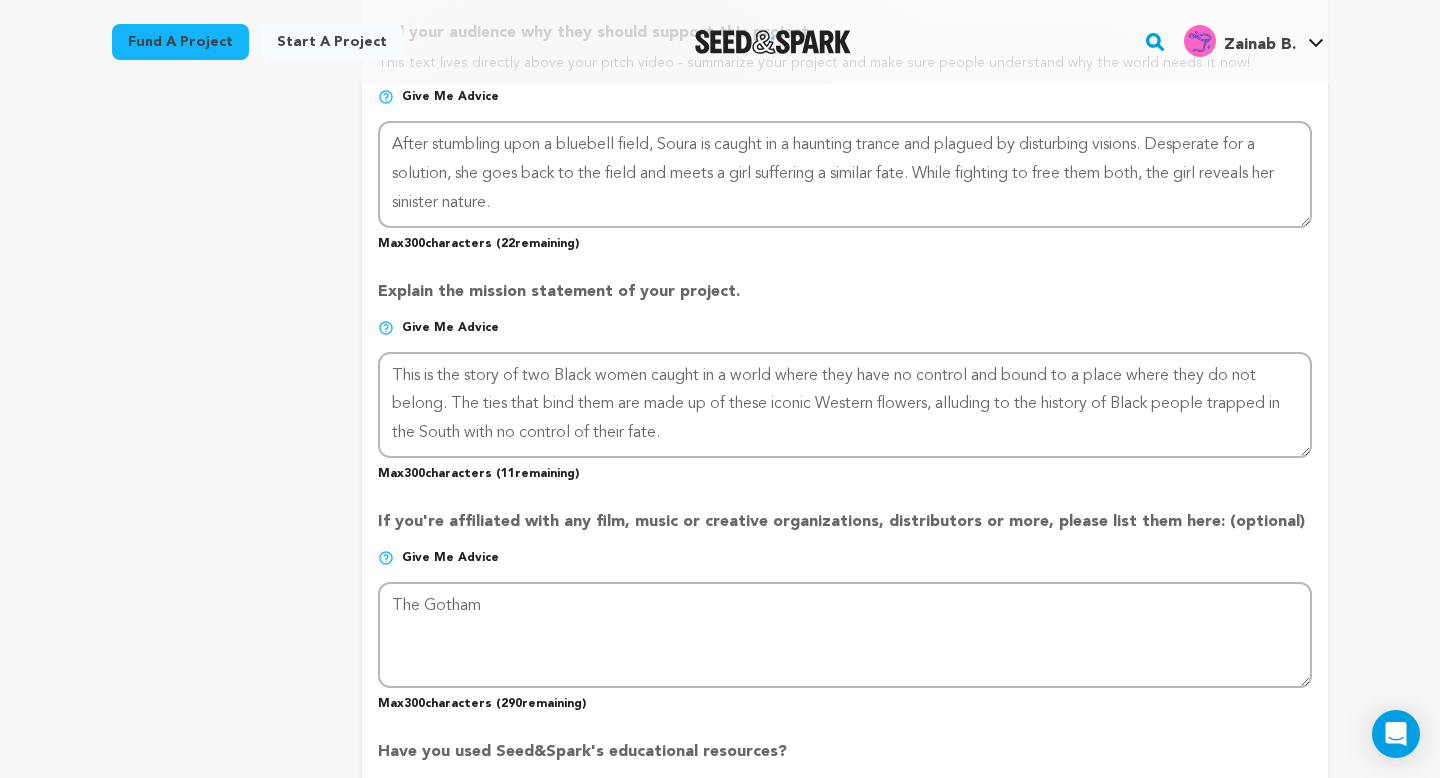 scroll, scrollTop: 1400, scrollLeft: 0, axis: vertical 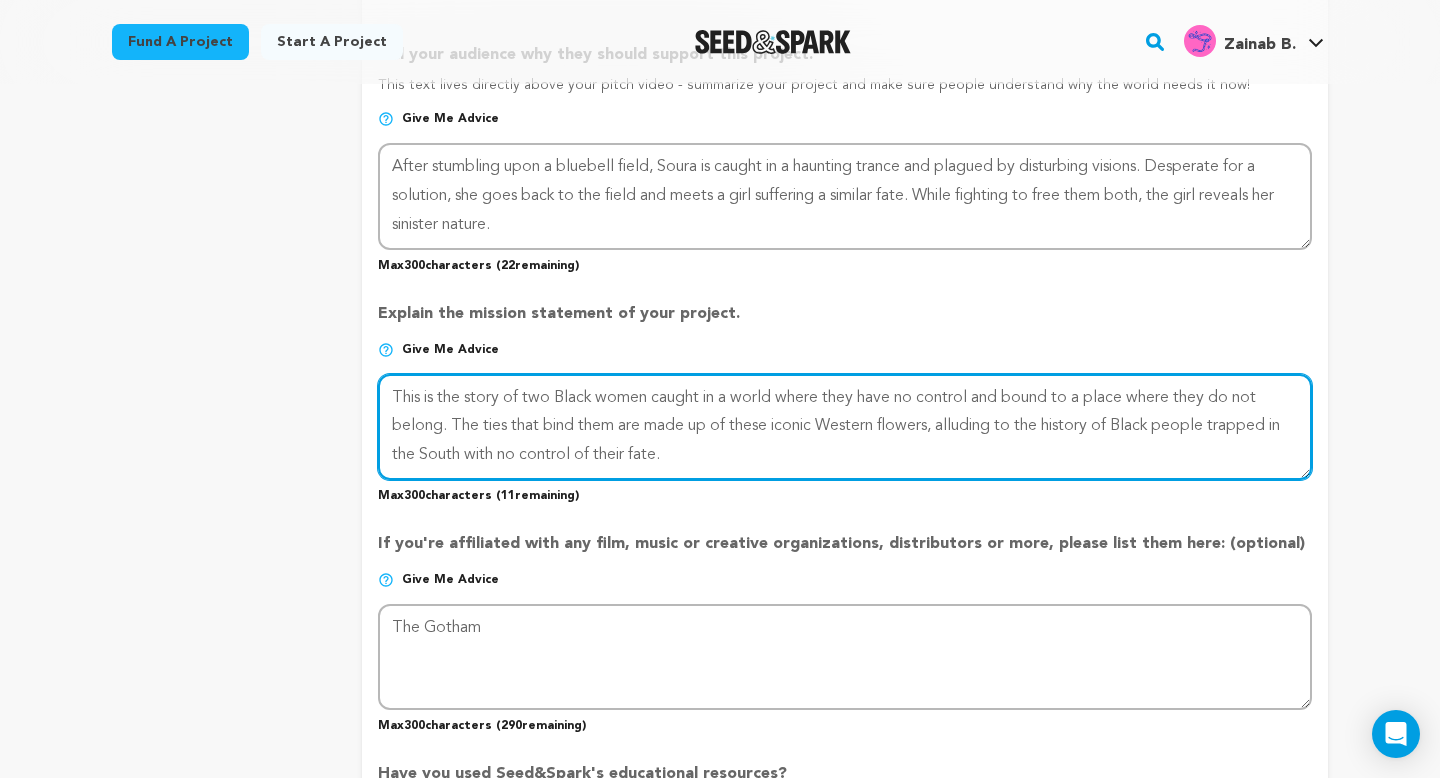drag, startPoint x: 681, startPoint y: 464, endPoint x: 451, endPoint y: 418, distance: 234.5549 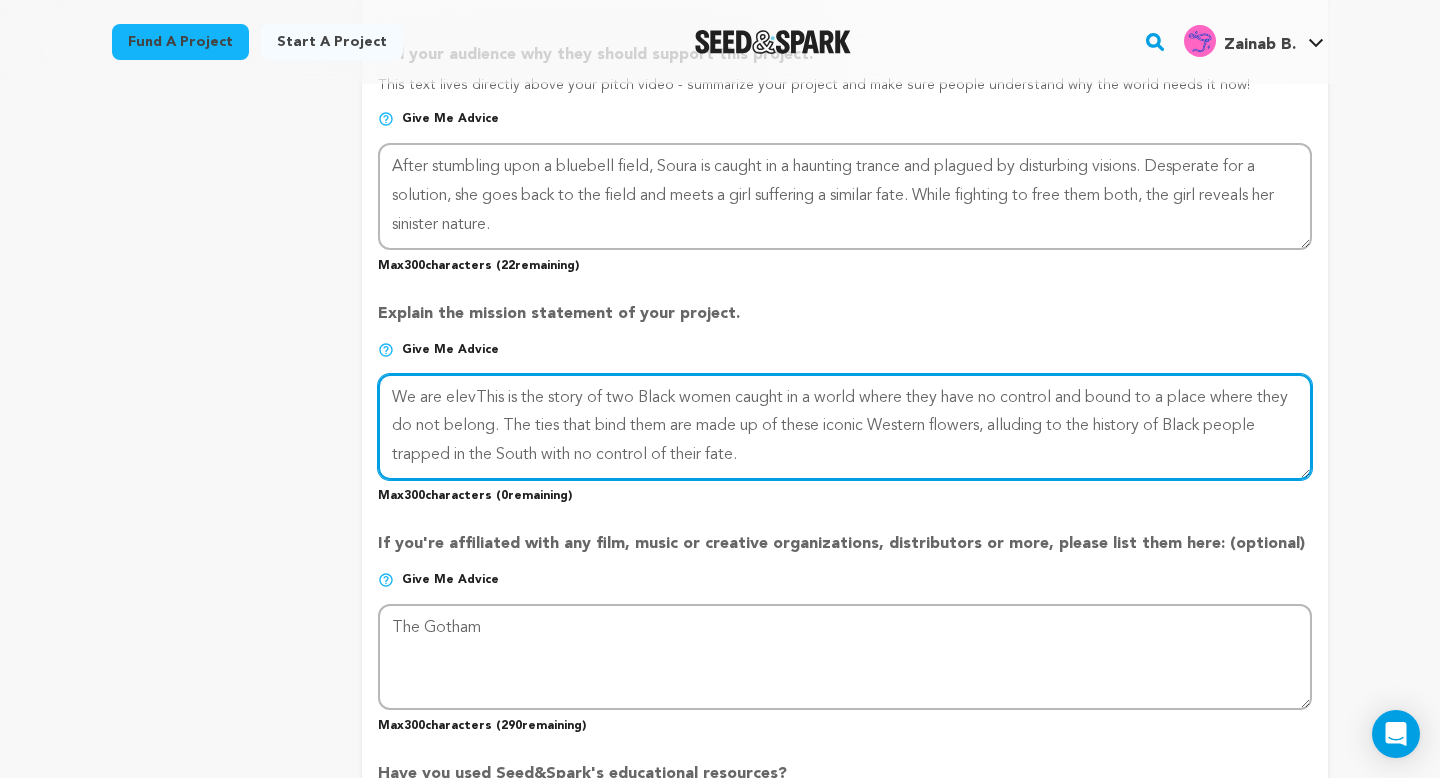drag, startPoint x: 812, startPoint y: 451, endPoint x: 476, endPoint y: 395, distance: 340.6347 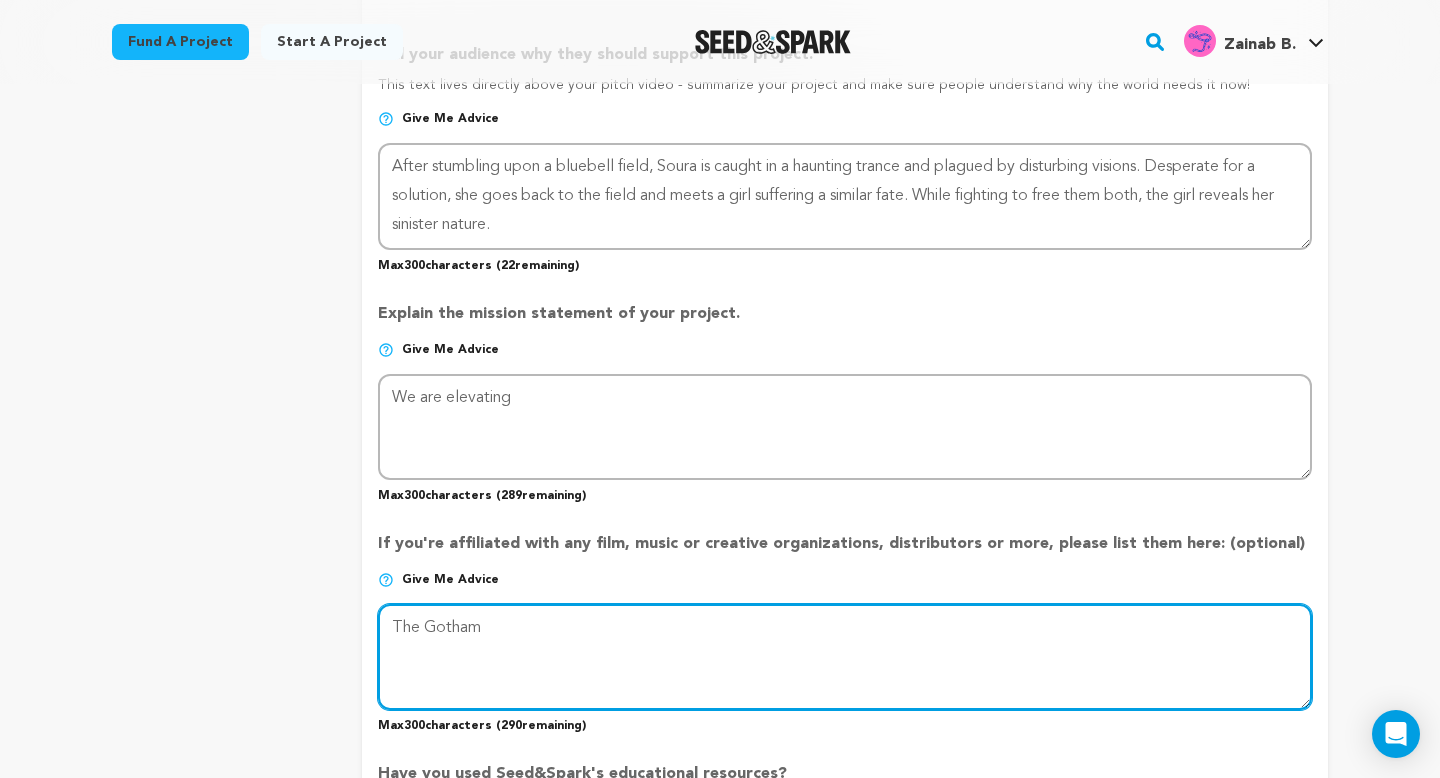 click at bounding box center (845, 657) 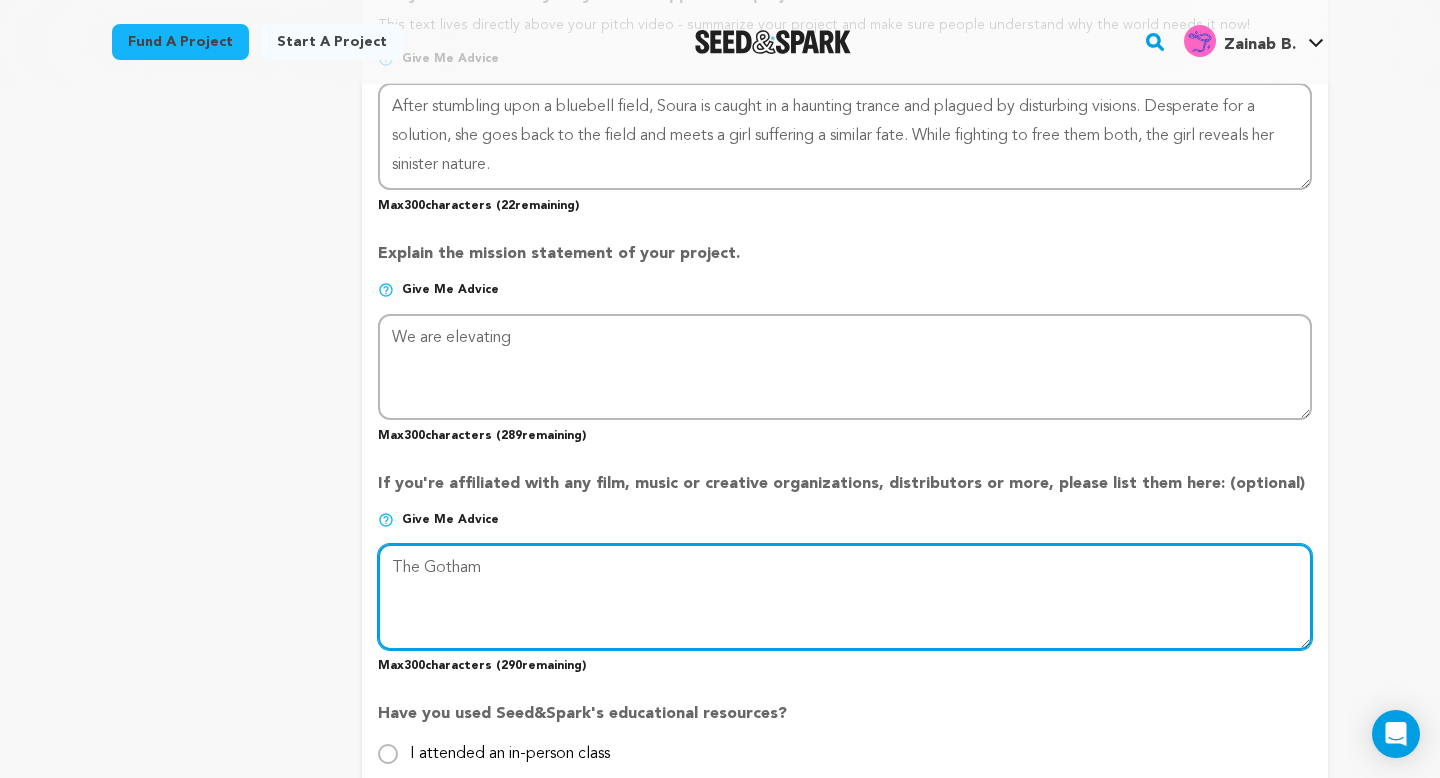 scroll, scrollTop: 1205, scrollLeft: 0, axis: vertical 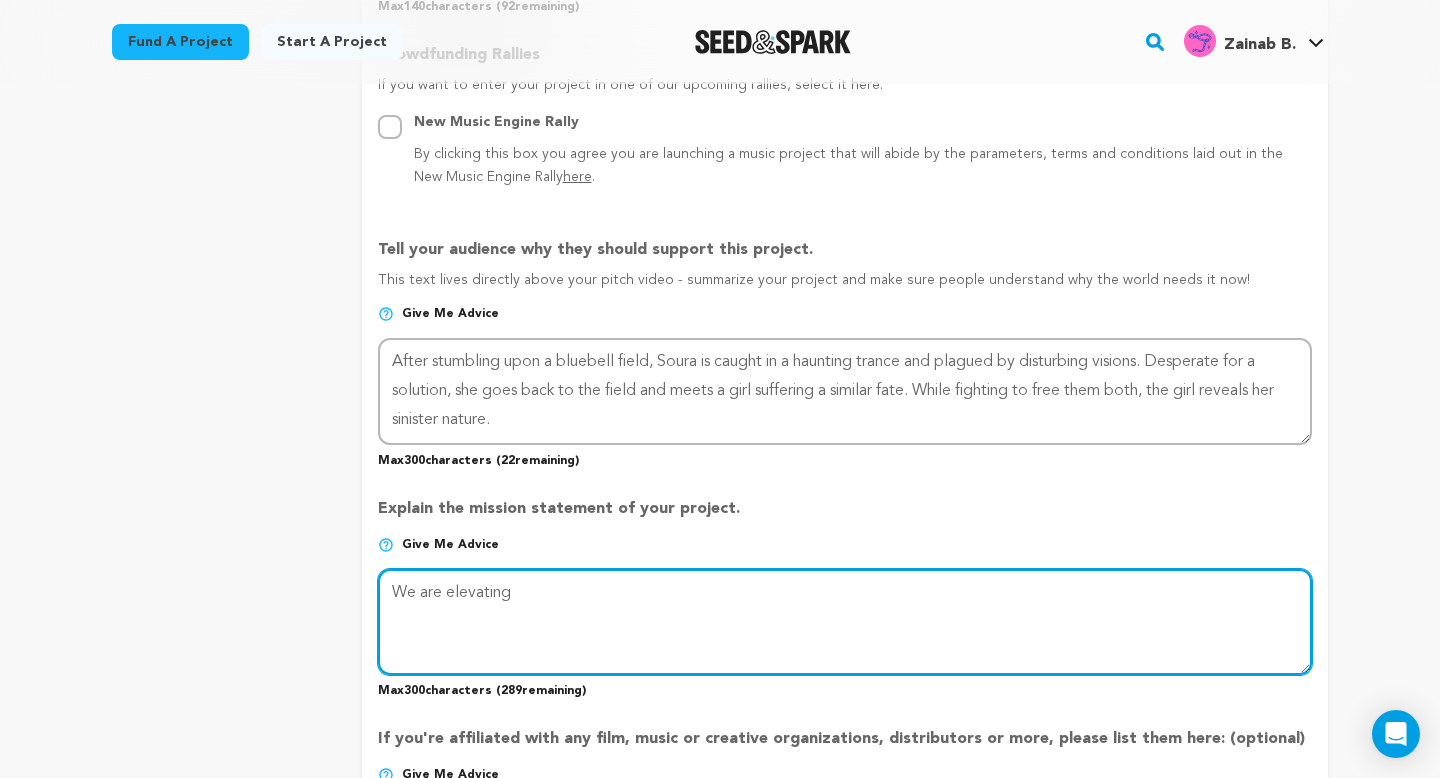 click at bounding box center (845, 622) 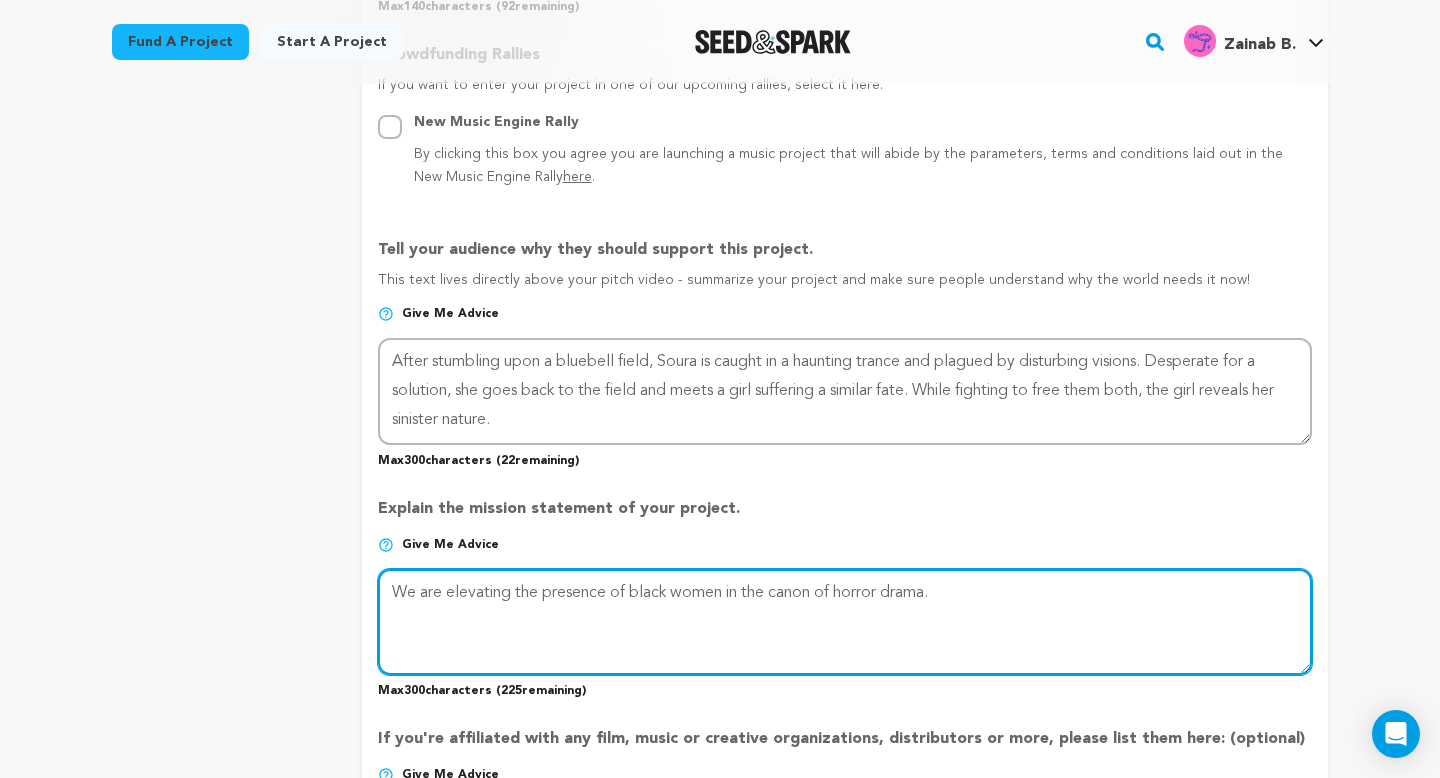 click at bounding box center [845, 622] 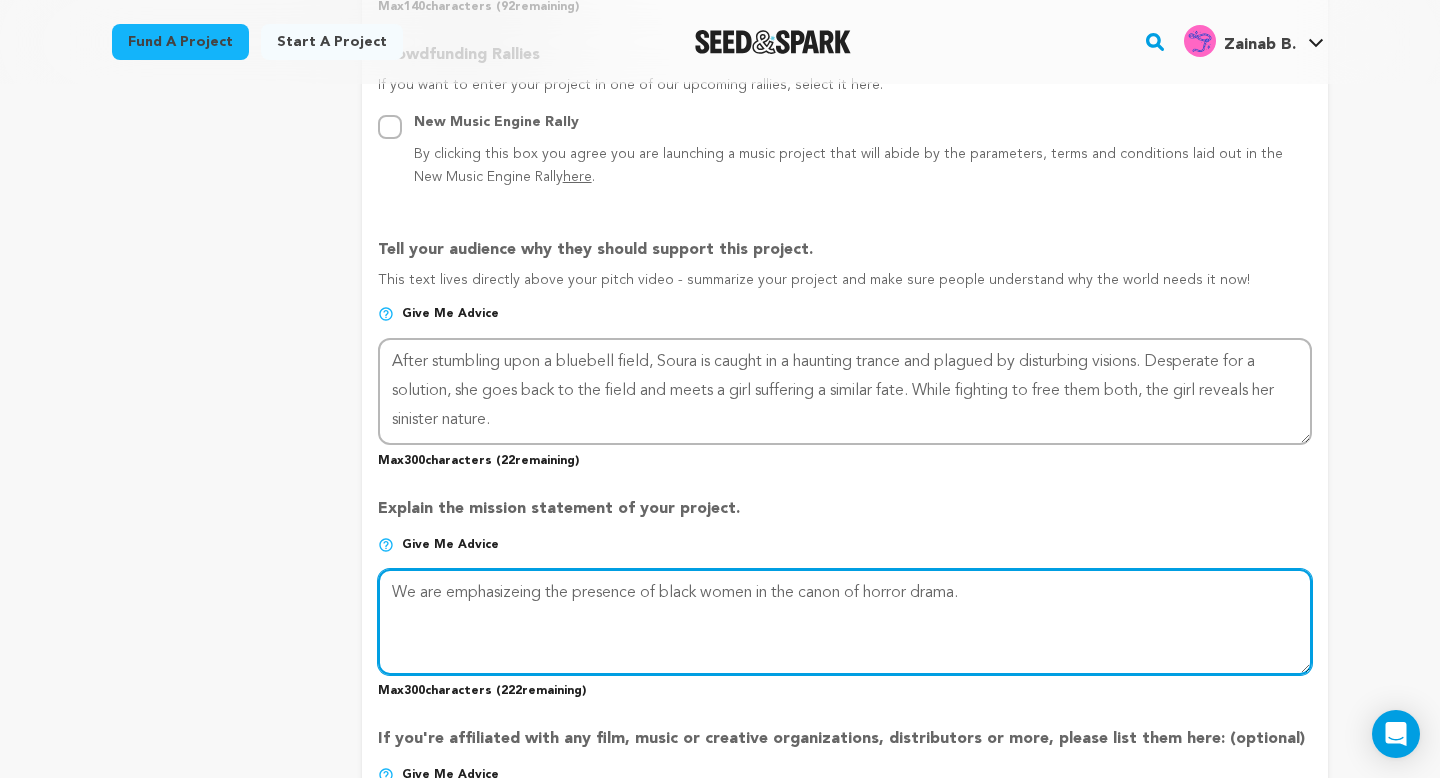 click at bounding box center [845, 622] 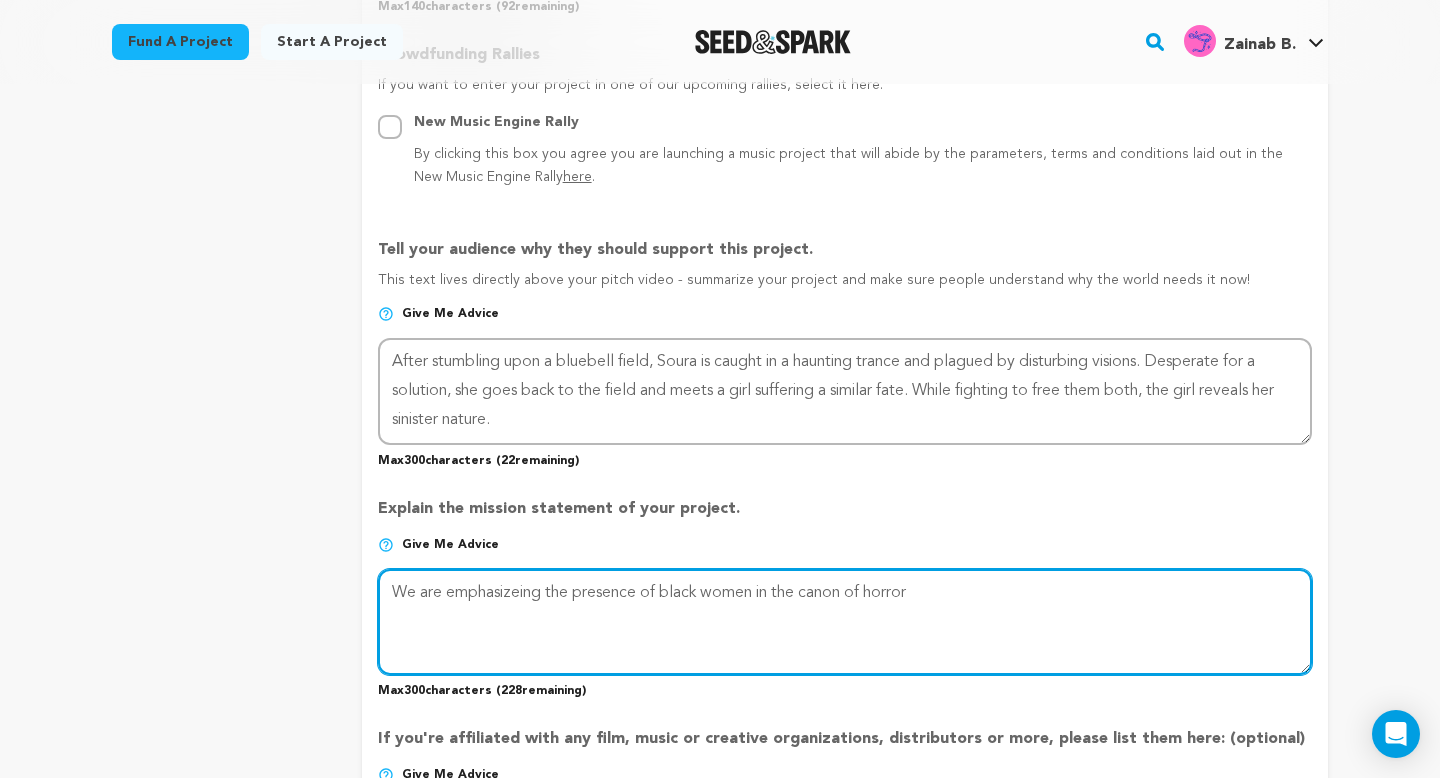 click at bounding box center [845, 622] 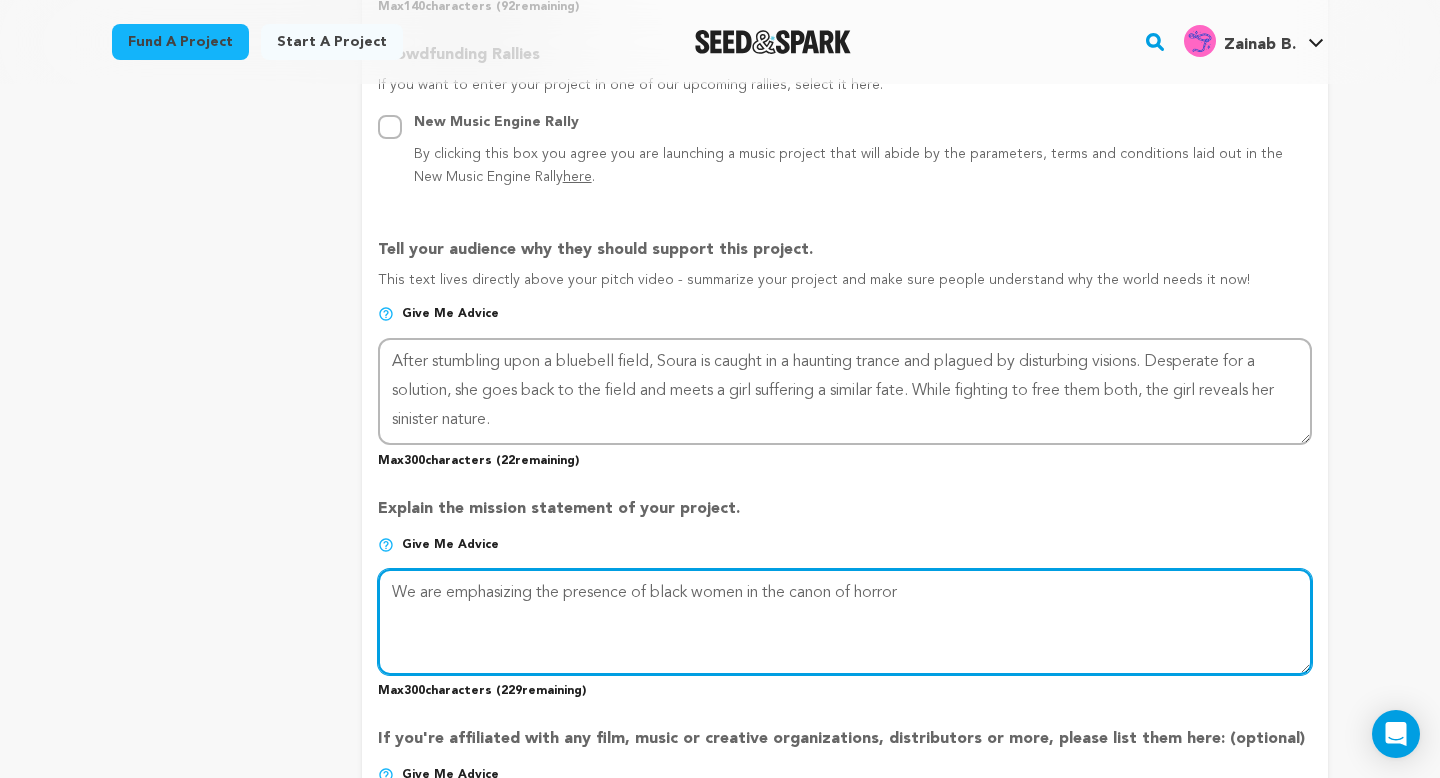 click at bounding box center [845, 622] 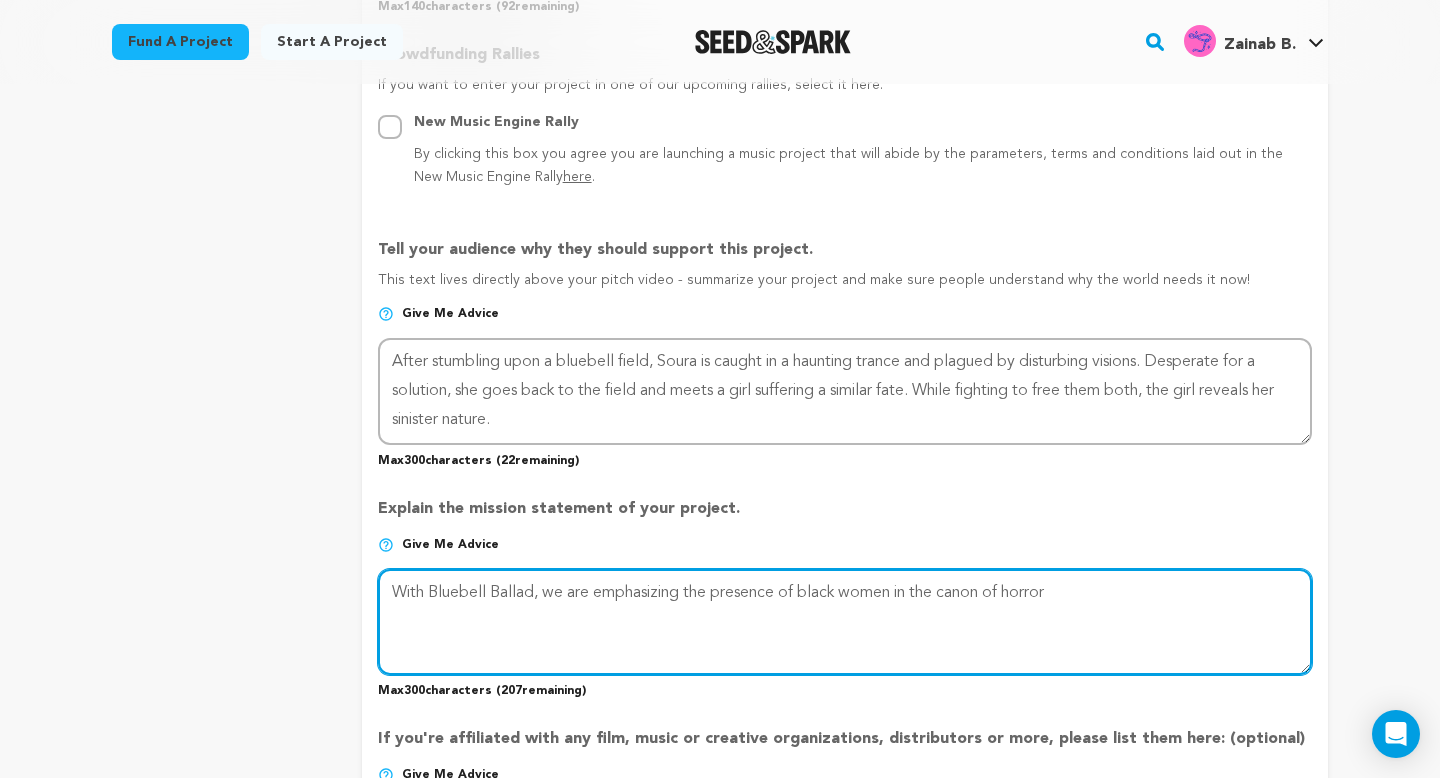 click at bounding box center (845, 622) 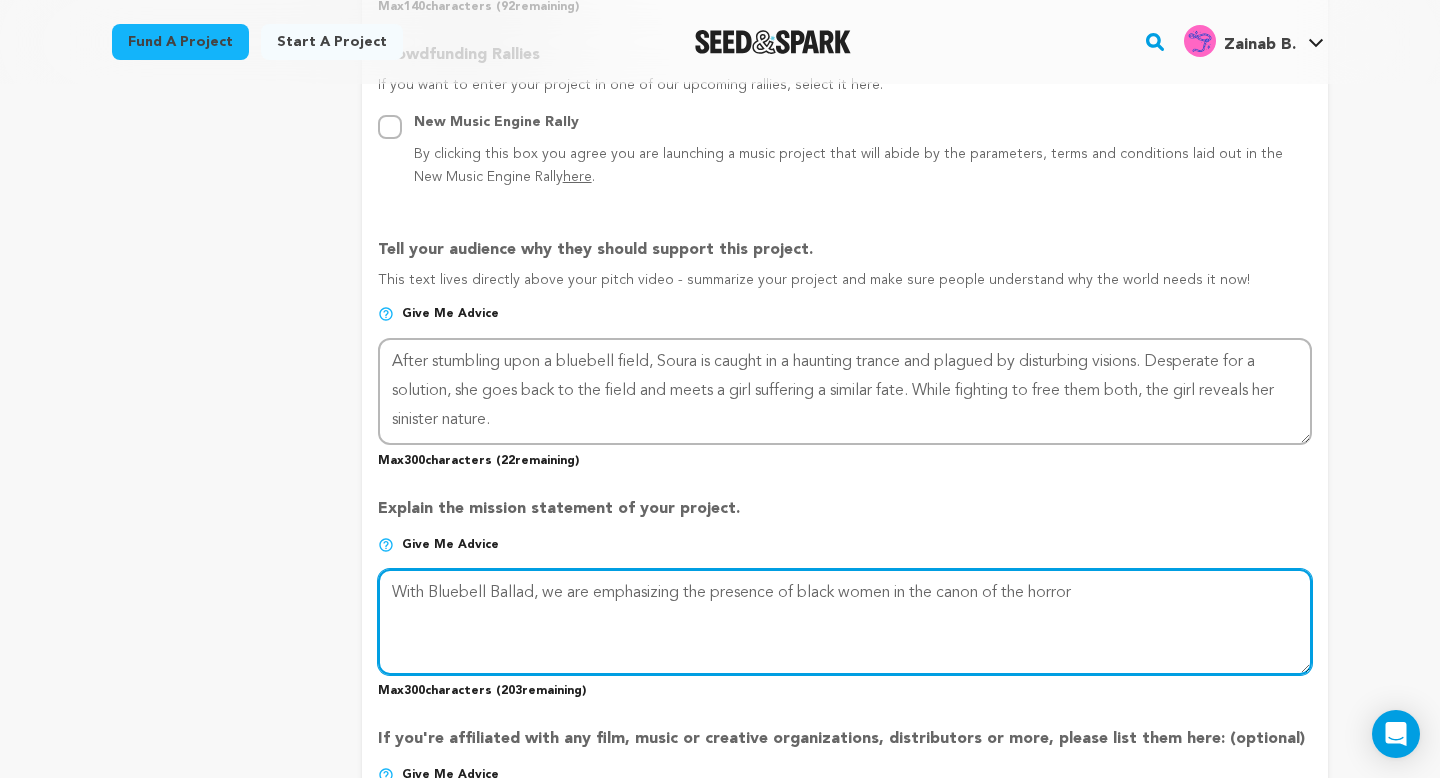 click at bounding box center (845, 622) 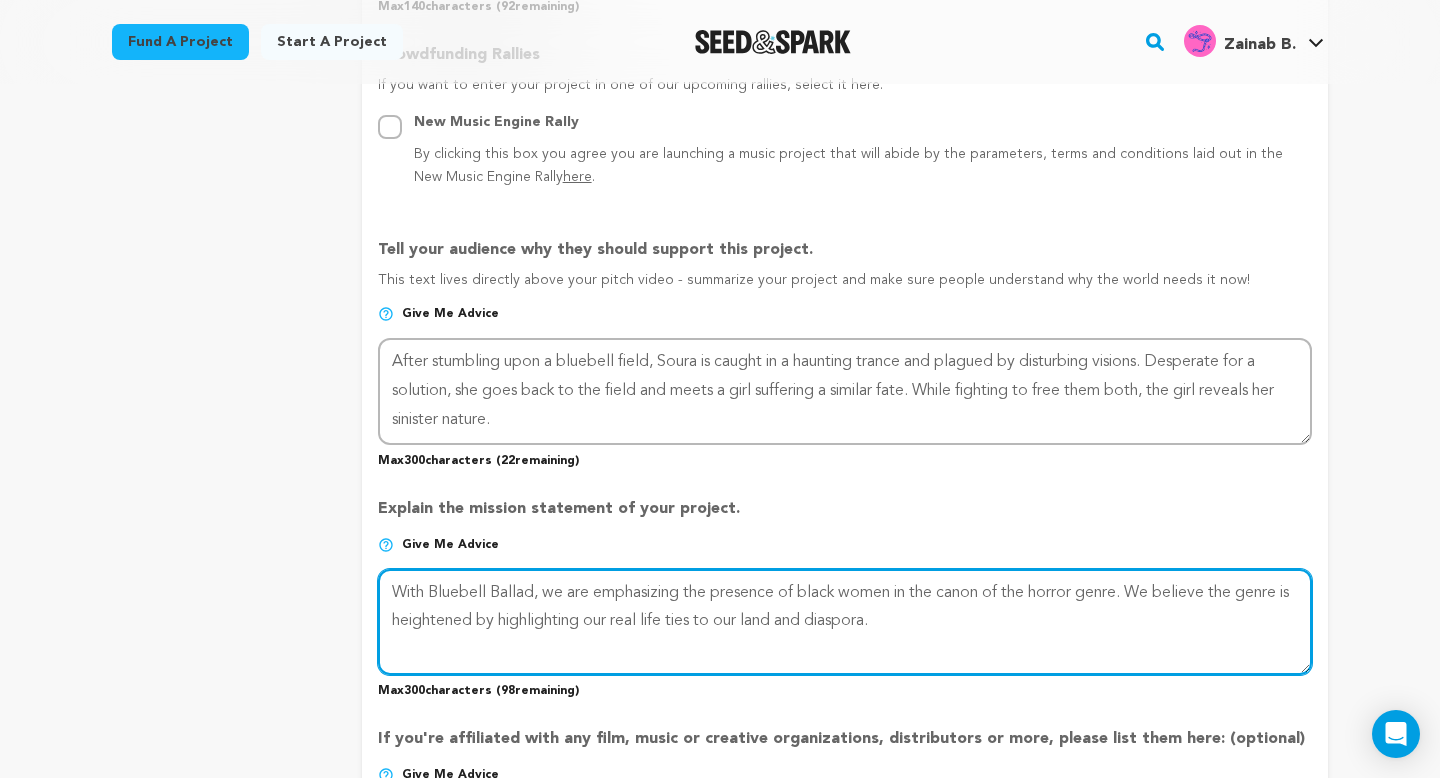 click at bounding box center (845, 622) 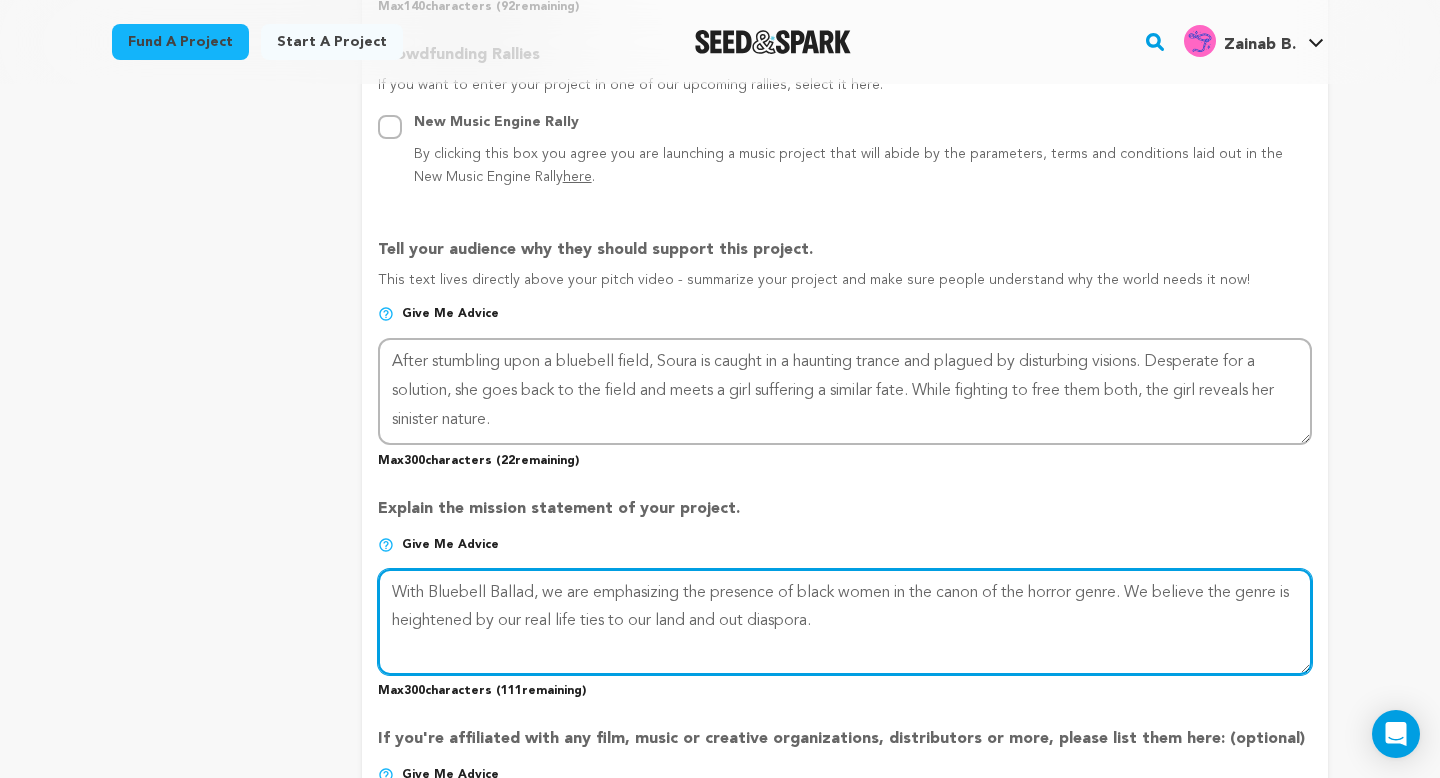 click at bounding box center [845, 622] 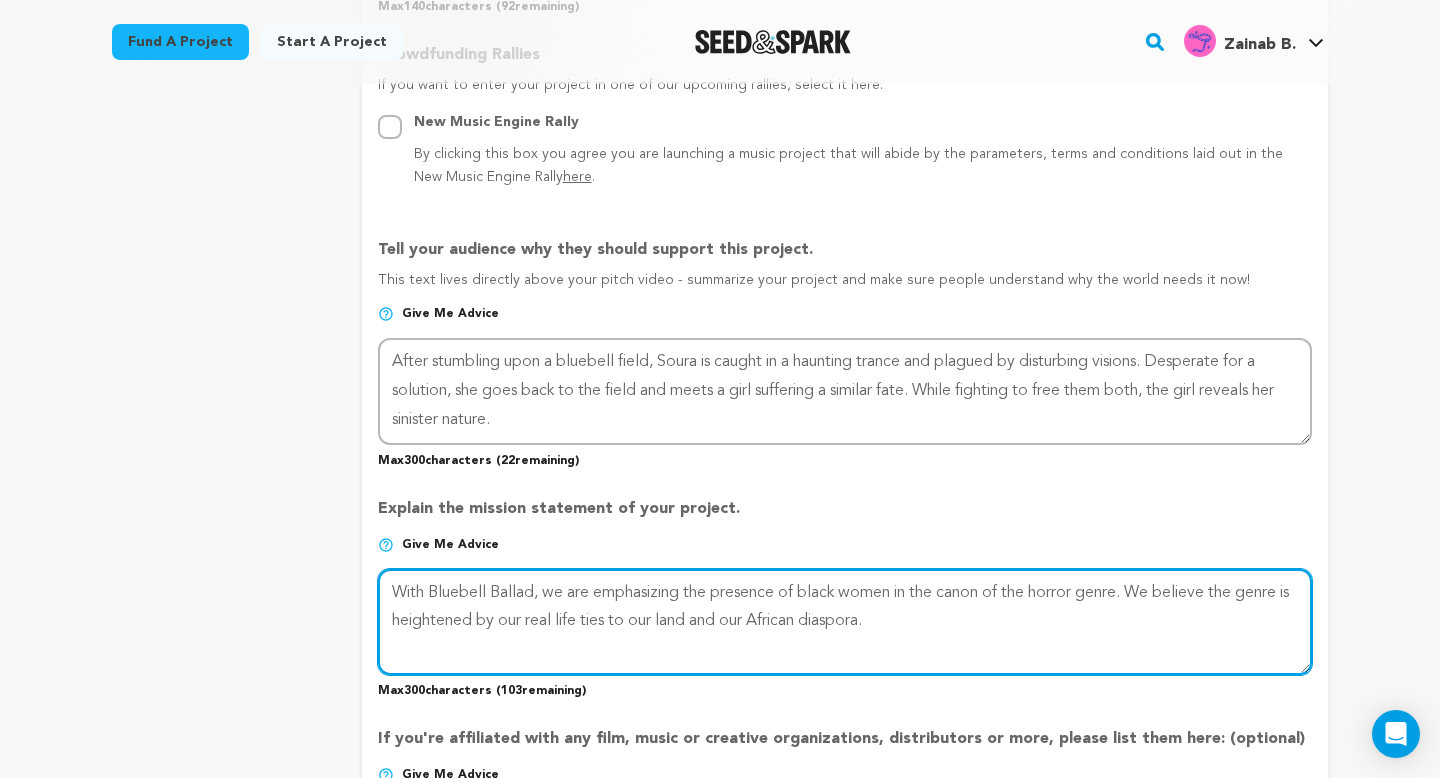 click at bounding box center [845, 622] 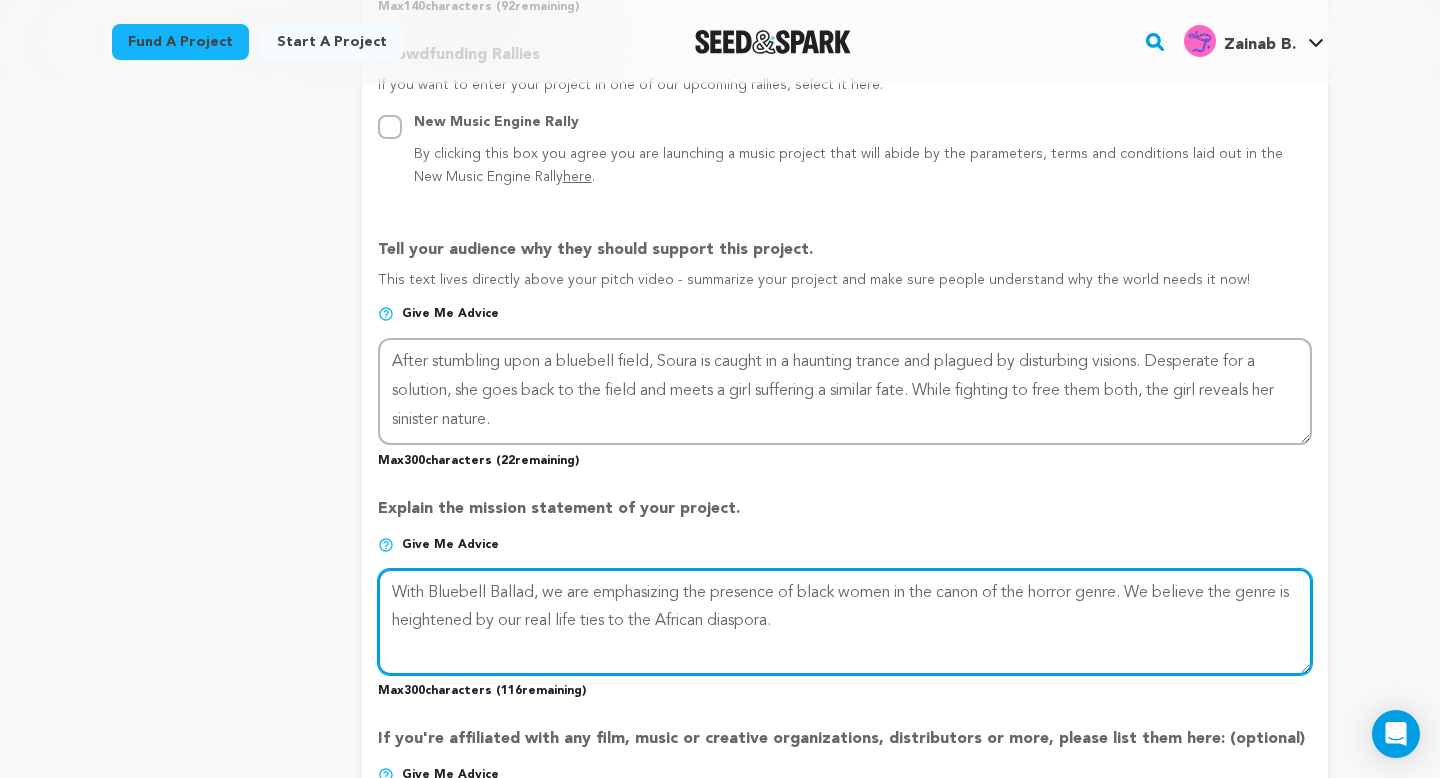 click at bounding box center (845, 622) 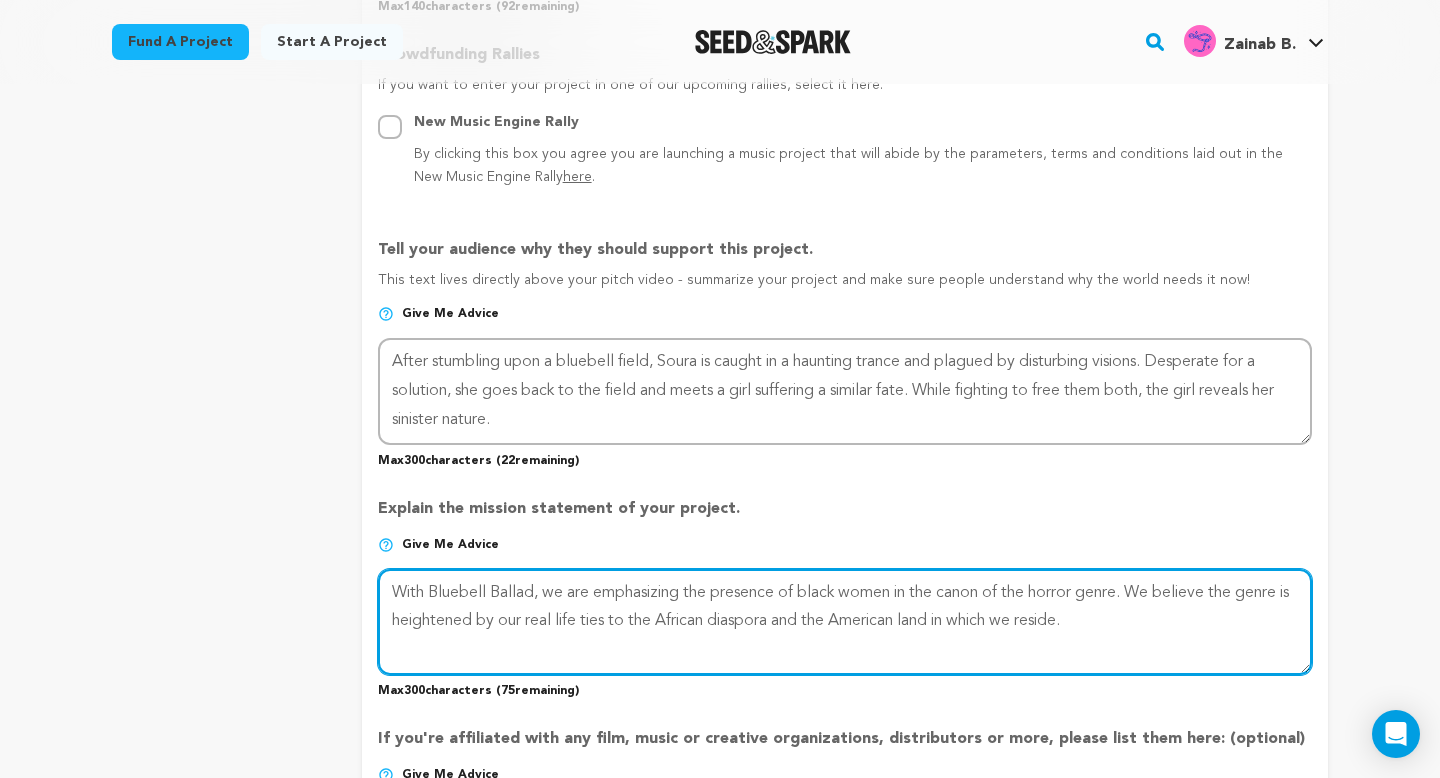 drag, startPoint x: 1132, startPoint y: 590, endPoint x: 963, endPoint y: 585, distance: 169.07394 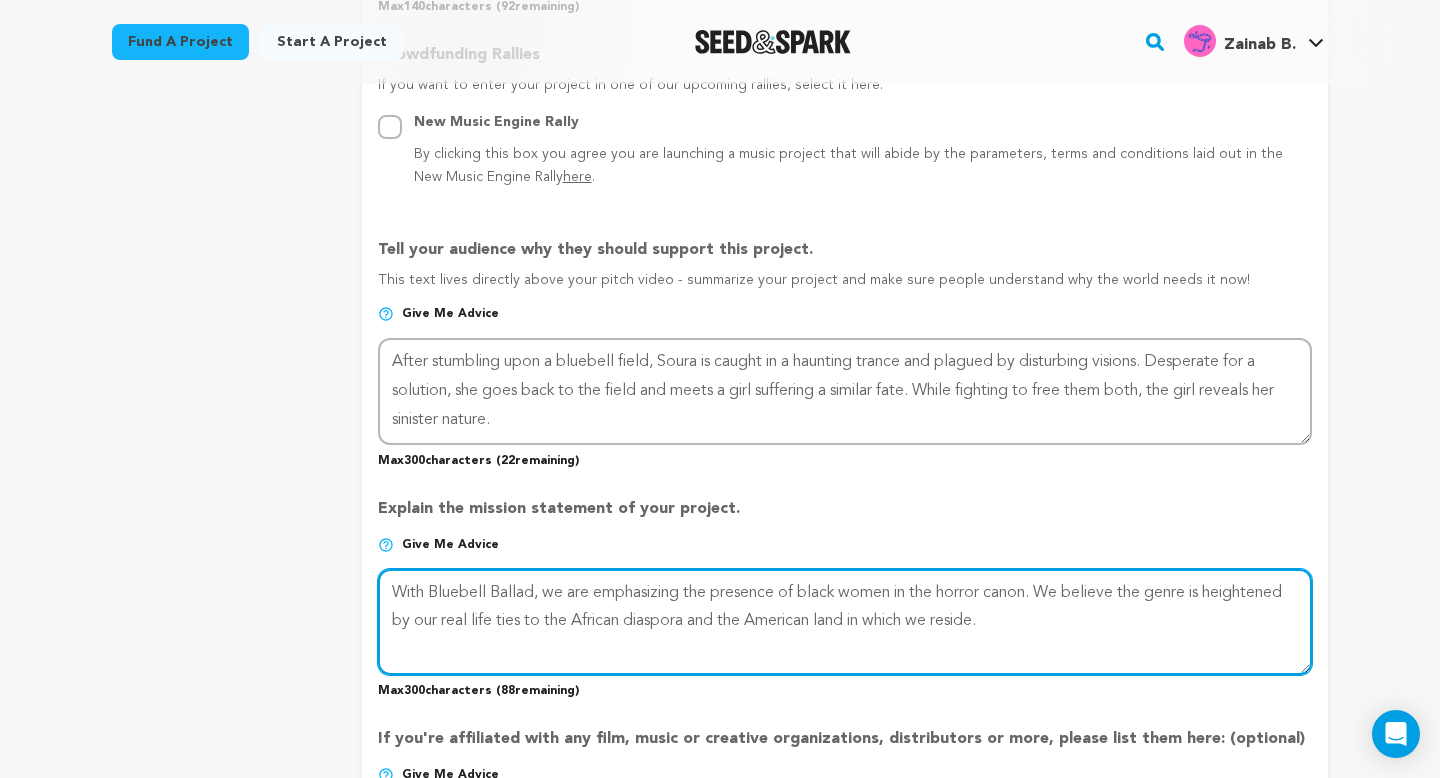 click at bounding box center [845, 622] 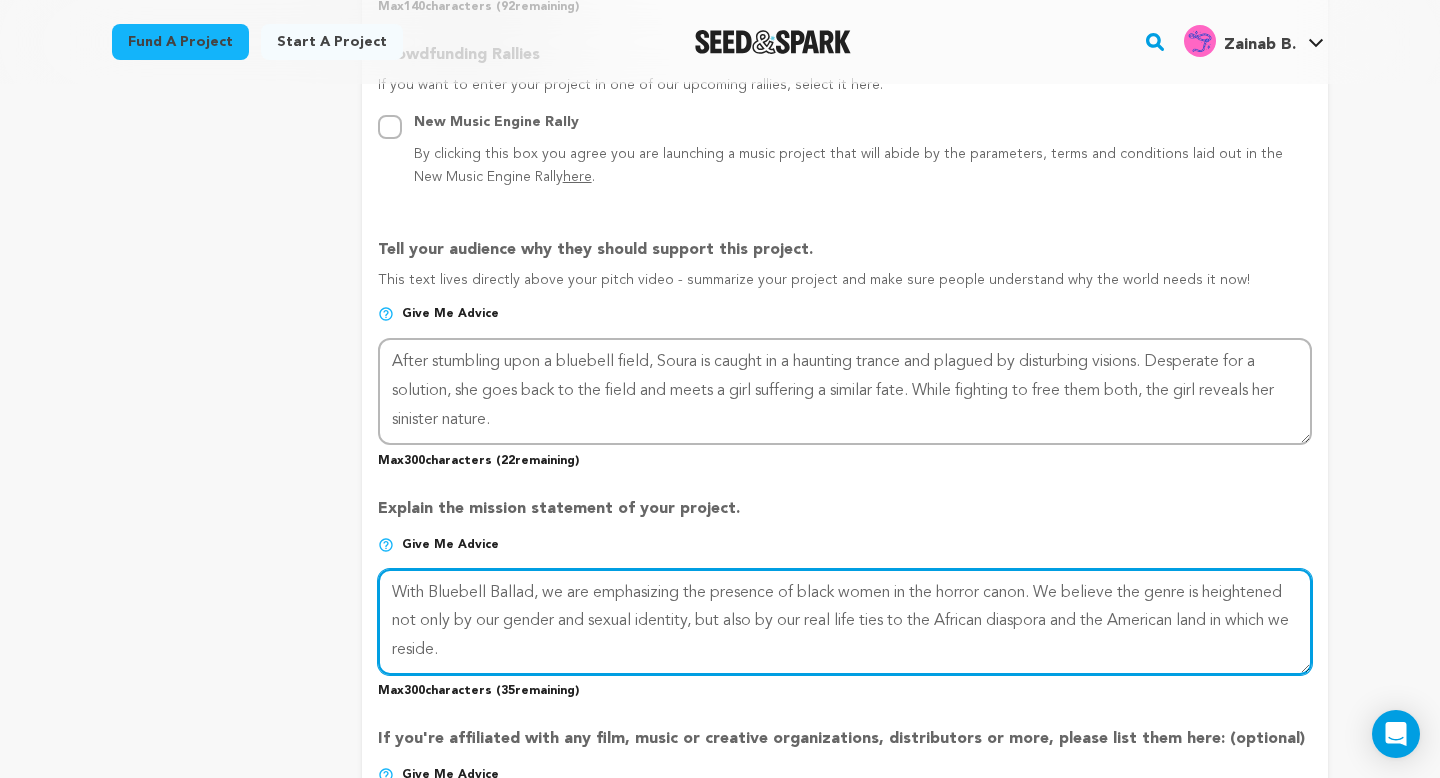 click at bounding box center [845, 622] 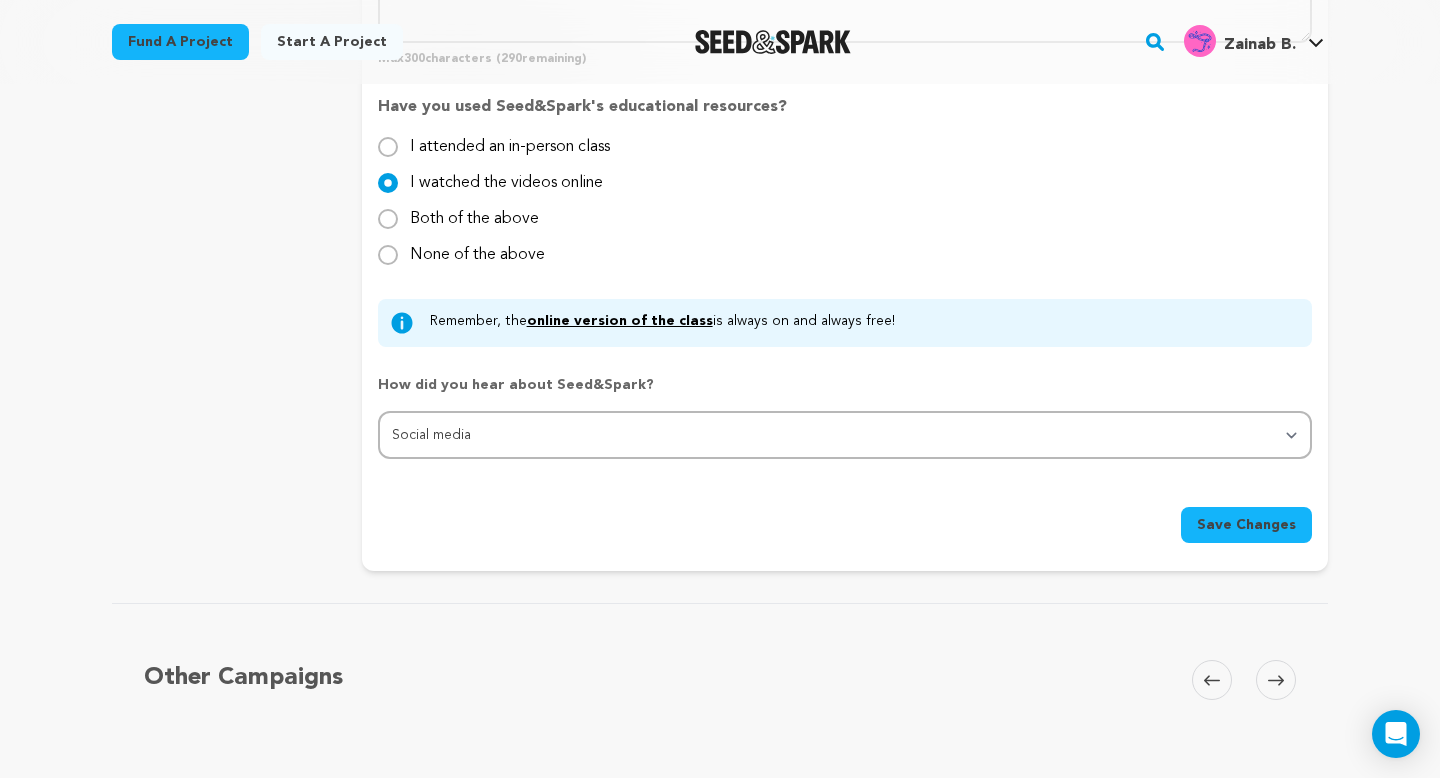 scroll, scrollTop: 2065, scrollLeft: 0, axis: vertical 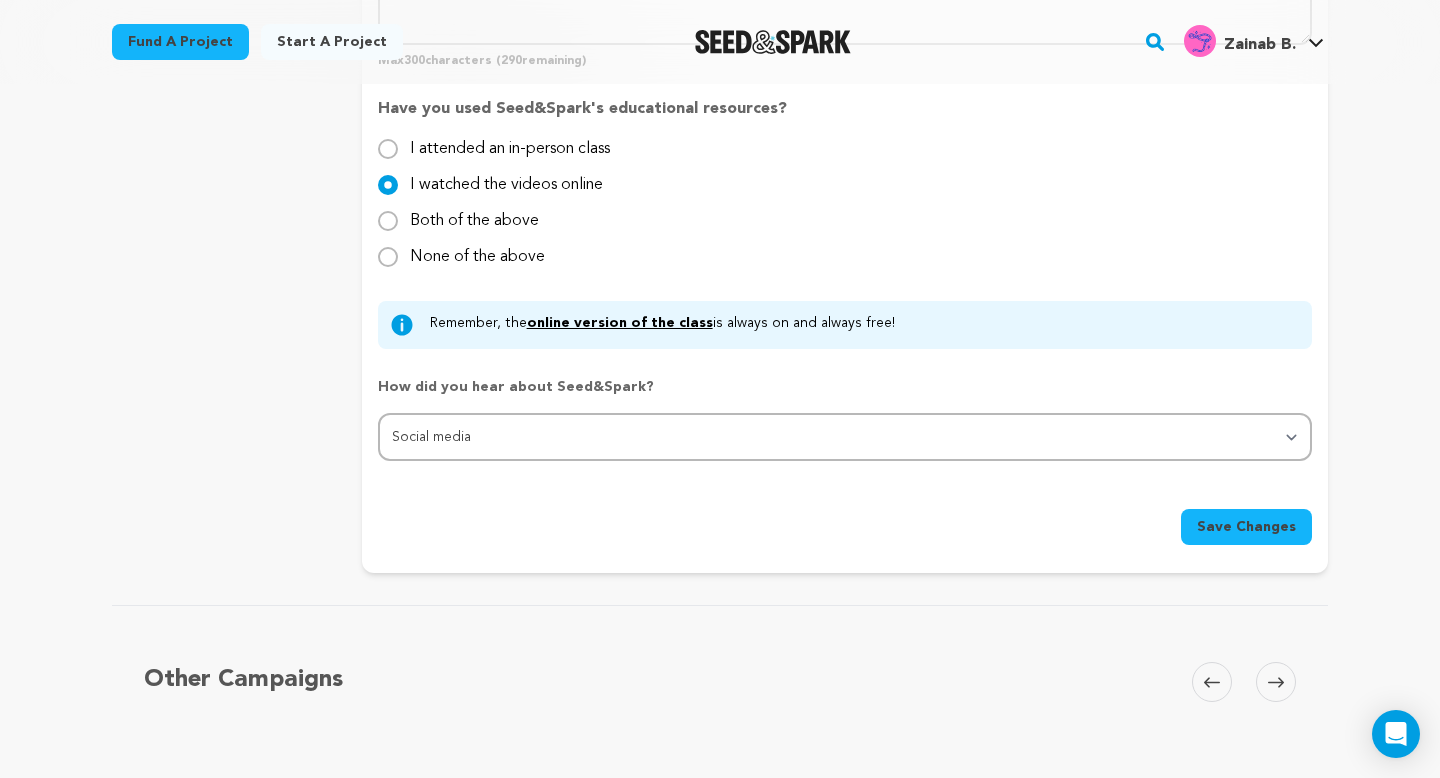 type on "With Bluebell Ballad, we are emphasizing the presence of queer black women in the horror canon. We believe the genre is heightened not only by our gender and sexual identity, but also by our real life ties to the African diaspora and the American land in which we reside." 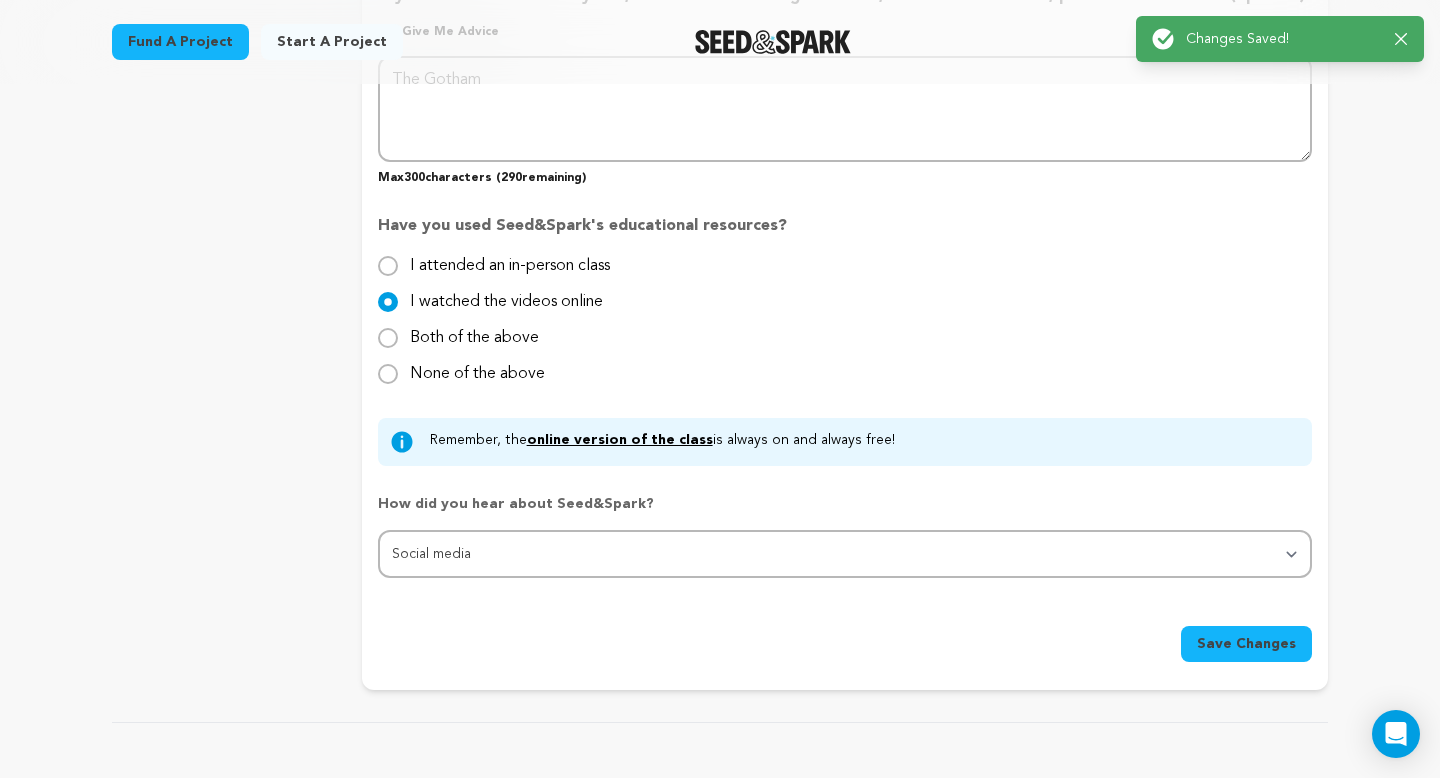 scroll, scrollTop: 1034, scrollLeft: 0, axis: vertical 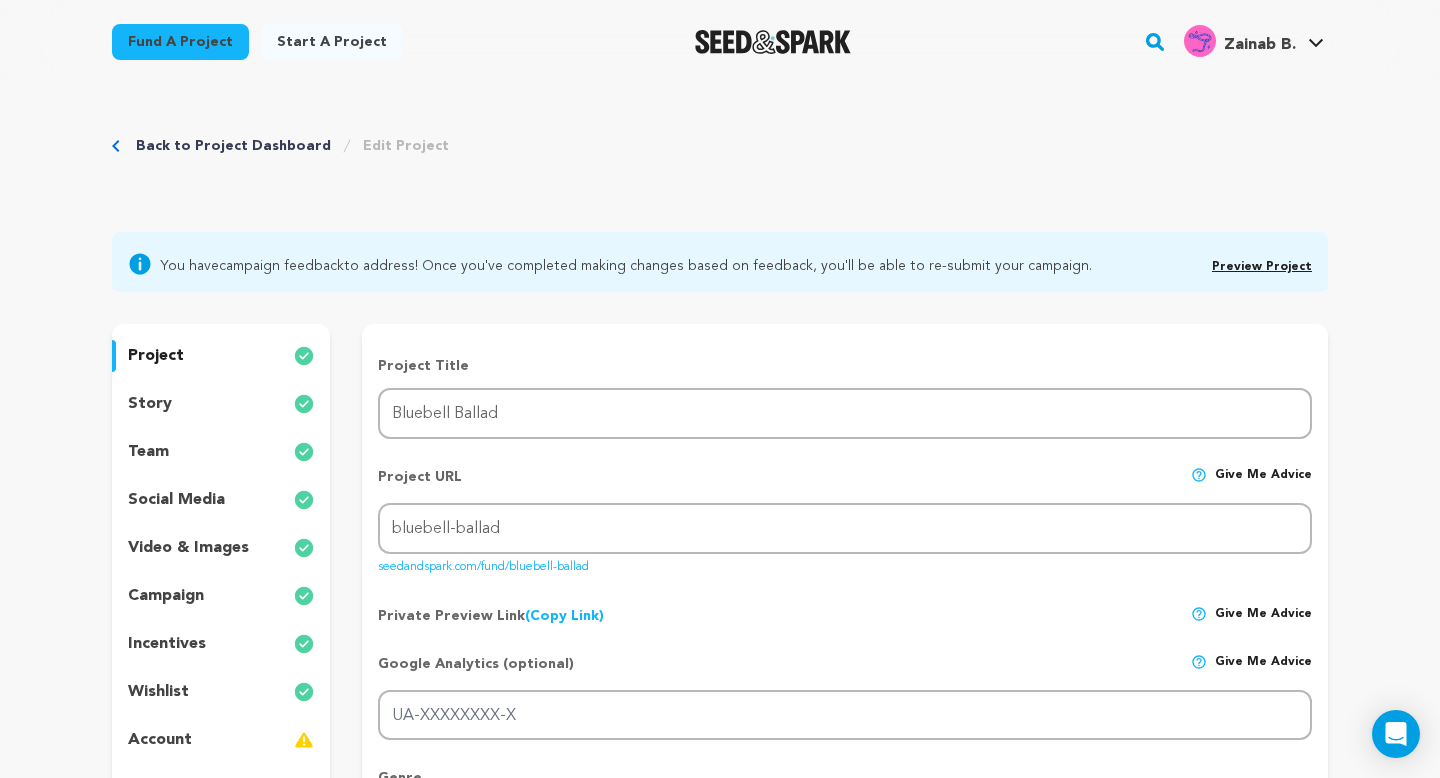click on "story" at bounding box center (221, 404) 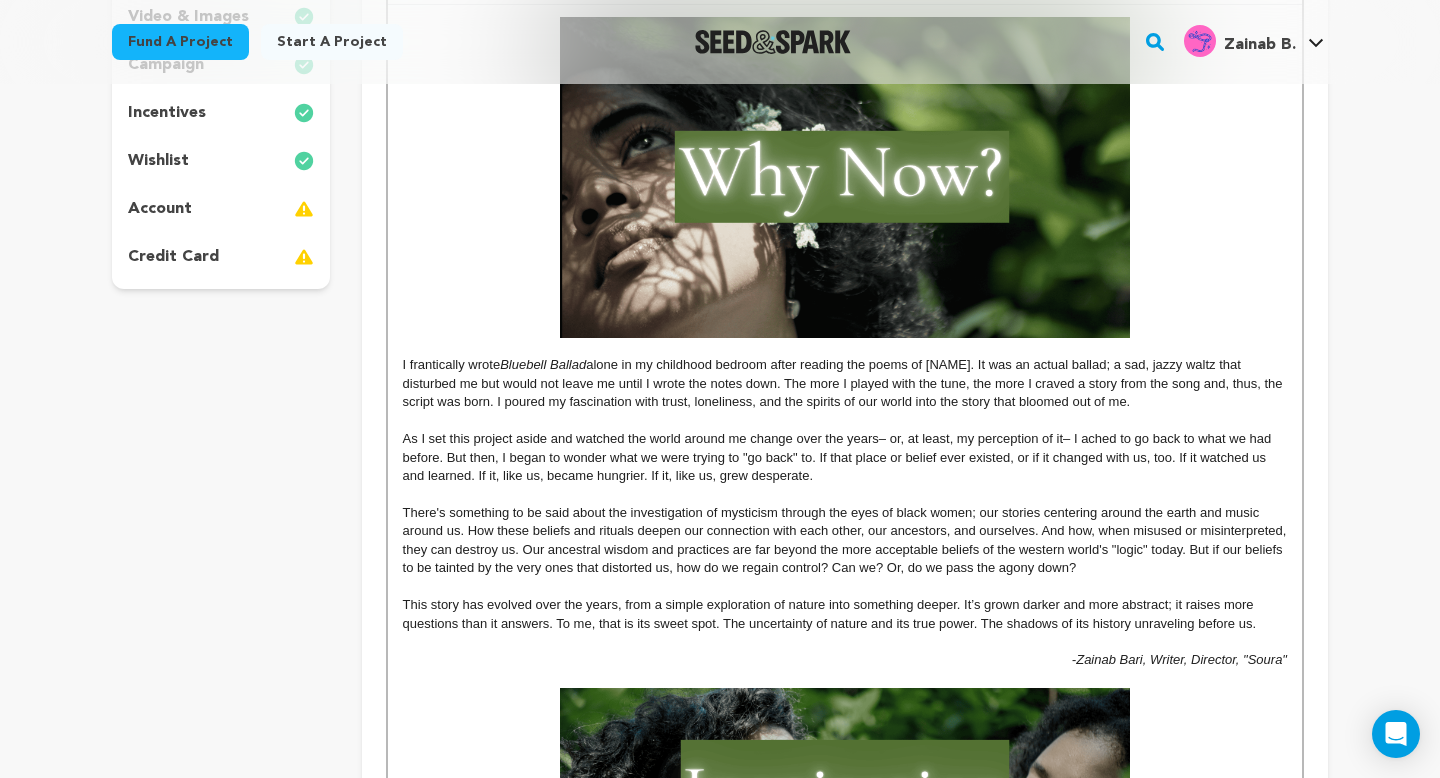 scroll, scrollTop: 539, scrollLeft: 0, axis: vertical 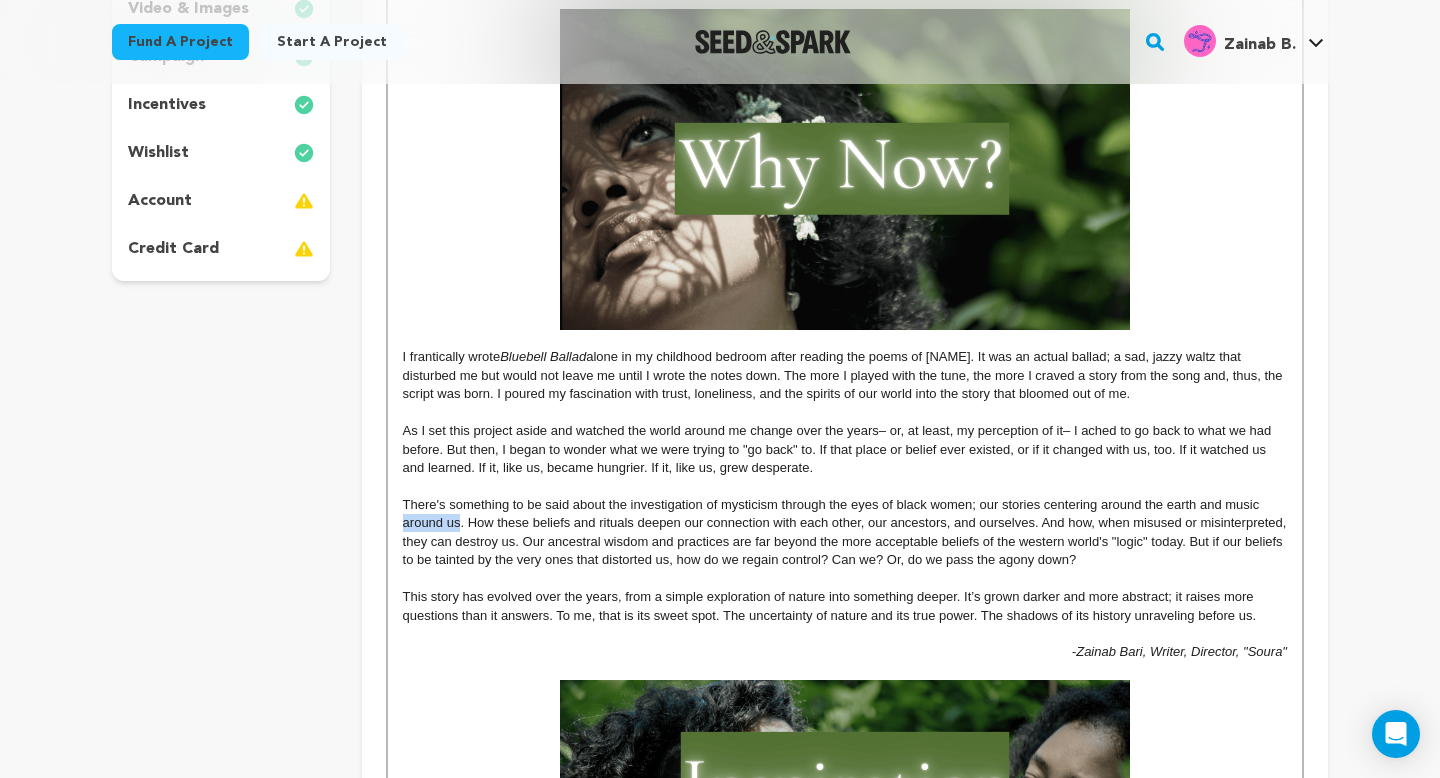 drag, startPoint x: 460, startPoint y: 523, endPoint x: 385, endPoint y: 525, distance: 75.026665 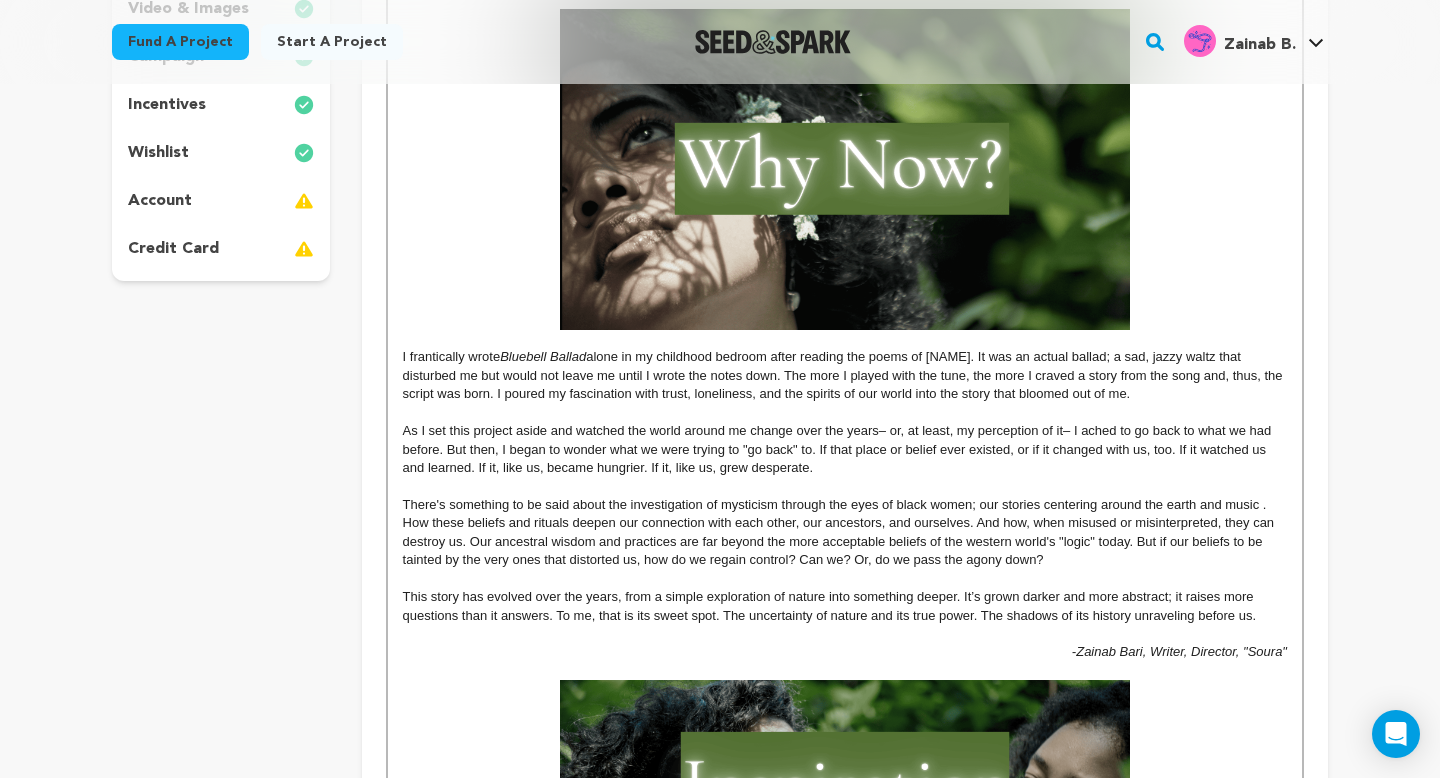 type 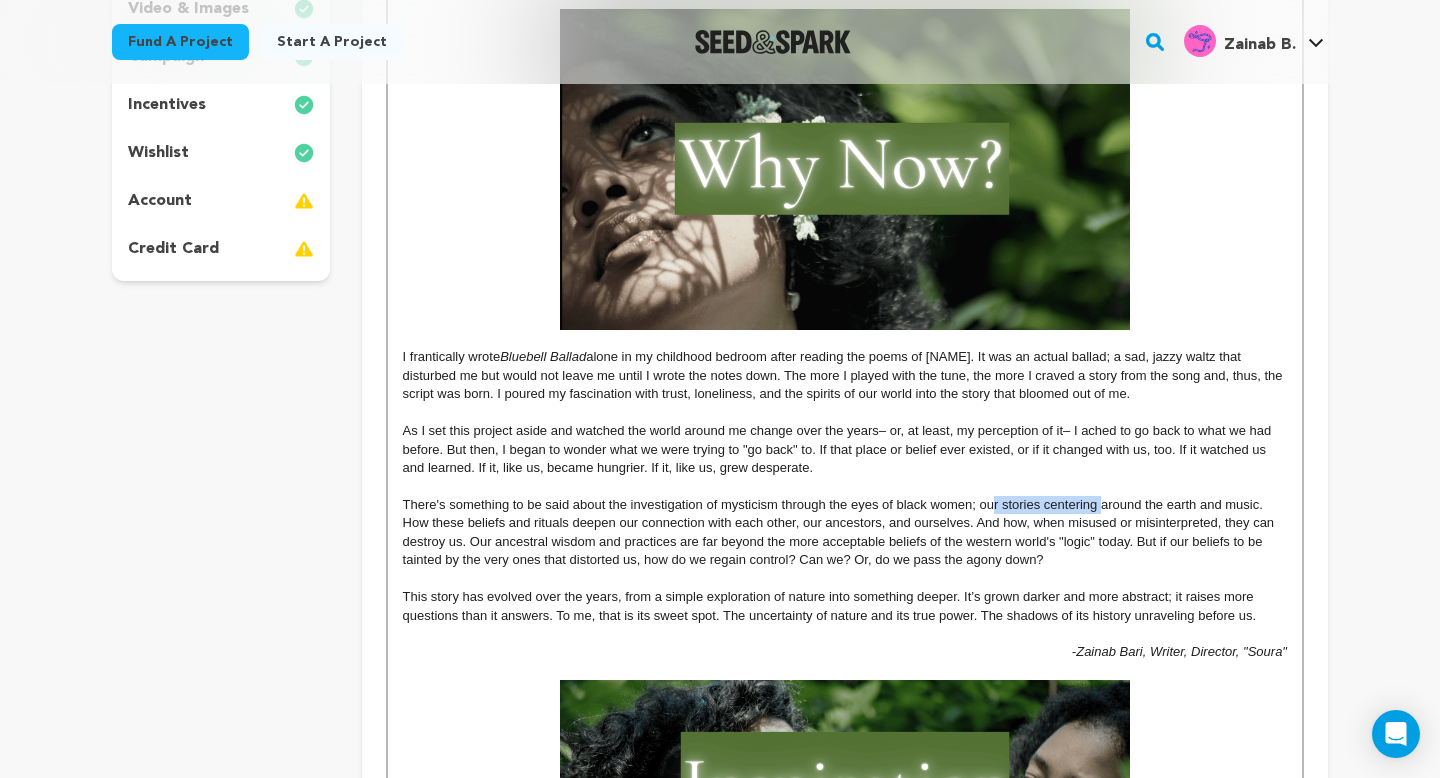 drag, startPoint x: 1101, startPoint y: 508, endPoint x: 996, endPoint y: 508, distance: 105 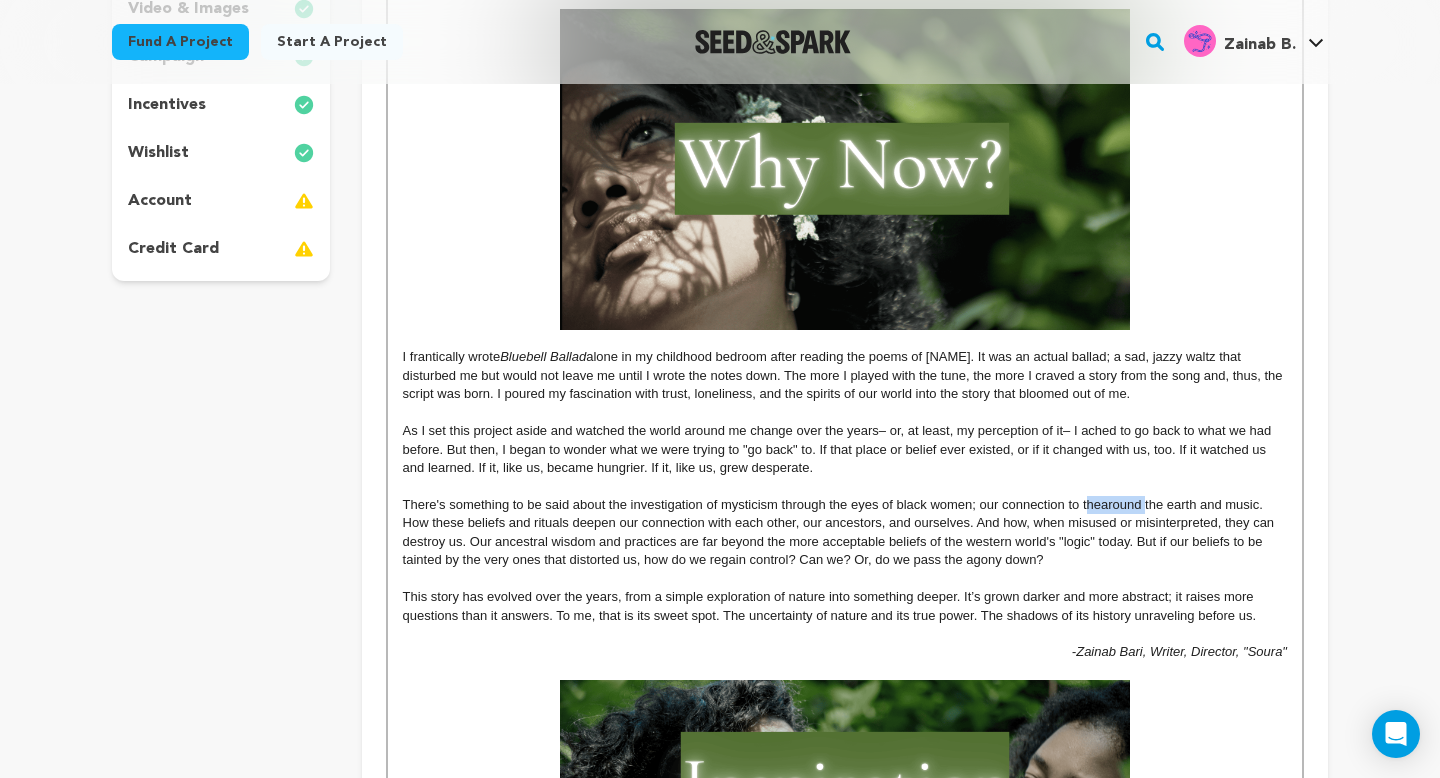 drag, startPoint x: 1145, startPoint y: 507, endPoint x: 1087, endPoint y: 507, distance: 58 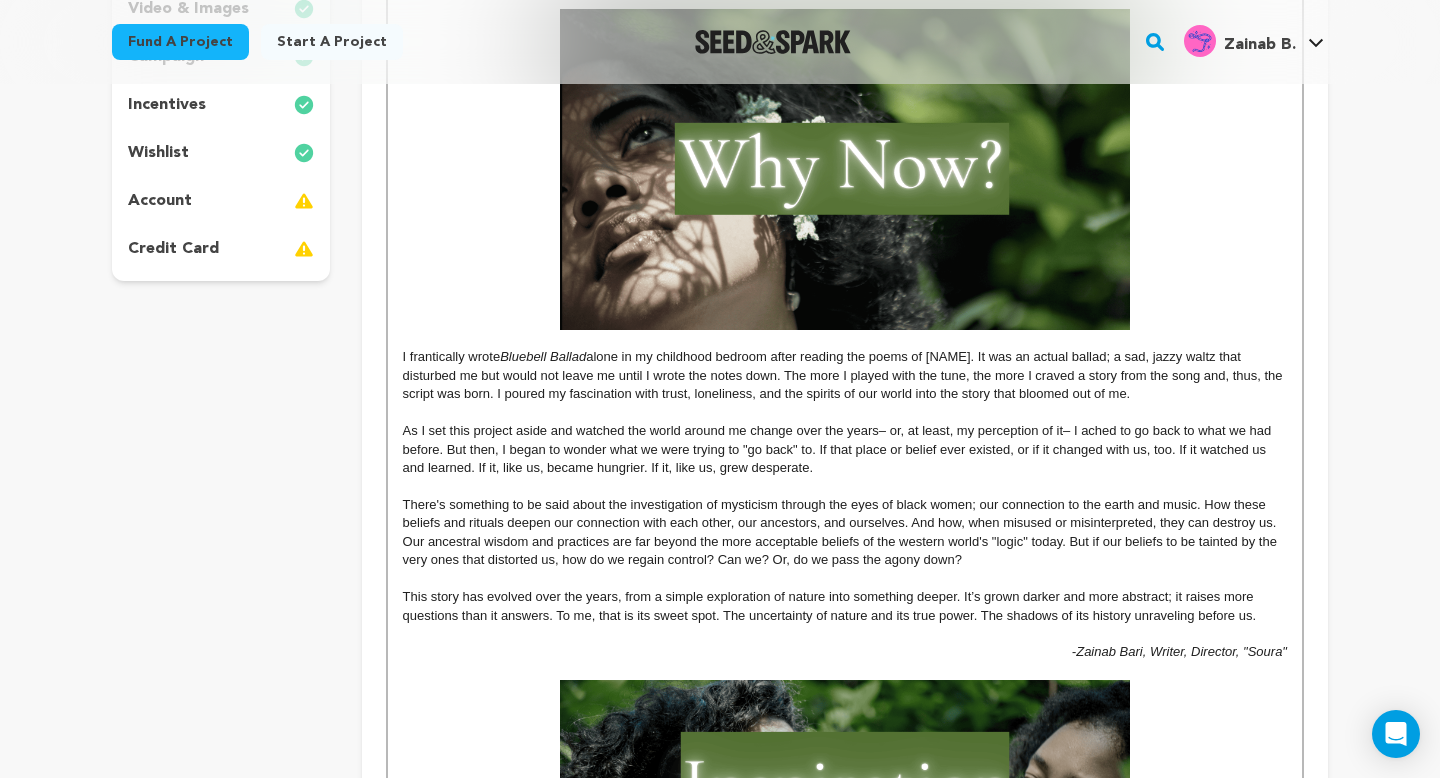 click on "There's something to be said about the investigation of mysticism through the eyes of black women; our connection to the earth and music. How these beliefs and rituals deepen our connection with each other, our ancestors, and ourselves. And how, when misused or misinterpreted, they can destroy us. Our ancestral wisdom and practices are far beyond the more acceptable beliefs of the western world's "logic" today. But if our beliefs to be tainted by the very ones that distorted us, how do we regain control? Can we? Or, do we pass the agony down?" at bounding box center (842, 532) 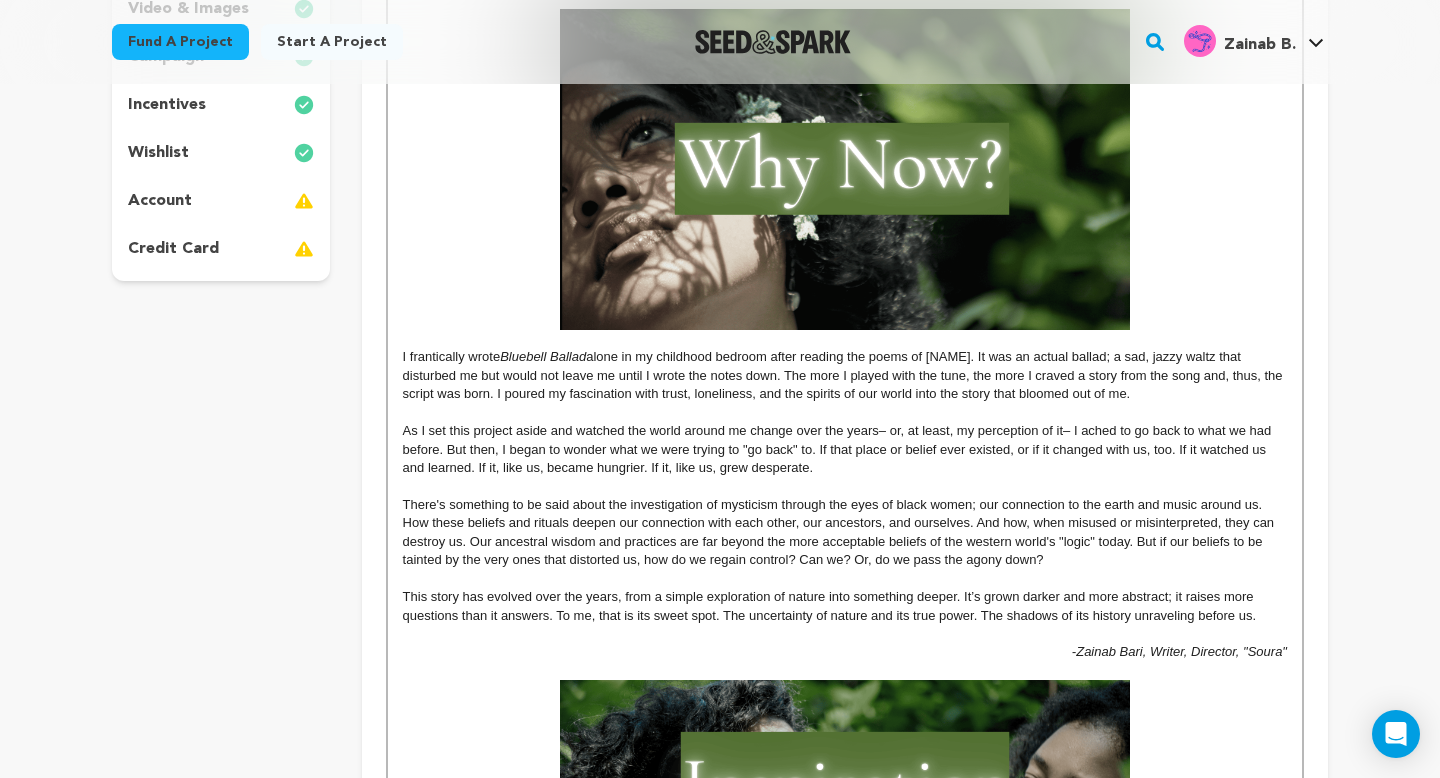 click on "There's something to be said about the investigation of mysticism through the eyes of black women; our connection to the earth and music around us. How these beliefs and rituals deepen our connection with each other, our ancestors, and ourselves. And how, when misused or misinterpreted, they can destroy us. Our ancestral wisdom and practices are far beyond the more acceptable beliefs of the western world's "logic" today. But if our beliefs to be tainted by the very ones that distorted us, how do we regain control? Can we? Or, do we pass the agony down?" at bounding box center [840, 532] 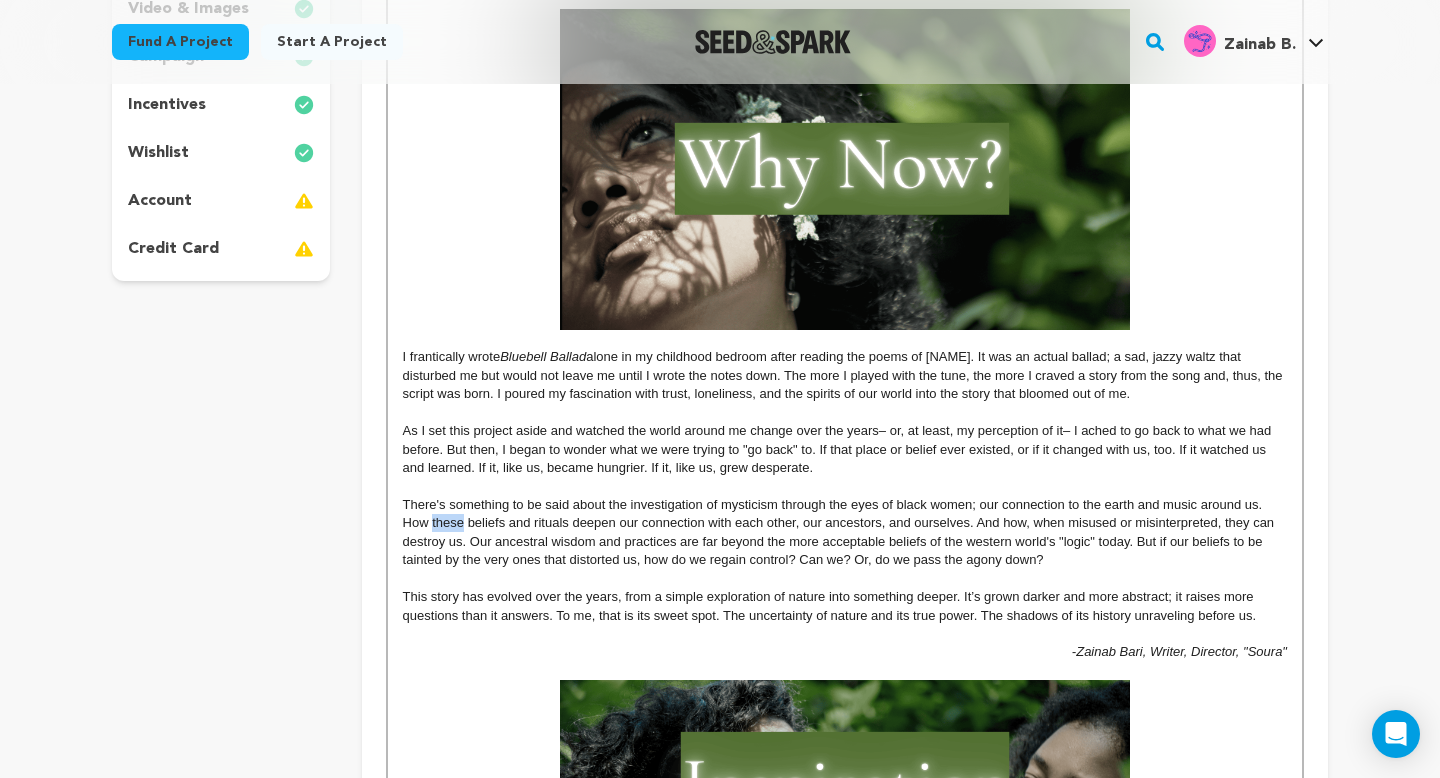 click on "There's something to be said about the investigation of mysticism through the eyes of black women; our connection to the earth and music around us. How these beliefs and rituals deepen our connection with each other, our ancestors, and ourselves. And how, when misused or misinterpreted, they can destroy us. Our ancestral wisdom and practices are far beyond the more acceptable beliefs of the western world's "logic" today. But if our beliefs to be tainted by the very ones that distorted us, how do we regain control? Can we? Or, do we pass the agony down?" at bounding box center (840, 532) 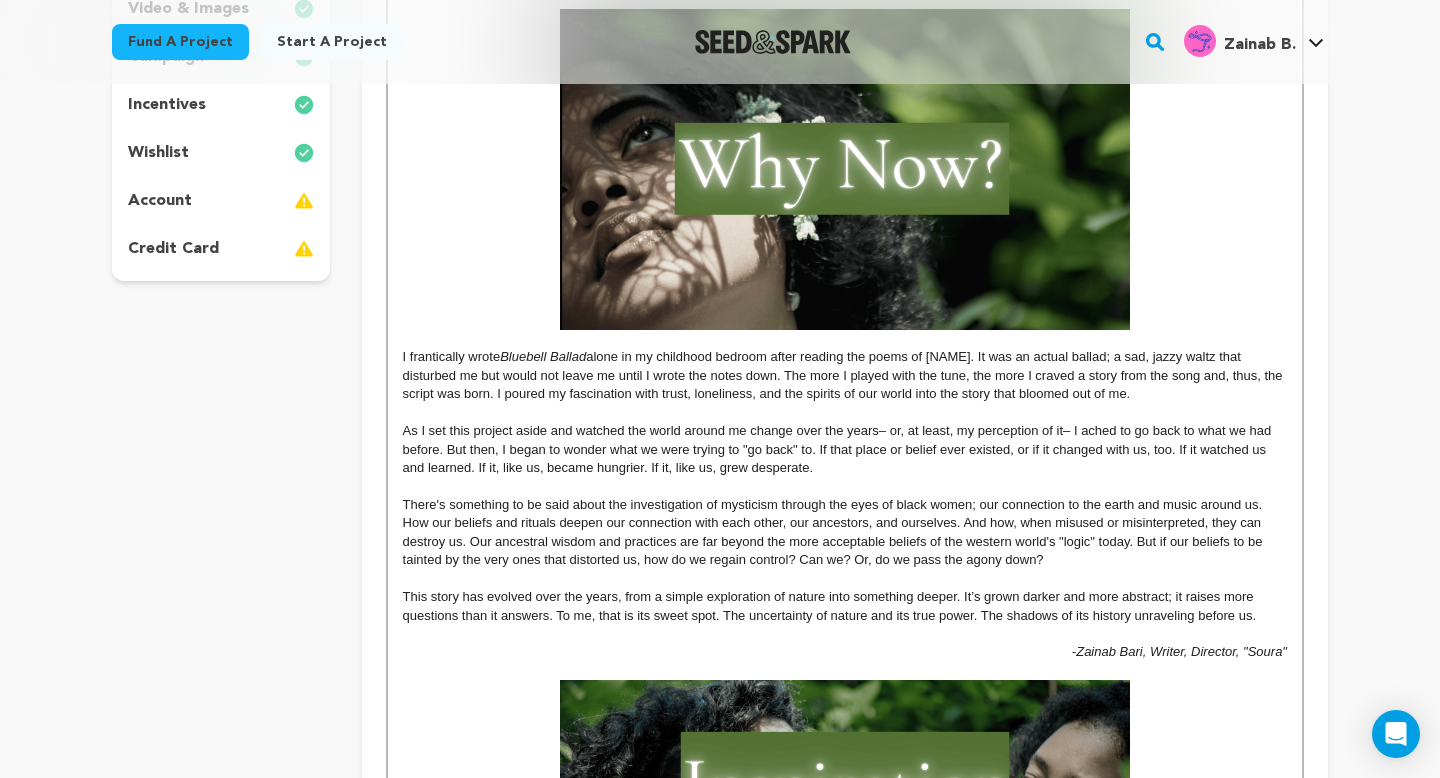 click on "There's something to be said about the investigation of mysticism through the eyes of black women; our connection to the earth and music around us. How our beliefs and rituals deepen our connection with each other, our ancestors, and ourselves. And how, when misused or misinterpreted, they can destroy us. Our ancestral wisdom and practices are far beyond the more acceptable beliefs of the western world's "logic" today. But if our beliefs to be tainted by the very ones that distorted us, how do we regain control? Can we? Or, do we pass the agony down?" at bounding box center [834, 532] 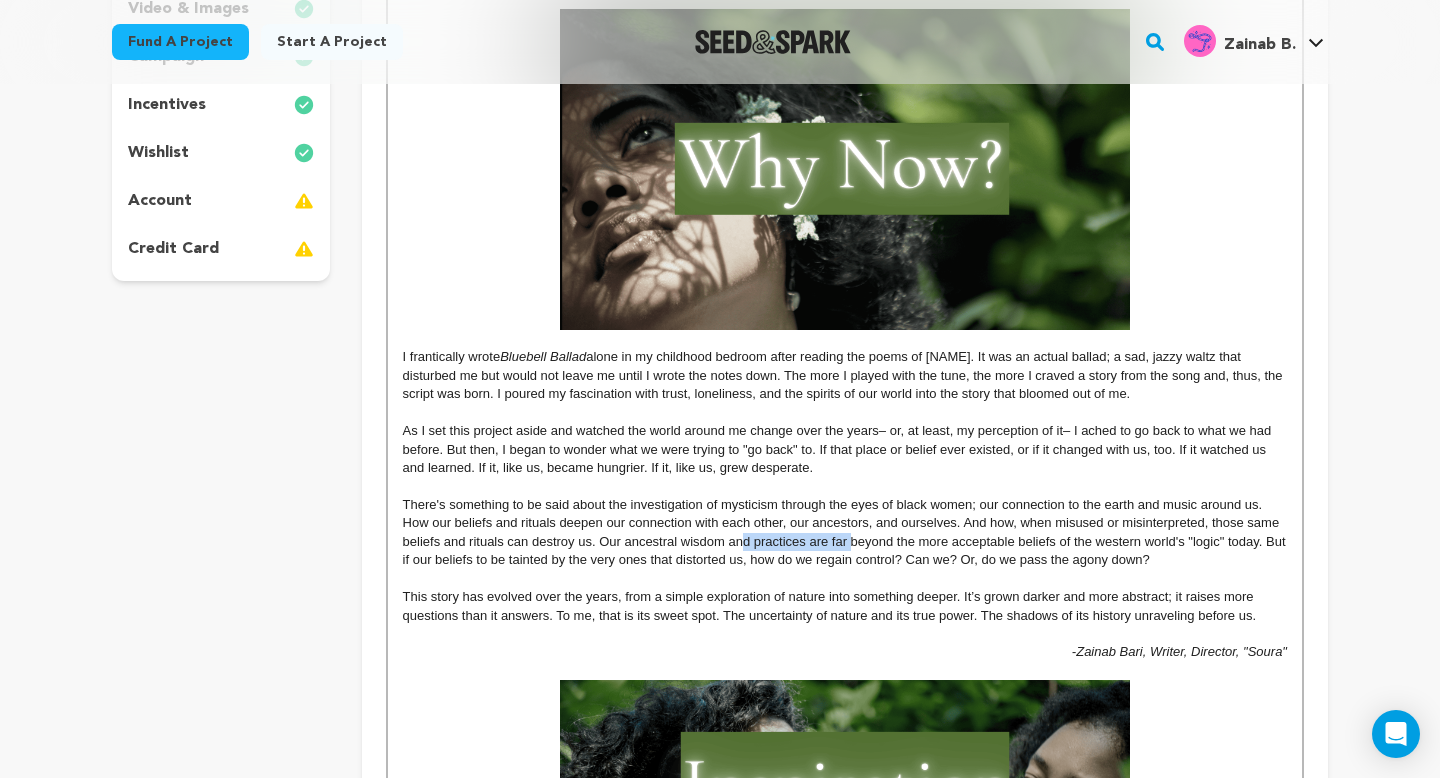 drag, startPoint x: 849, startPoint y: 542, endPoint x: 738, endPoint y: 540, distance: 111.01801 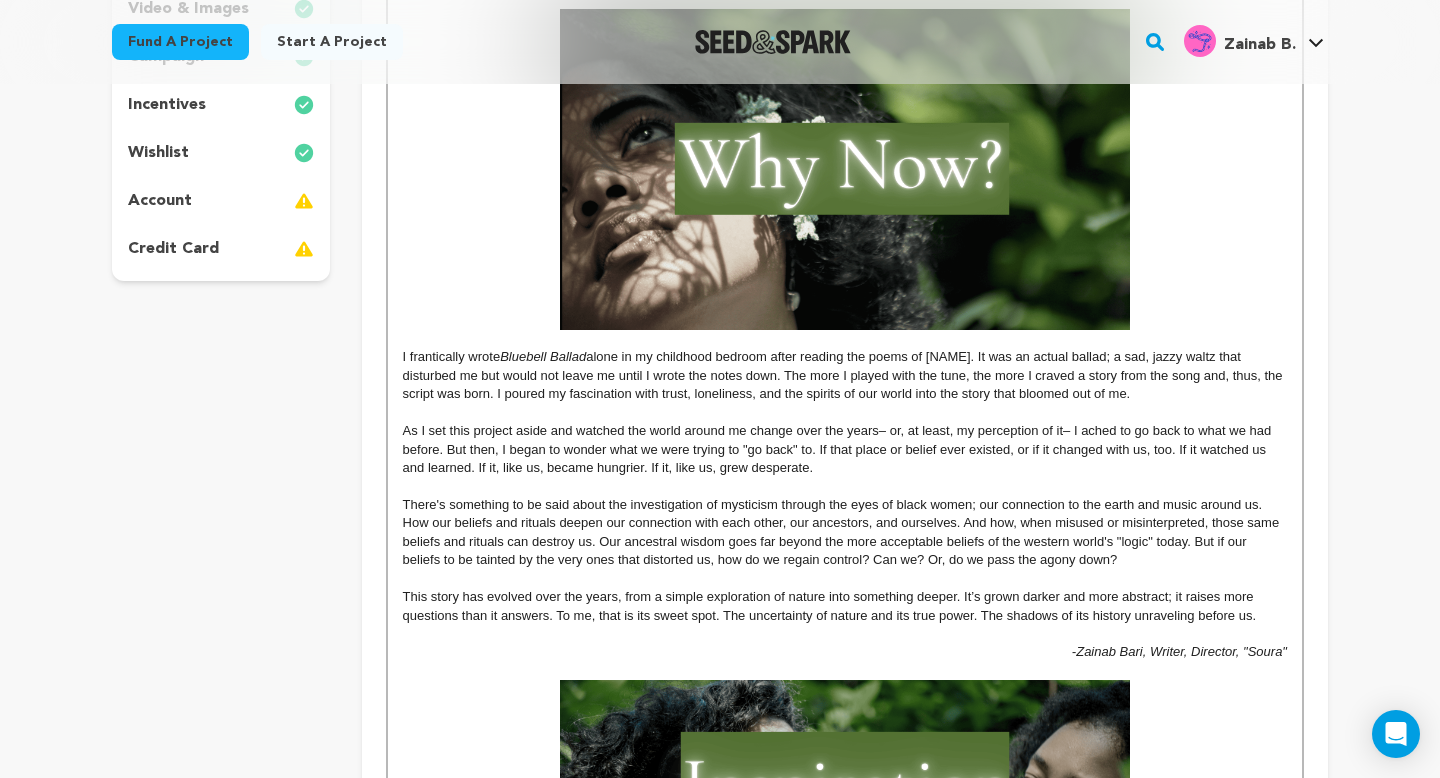 click on "There's something to be said about the investigation of mysticism through the eyes of black women; our connection to the earth and music around us. How our beliefs and rituals deepen our connection with each other, our ancestors, and ourselves. And how, when misused or misinterpreted, those same beliefs and rituals can destroy us. Our ancestral wisdom goes far beyond the more acceptable beliefs of the western world's "logic" today. But if our beliefs to be tainted by the very ones that distorted us, how do we regain control? Can we? Or, do we pass the agony down?" at bounding box center (843, 532) 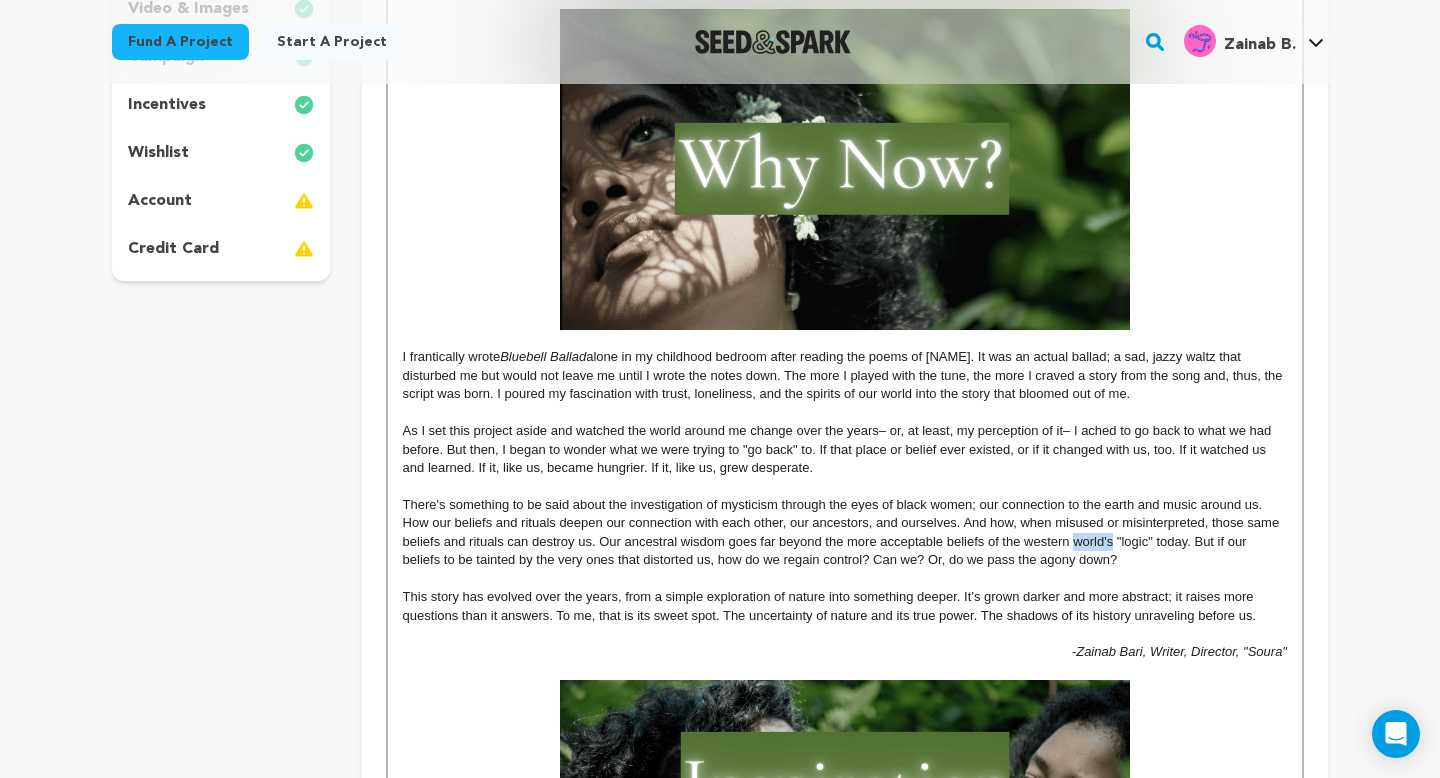 click on "There's something to be said about the investigation of mysticism through the eyes of black women; our connection to the earth and music around us. How our beliefs and rituals deepen our connection with each other, our ancestors, and ourselves. And how, when misused or misinterpreted, those same beliefs and rituals can destroy us. Our ancestral wisdom goes far beyond the more acceptable beliefs of the western world's "logic" today. But if our beliefs to be tainted by the very ones that distorted us, how do we regain control? Can we? Or, do we pass the agony down?" at bounding box center (843, 532) 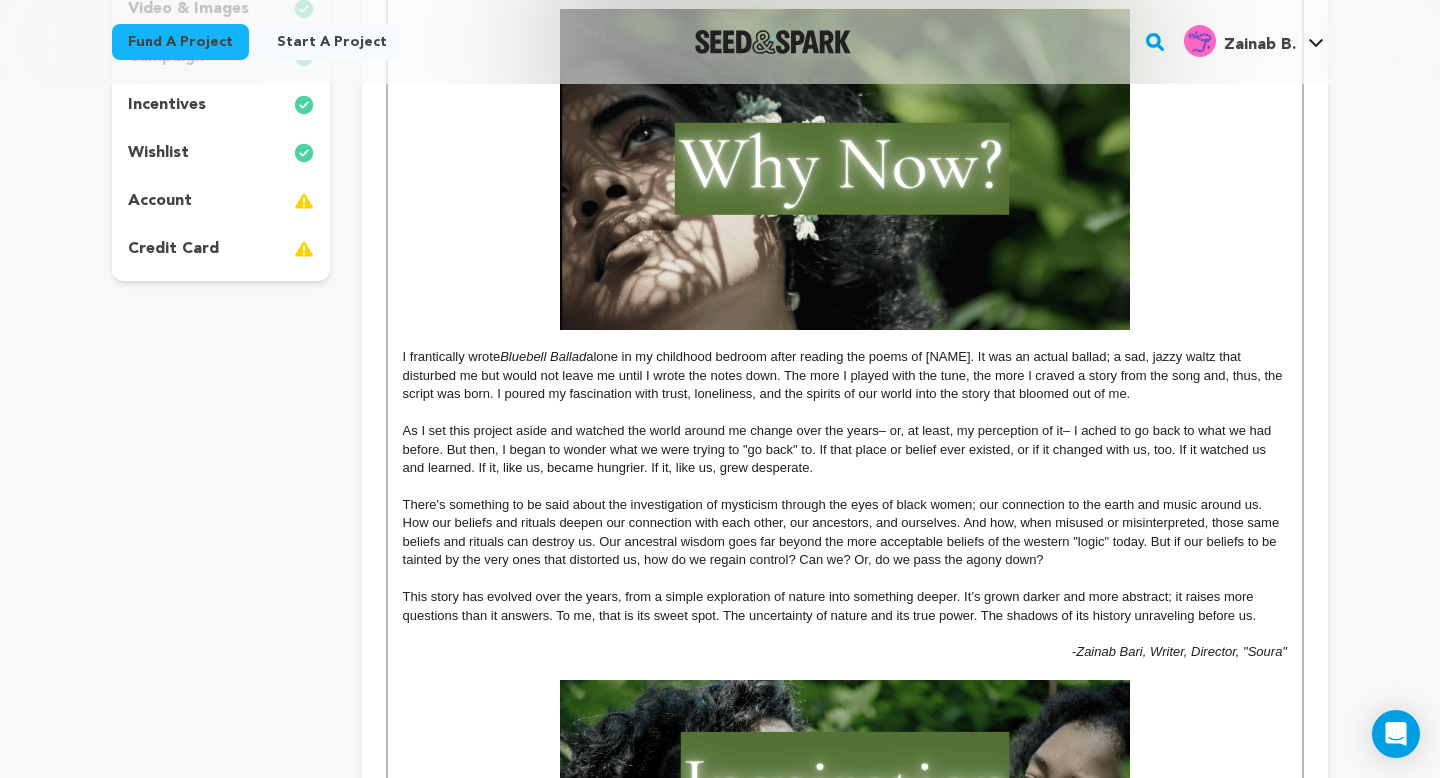 click on "There's something to be said about the investigation of mysticism through the eyes of black women; our connection to the earth and music around us. How our beliefs and rituals deepen our connection with each other, our ancestors, and ourselves. And how, when misused or misinterpreted, those same beliefs and rituals can destroy us. Our ancestral wisdom goes far beyond the more acceptable beliefs of the western "logic" today. But if our beliefs to be tainted by the very ones that distorted us, how do we regain control? Can we? Or, do we pass the agony down?" at bounding box center [843, 532] 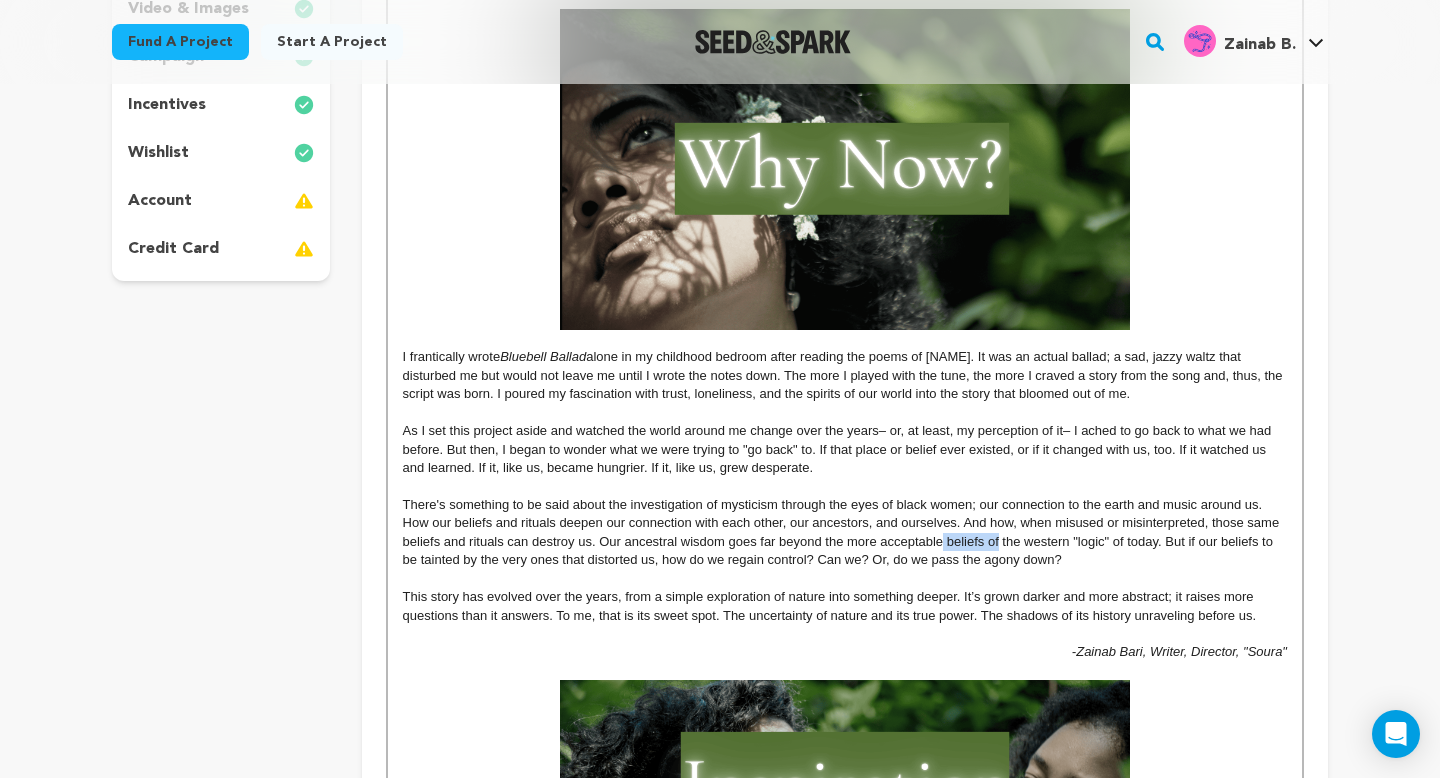 drag, startPoint x: 999, startPoint y: 546, endPoint x: 944, endPoint y: 549, distance: 55.081757 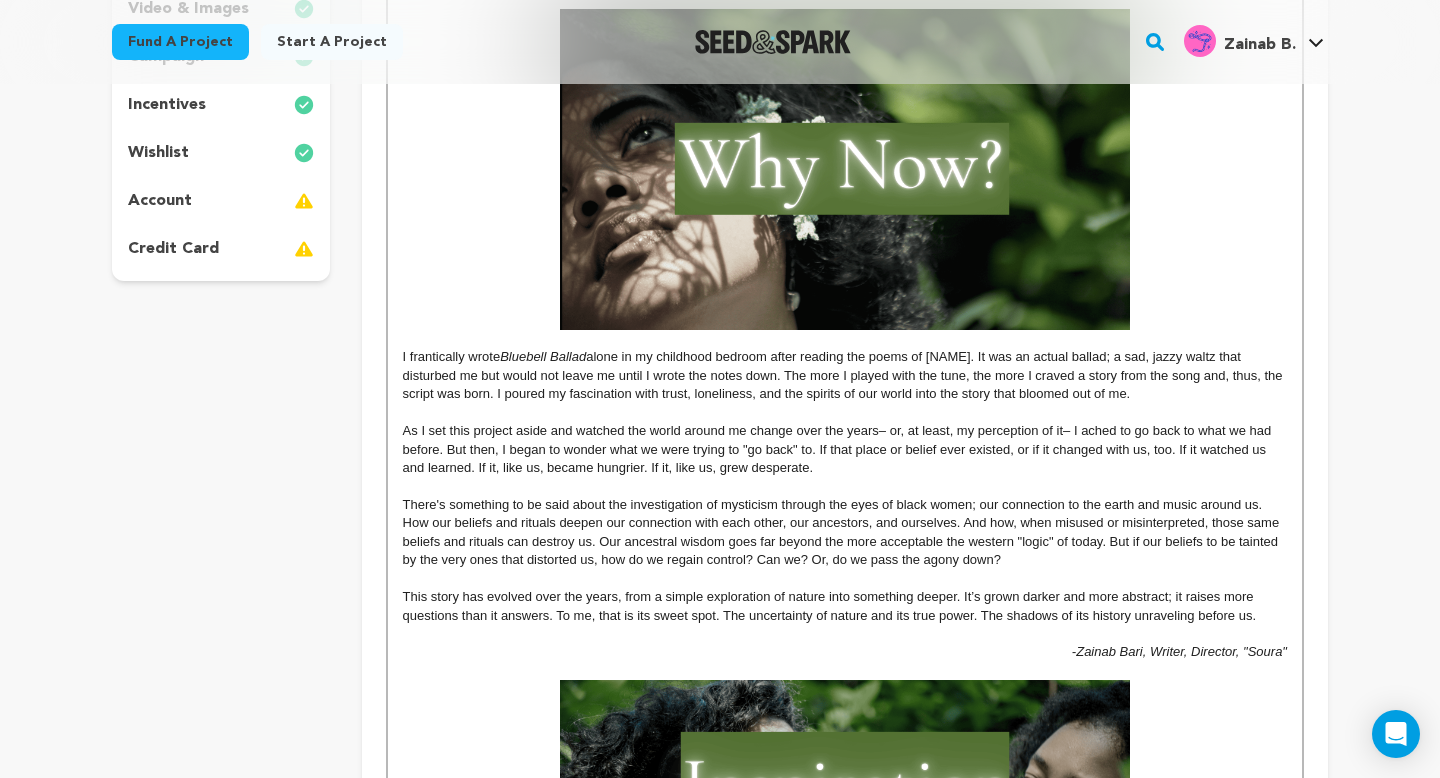 click on "There's something to be said about the investigation of mysticism through the eyes of black women; our connection to the earth and music around us. How our beliefs and rituals deepen our connection with each other, our ancestors, and ourselves. And how, when misused or misinterpreted, those same beliefs and rituals can destroy us. Our ancestral wisdom goes far beyond the more acceptable the western "logic" of today. But if our beliefs to be tainted by the very ones that distorted us, how do we regain control? Can we? Or, do we pass the agony down?" at bounding box center (843, 532) 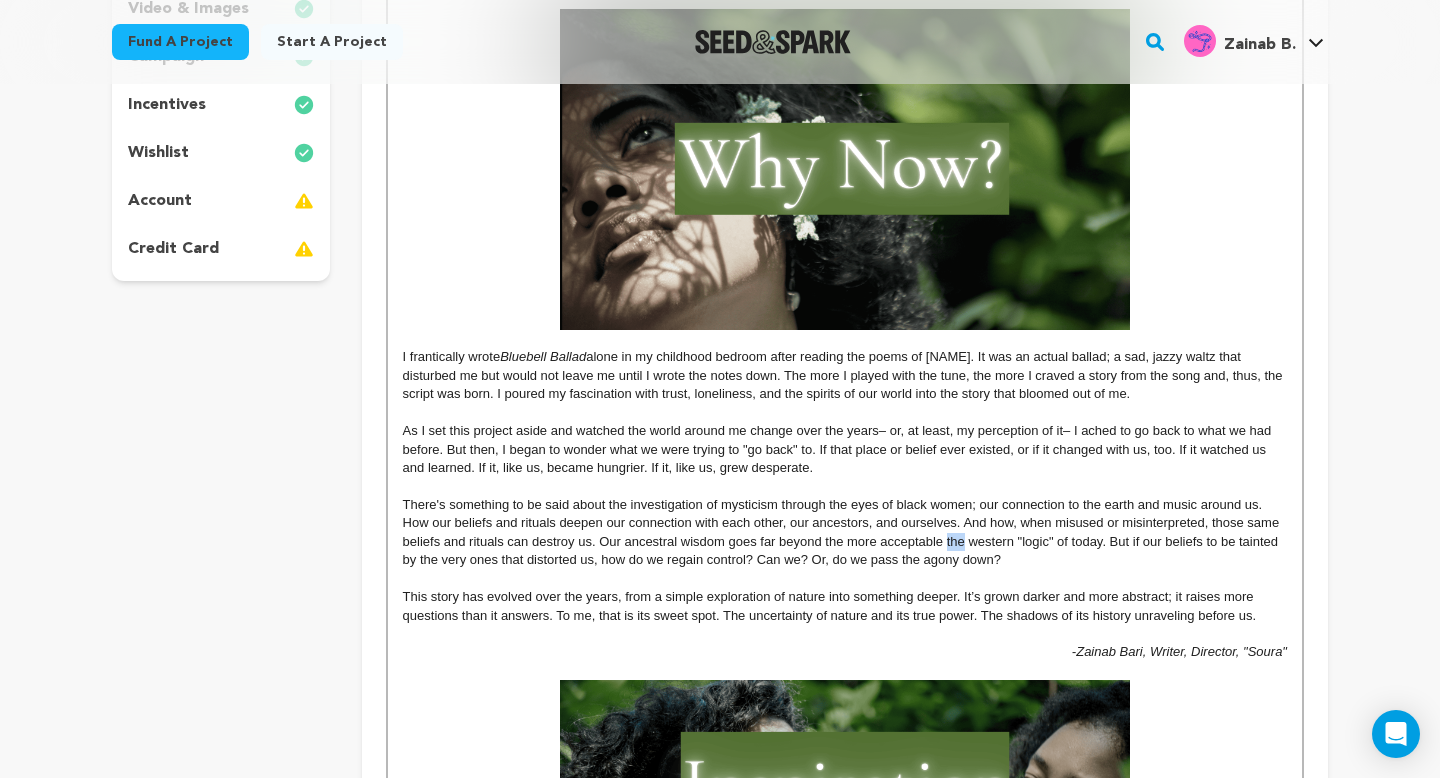 click on "There's something to be said about the investigation of mysticism through the eyes of black women; our connection to the earth and music around us. How our beliefs and rituals deepen our connection with each other, our ancestors, and ourselves. And how, when misused or misinterpreted, those same beliefs and rituals can destroy us. Our ancestral wisdom goes far beyond the more acceptable the western "logic" of today. But if our beliefs to be tainted by the very ones that distorted us, how do we regain control? Can we? Or, do we pass the agony down?" at bounding box center (843, 532) 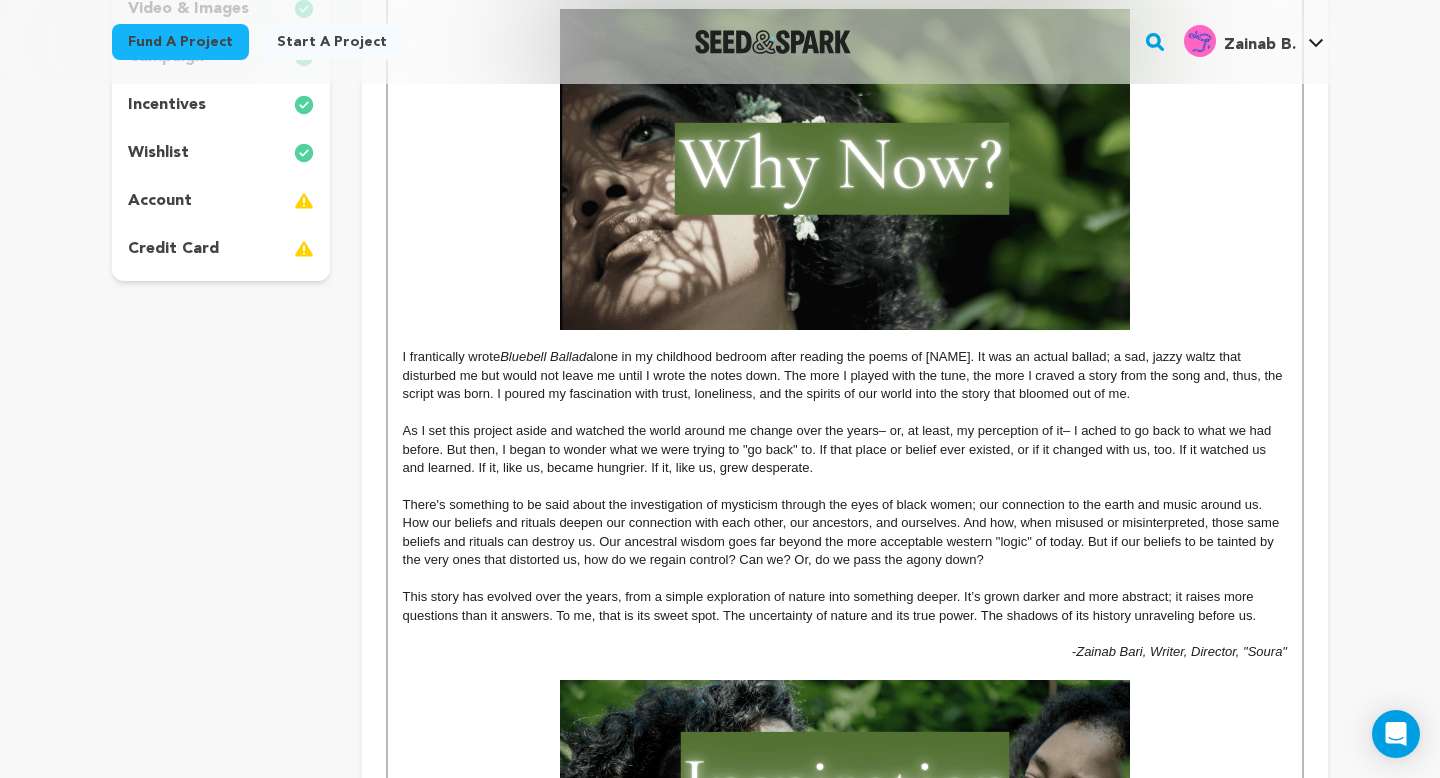click on "There's something to be said about the investigation of mysticism through the eyes of black women; our connection to the earth and music around us. How our beliefs and rituals deepen our connection with each other, our ancestors, and ourselves. And how, when misused or misinterpreted, those same beliefs and rituals can destroy us. Our ancestral wisdom goes far beyond the more acceptable western "logic" of today. But if our beliefs to be tainted by the very ones that distorted us, how do we regain control? Can we? Or, do we pass the agony down?" at bounding box center (843, 532) 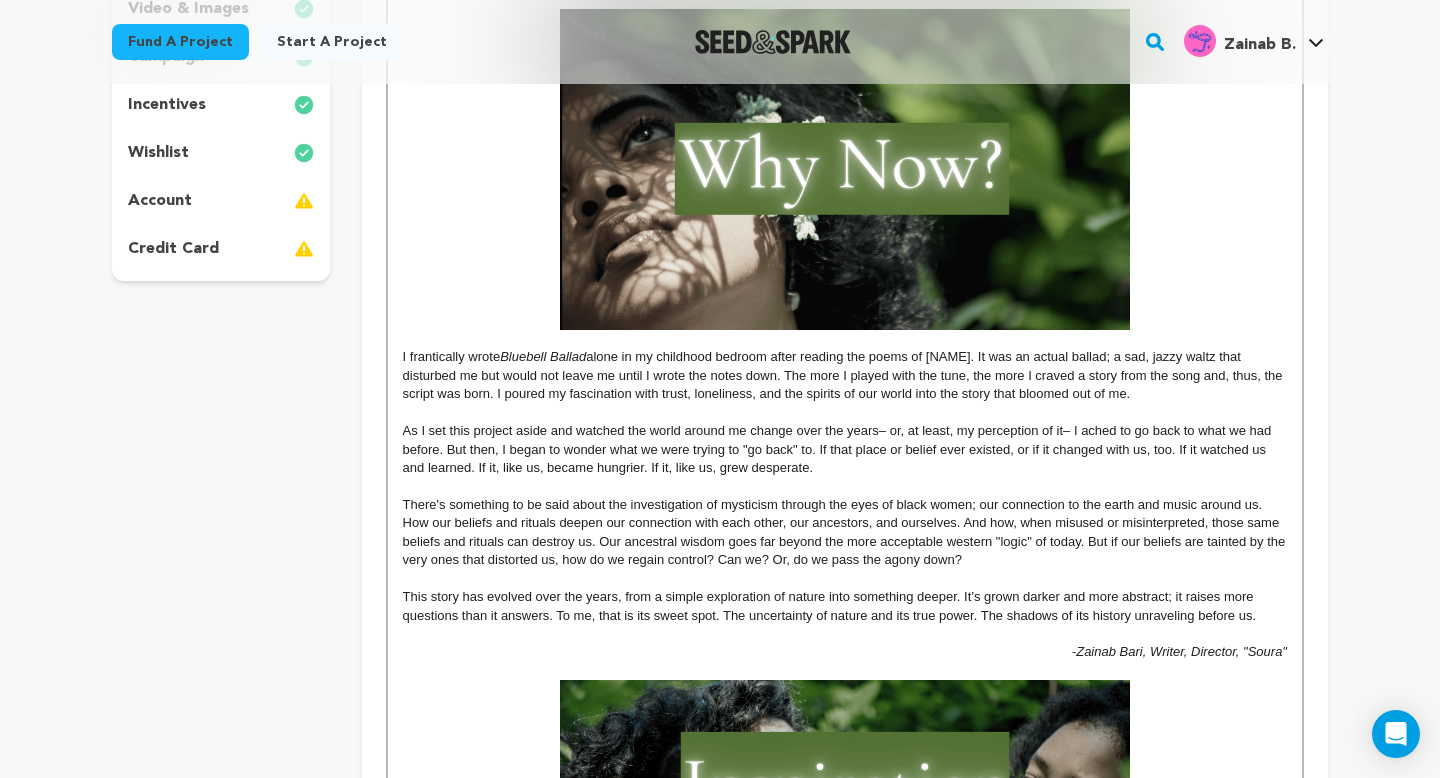 click on "There's something to be said about the investigation of mysticism through the eyes of black women; our connection to the earth and music around us. How our beliefs and rituals deepen our connection with each other, our ancestors, and ourselves. And how, when misused or misinterpreted, those same beliefs and rituals can destroy us. Our ancestral wisdom goes far beyond the more acceptable western "logic" of today. But if our beliefs are tainted by the very ones that distorted us, how do we regain control? Can we? Or, do we pass the agony down?" at bounding box center [846, 532] 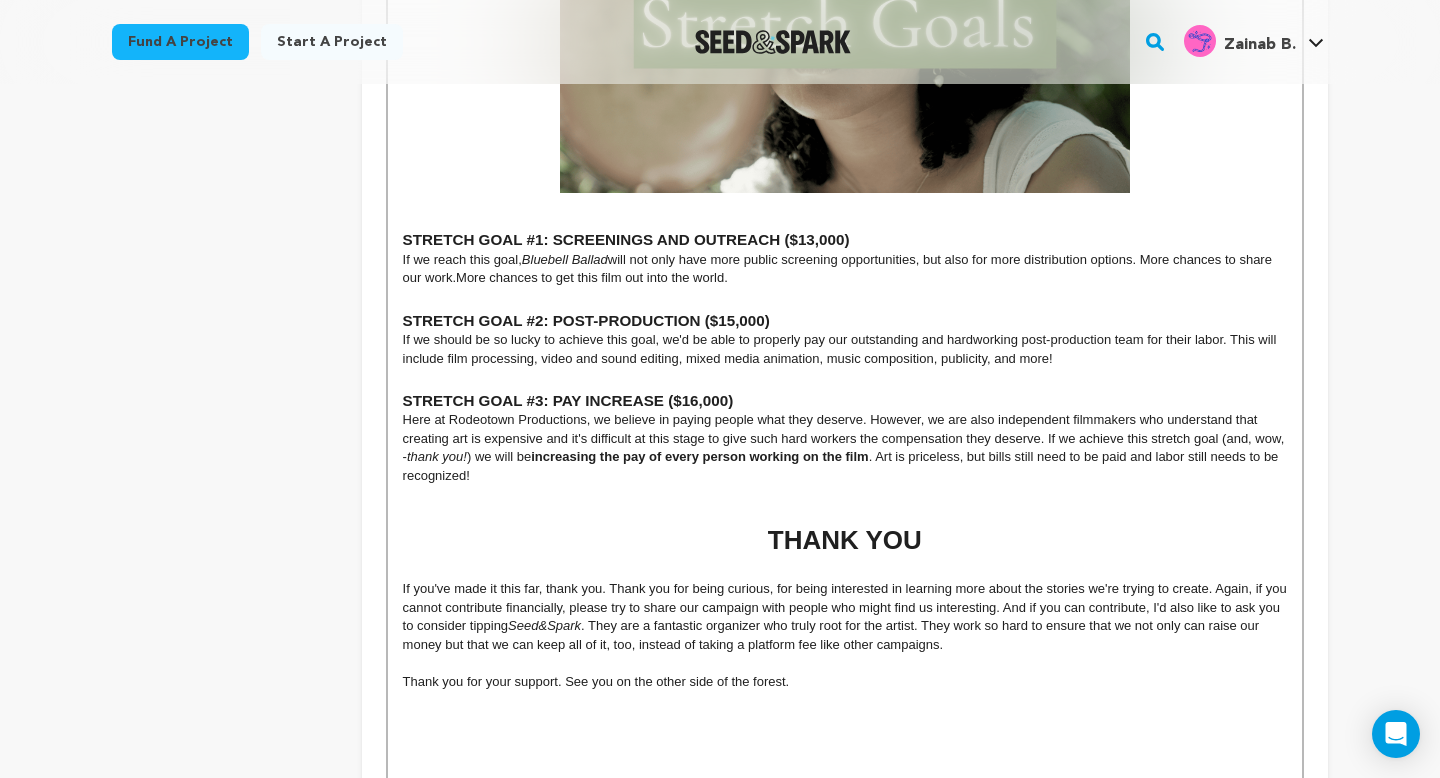 scroll, scrollTop: 4145, scrollLeft: 0, axis: vertical 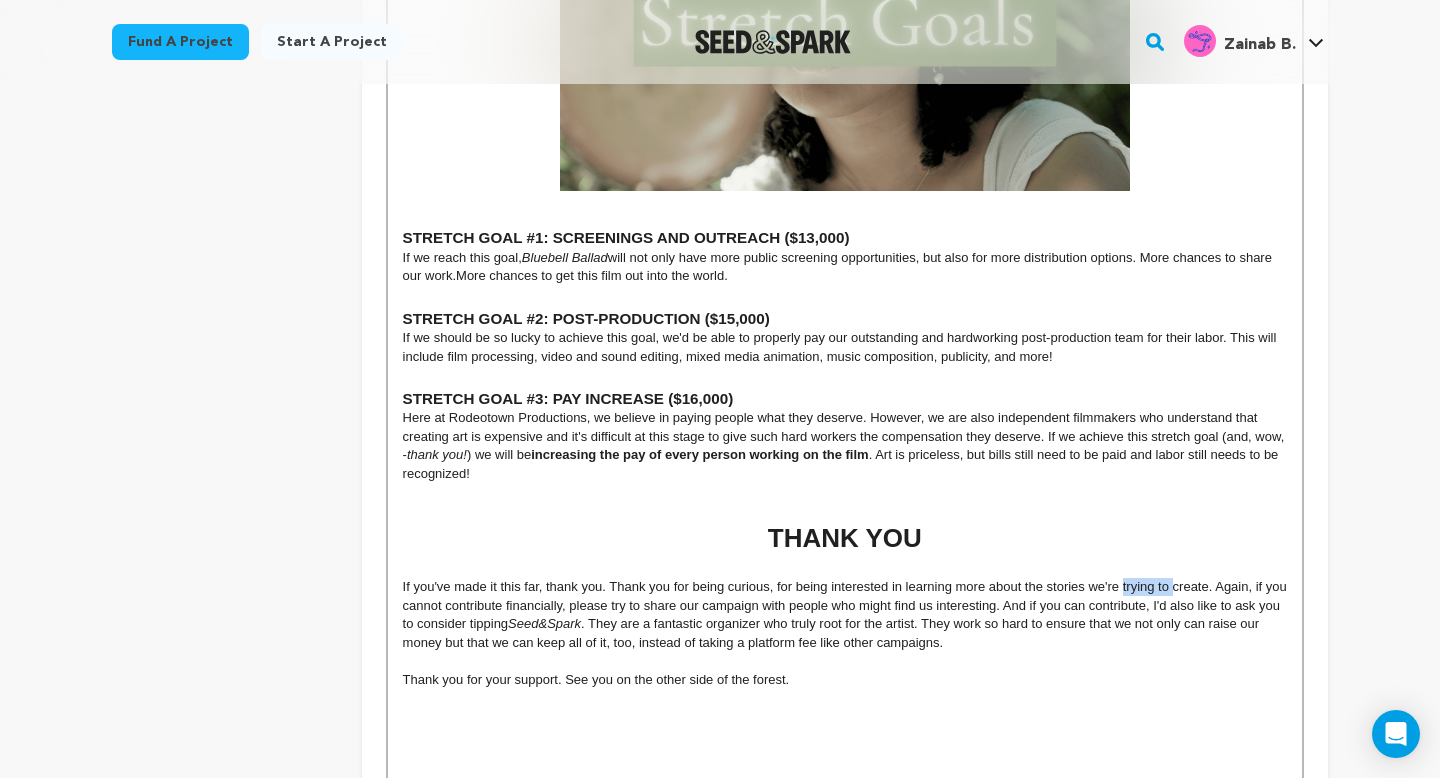 drag, startPoint x: 1175, startPoint y: 590, endPoint x: 1124, endPoint y: 588, distance: 51.0392 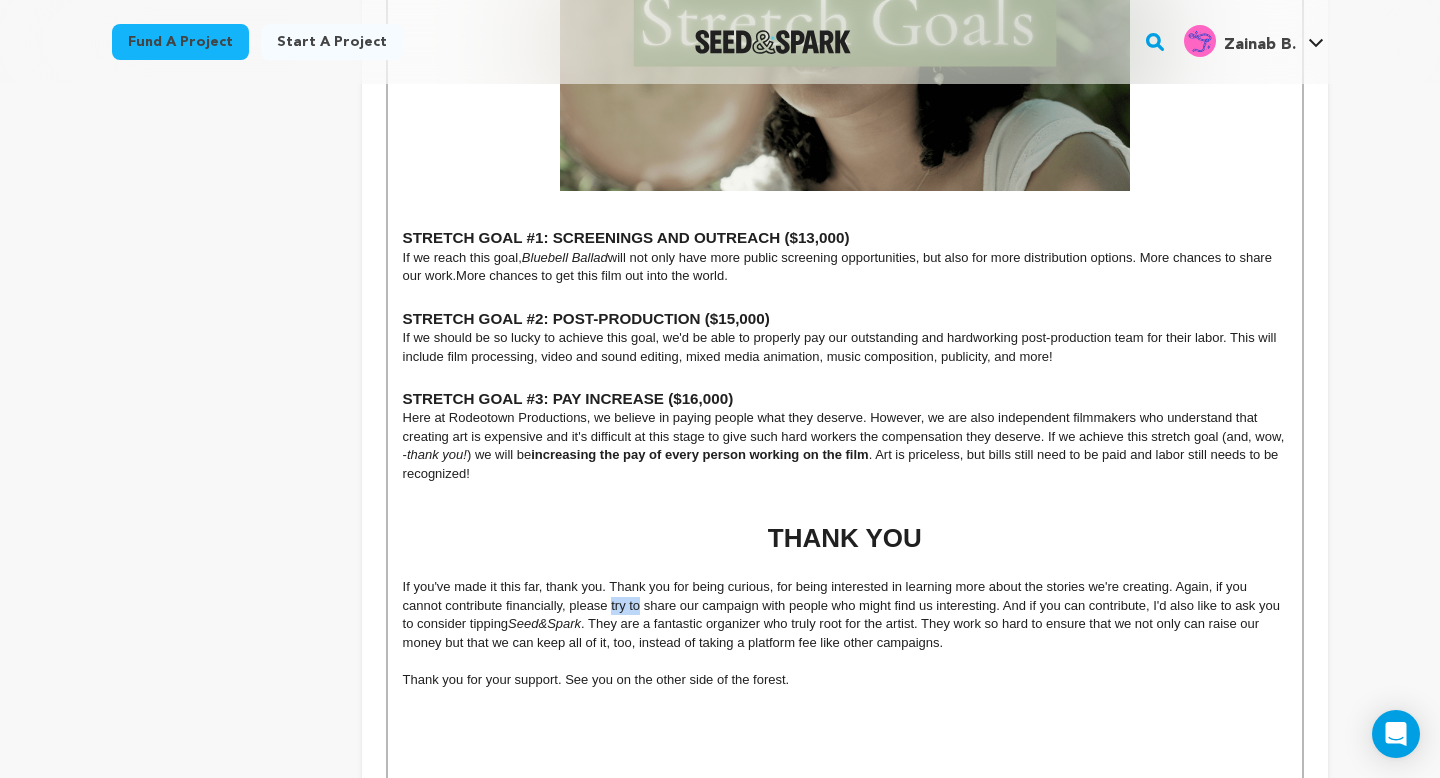 drag, startPoint x: 639, startPoint y: 606, endPoint x: 610, endPoint y: 607, distance: 29.017237 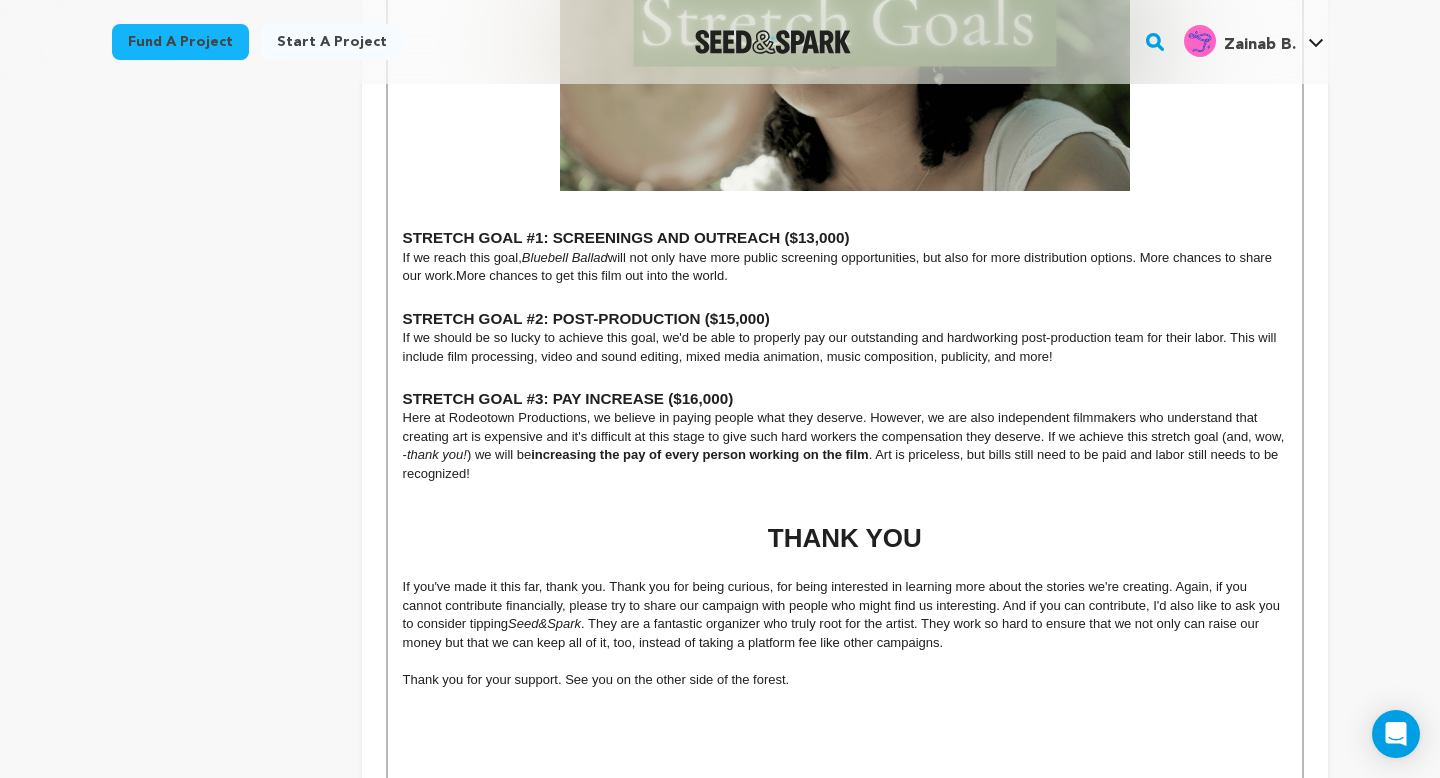 click at bounding box center (845, 661) 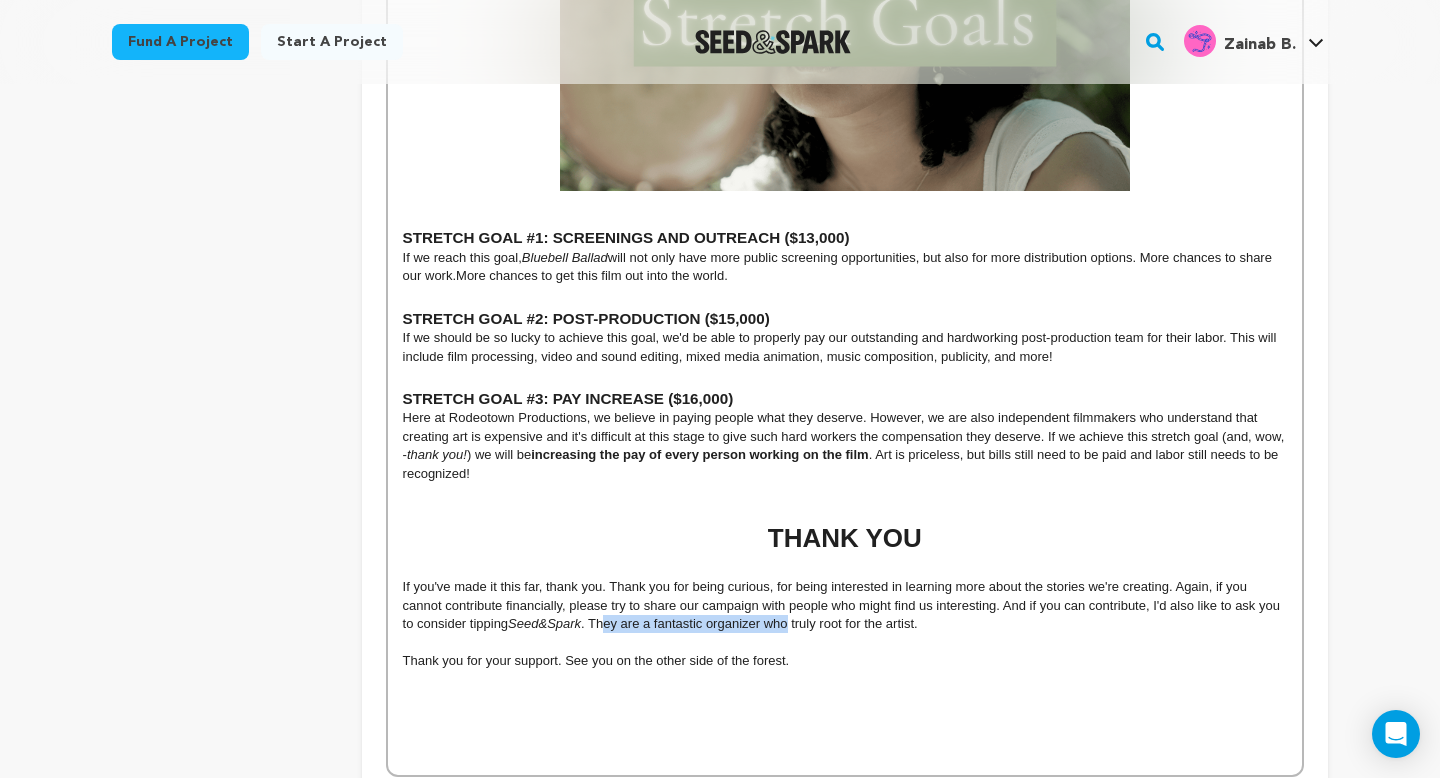drag, startPoint x: 789, startPoint y: 624, endPoint x: 606, endPoint y: 622, distance: 183.01093 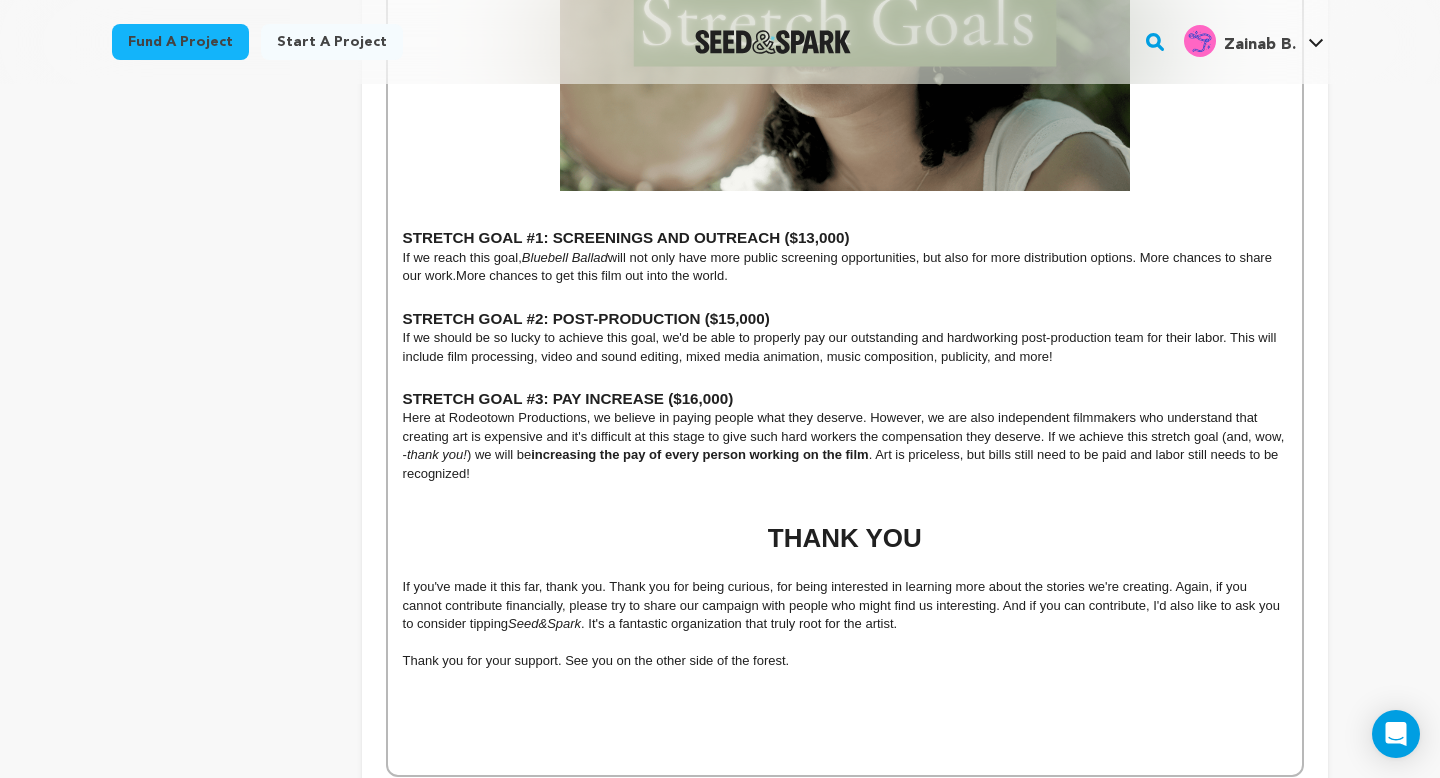 click on "If you've made it this far, thank you. Thank you for being curious, for being interested in learning more about the stories we're creating. Again, if you cannot contribute financially, please try to share our campaign with people who might find us interesting. And if you can contribute, I'd also like to ask you to consider tipping  Seed&Spark . It's a fantastic organization that truly root for   the artist." at bounding box center (845, 605) 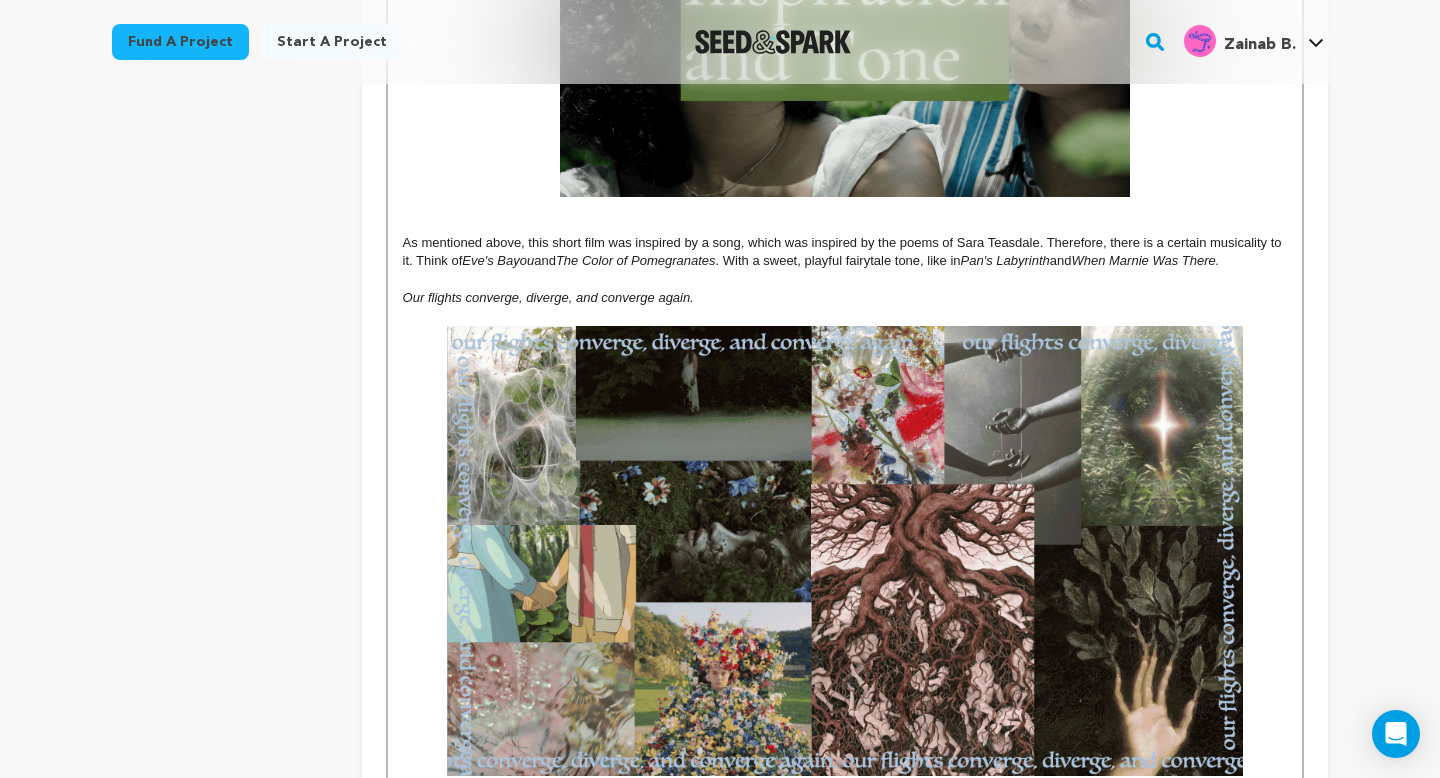 scroll, scrollTop: 1346, scrollLeft: 0, axis: vertical 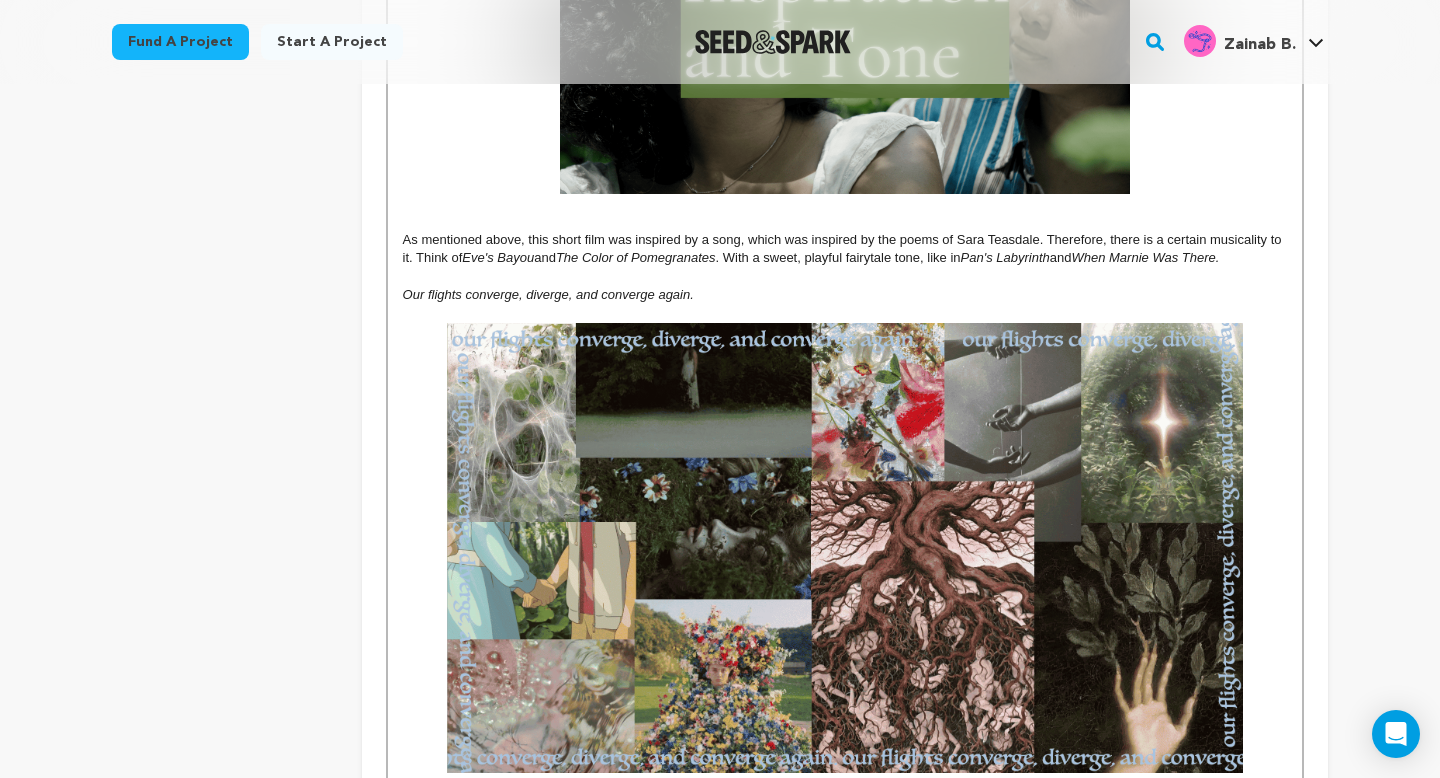 click on "As mentioned above, this short film was inspired by a song, which was inspired by the poems of Sara Teasdale. Therefore, there is a certain musicality to it. Think of  Eve's Bayou  and  The Color of Pomegranates . With a sweet, playful fairytale tone, like in  Pan's Labyrinth  and  When Marnie Was There." at bounding box center (845, 249) 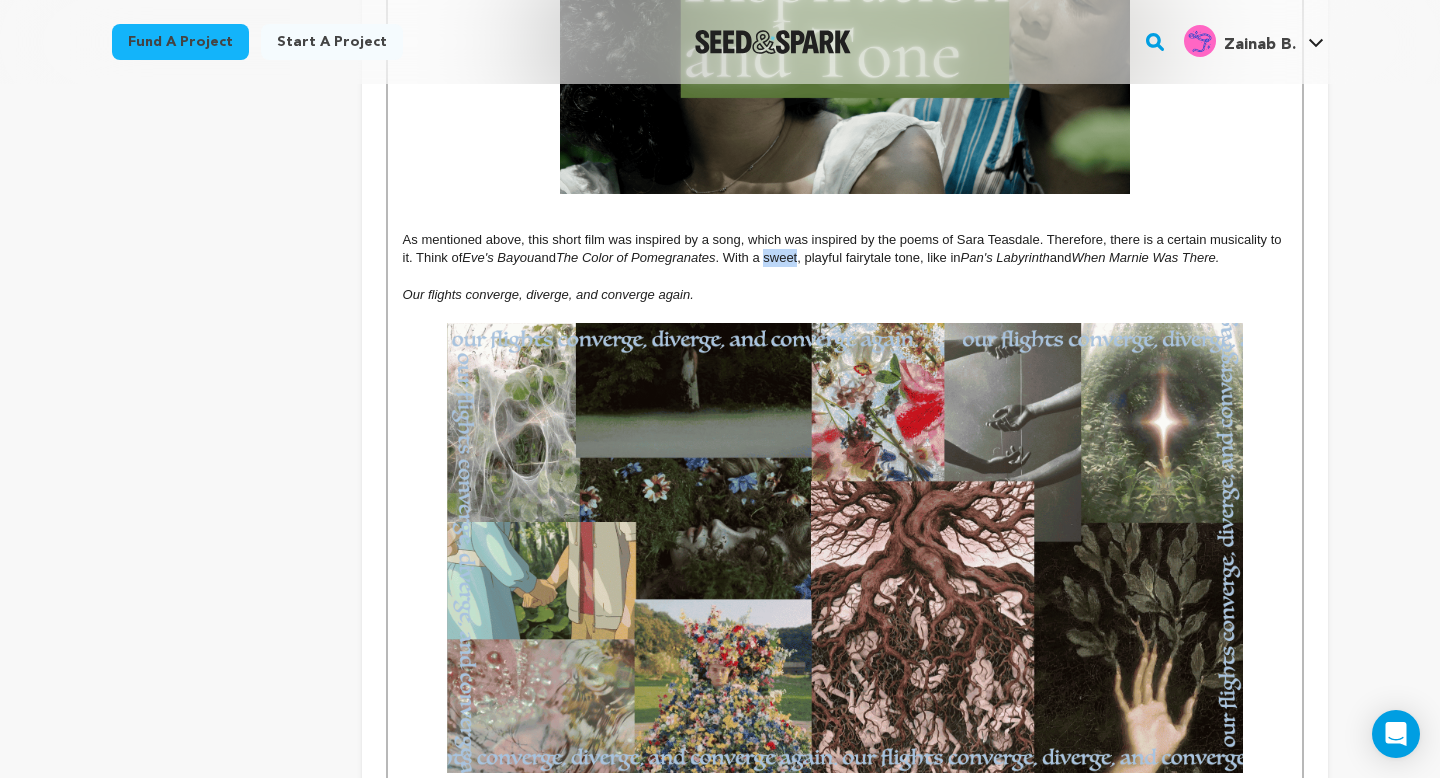 click on "As mentioned above, this short film was inspired by a song, which was inspired by the poems of Sara Teasdale. Therefore, there is a certain musicality to it. Think of  Eve's Bayou  and  The Color of Pomegranates . With a sweet, playful fairytale tone, like in  Pan's Labyrinth  and  When Marnie Was There." at bounding box center [845, 249] 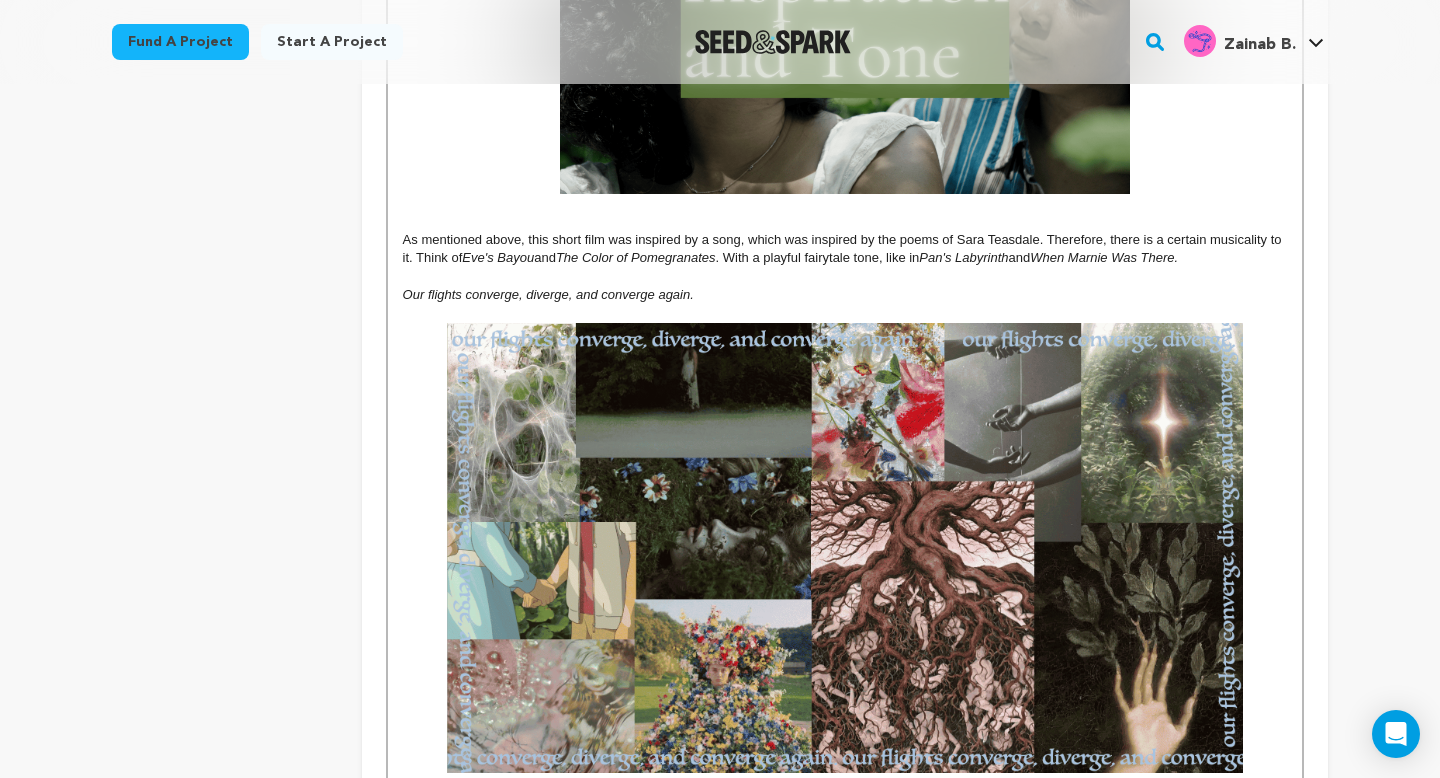 click on "When Marnie Was There." at bounding box center (1104, 257) 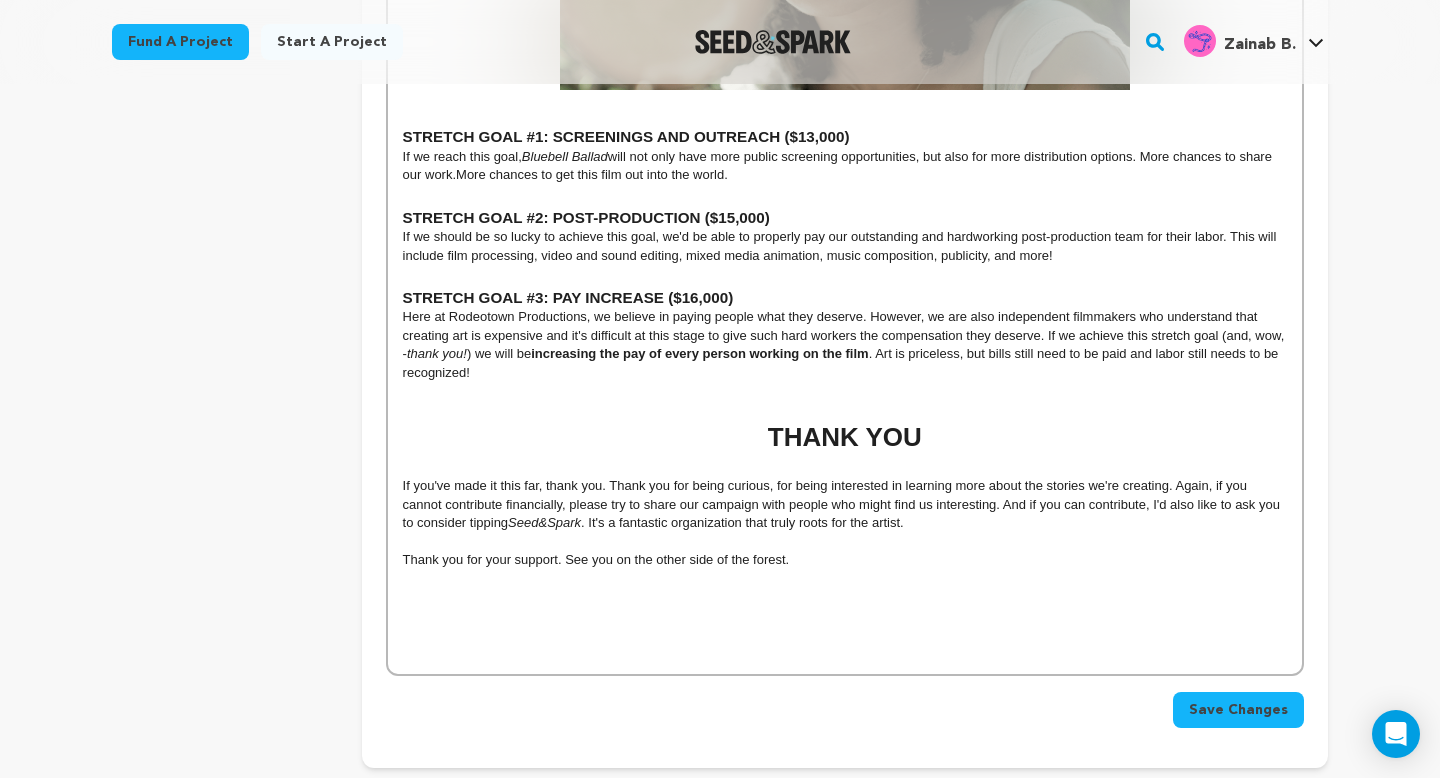 scroll, scrollTop: 4274, scrollLeft: 0, axis: vertical 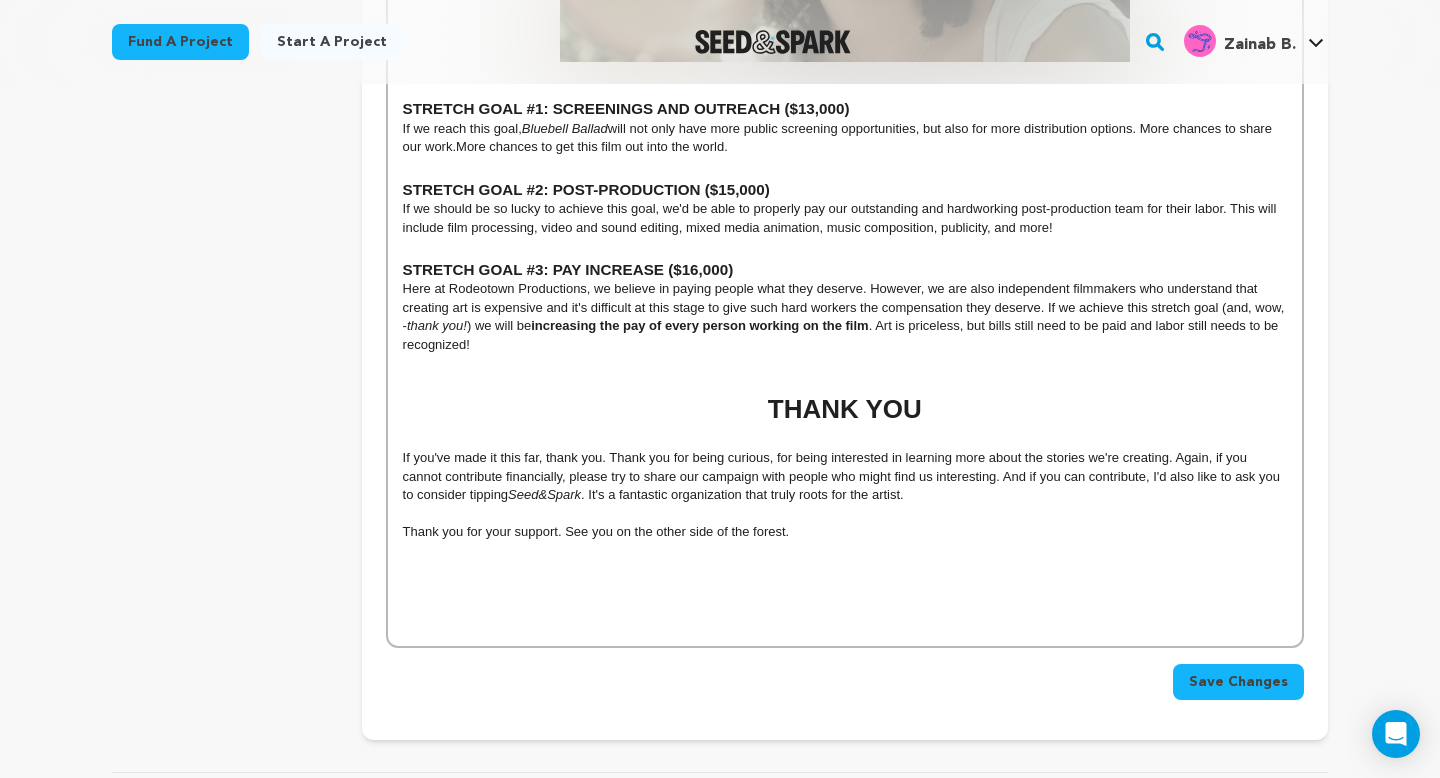 click at bounding box center [845, 624] 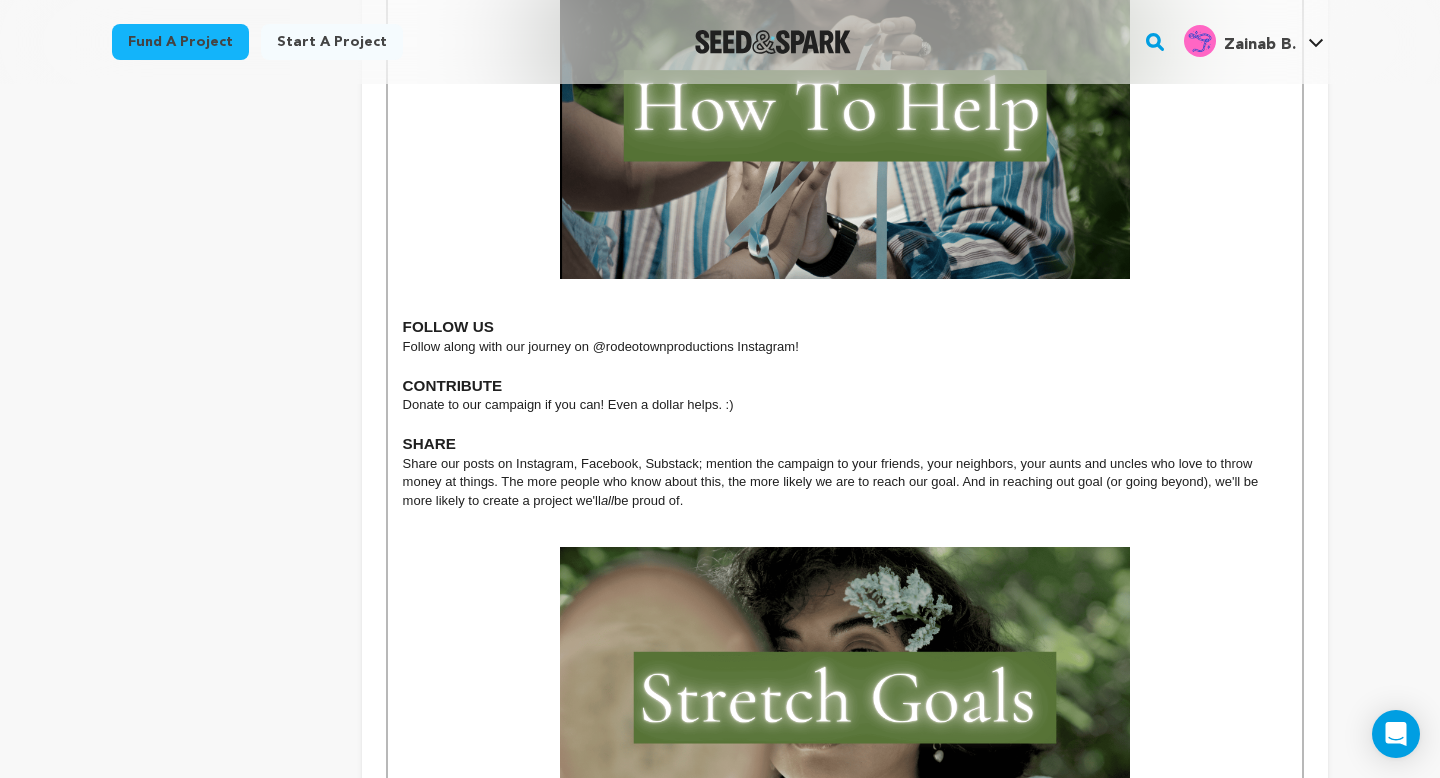 scroll, scrollTop: 3467, scrollLeft: 0, axis: vertical 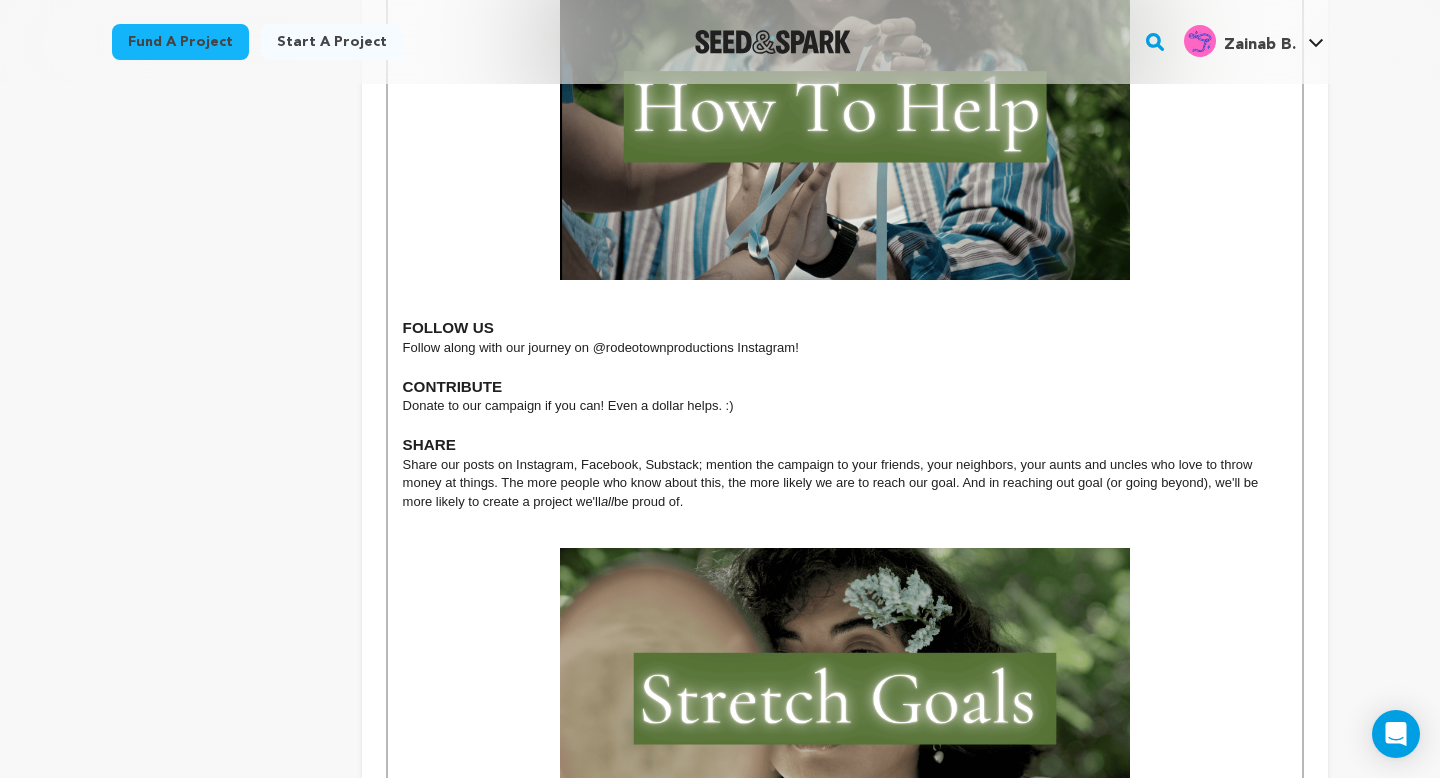 click on "Share our posts on Instagram, Facebook, Substack; mention the campaign to your friends, your neighbors, your aunts and uncles who love to throw money at things. The more people who know about this, the more likely we are to reach our goal. And in reaching out goal (or going beyond), we'll be more likely to create a project we'll  all  be proud of." at bounding box center [845, 483] 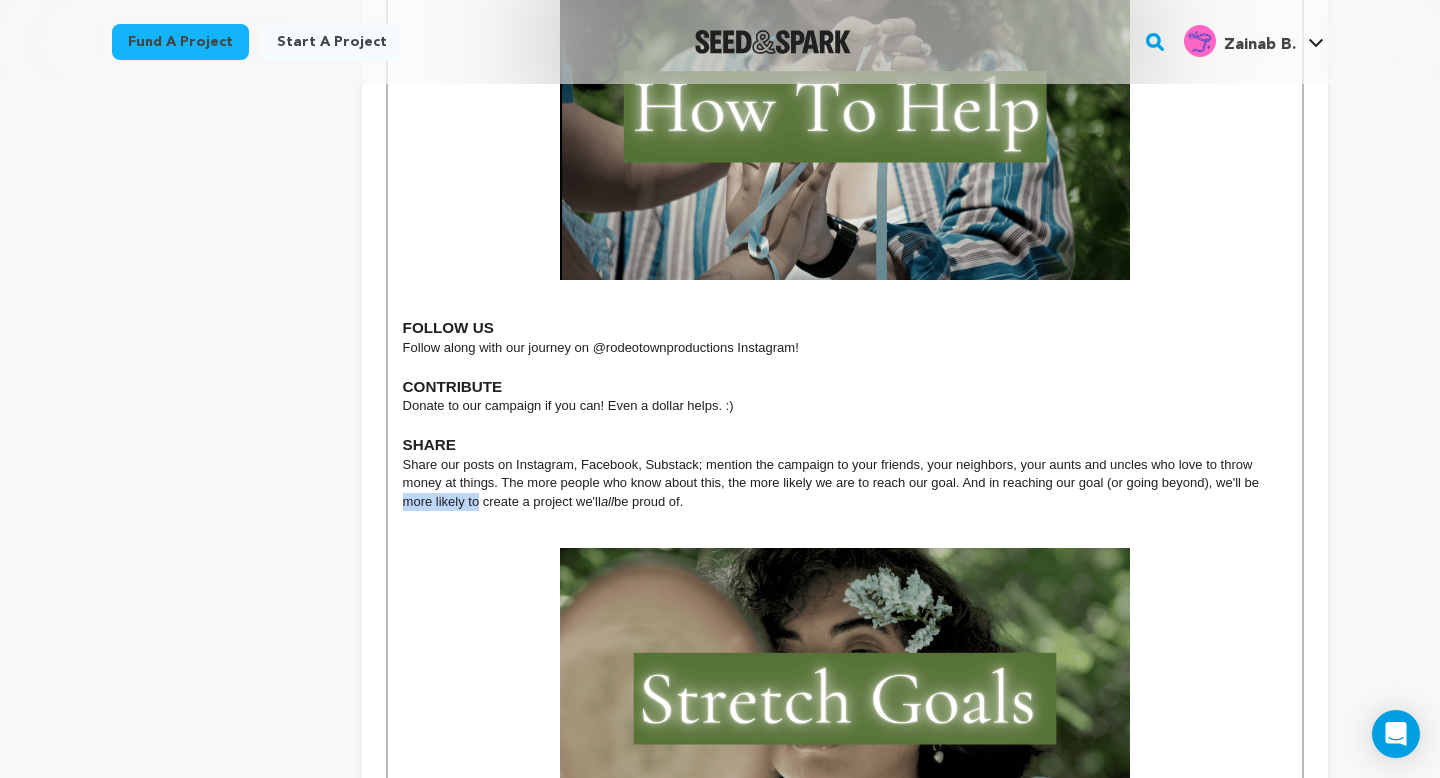 drag, startPoint x: 479, startPoint y: 505, endPoint x: 388, endPoint y: 508, distance: 91.04944 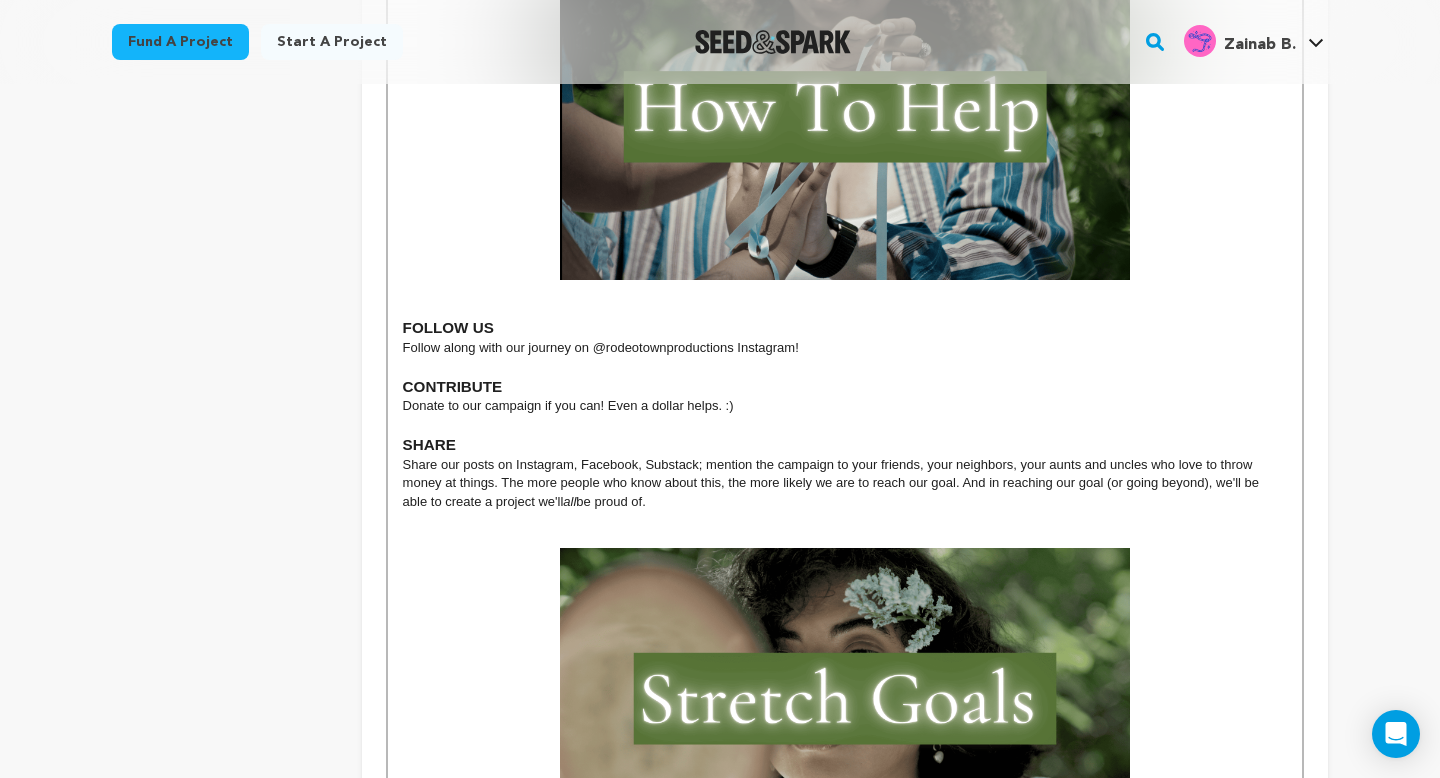 click on "Share our posts on Instagram, Facebook, Substack; mention the campaign to your friends, your neighbors, your aunts and uncles who love to throw money at things. The more people who know about this, the more likely we are to reach our goal. And in reaching our goal (or going beyond), we'll be able to create a project we'll  all  be proud of." at bounding box center (845, 483) 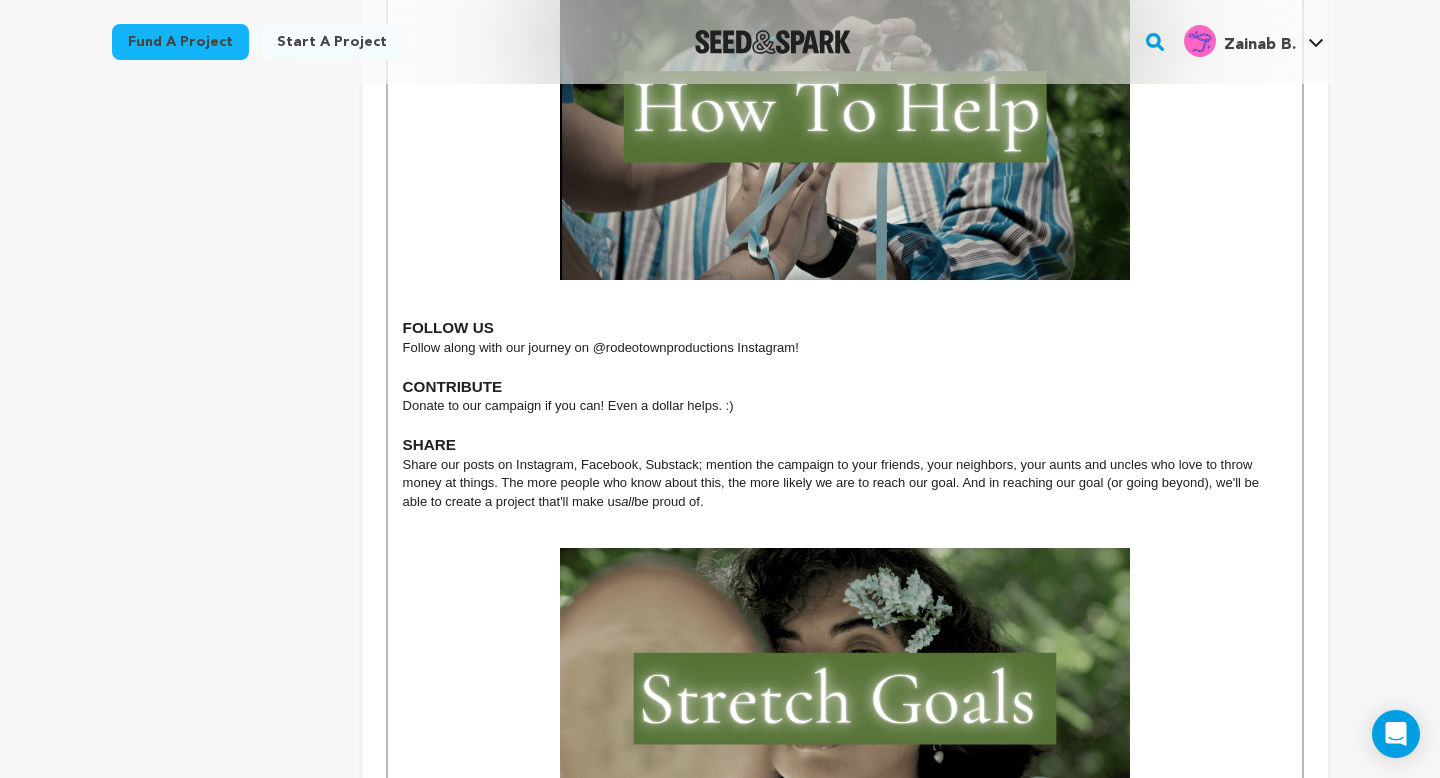 drag, startPoint x: 715, startPoint y: 500, endPoint x: 575, endPoint y: 504, distance: 140.05713 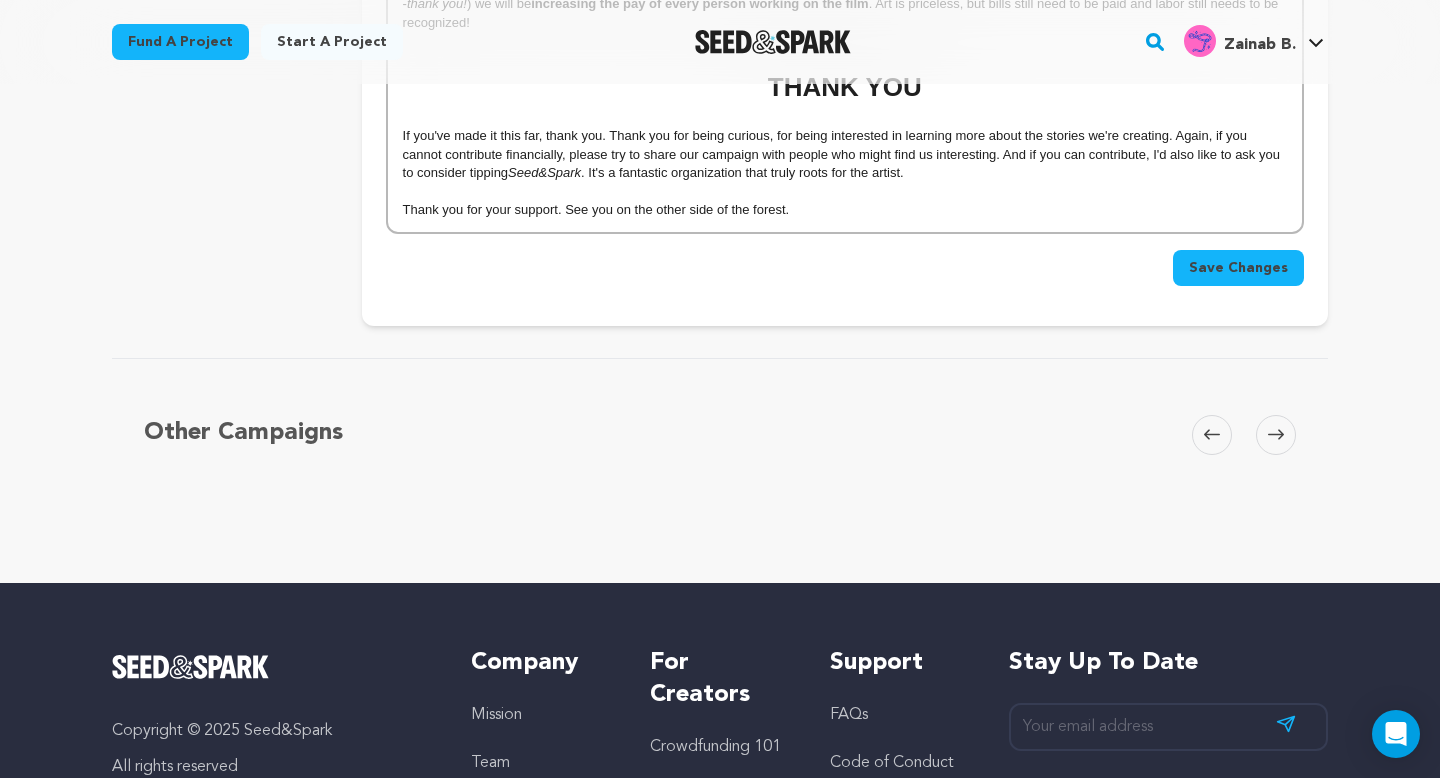scroll, scrollTop: 4595, scrollLeft: 0, axis: vertical 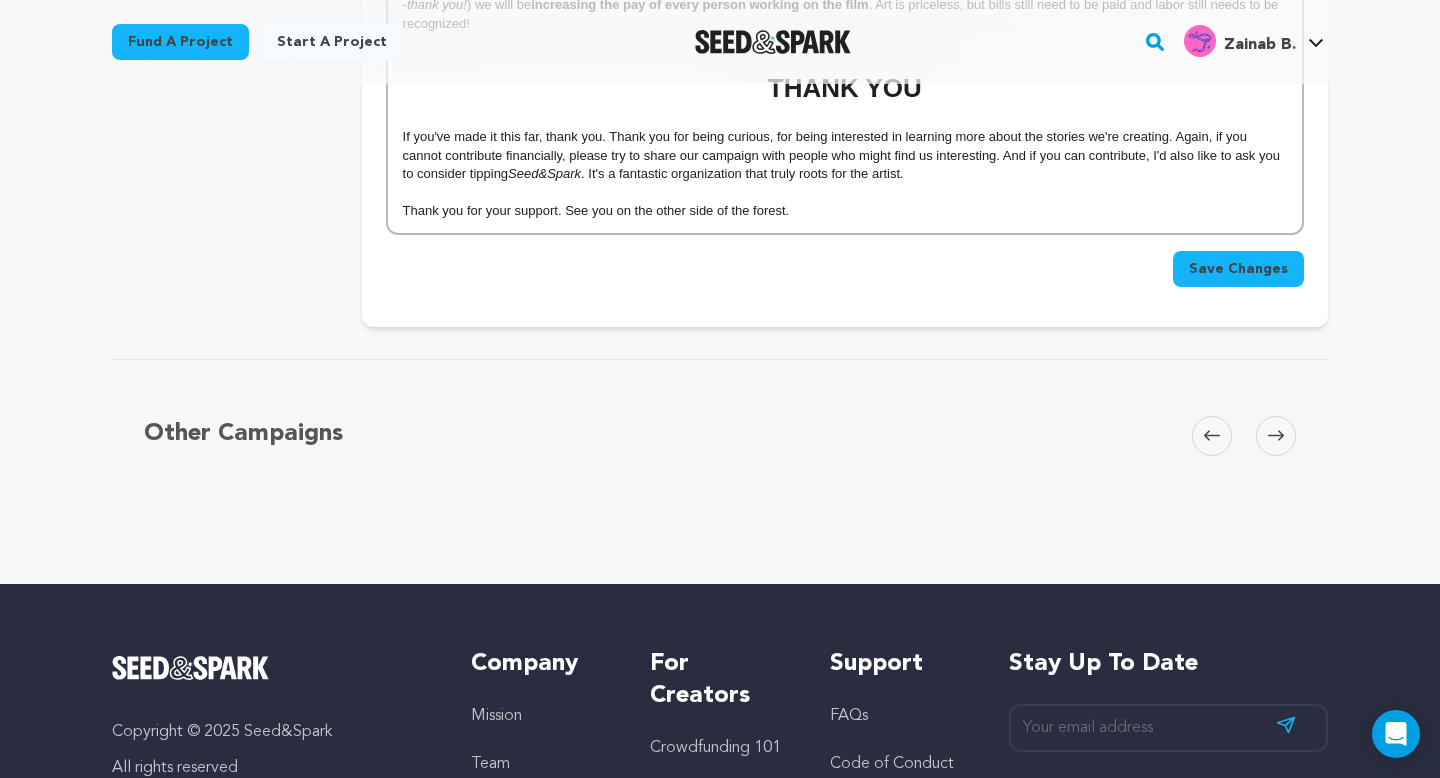 click on "Save Changes" at bounding box center (1238, 269) 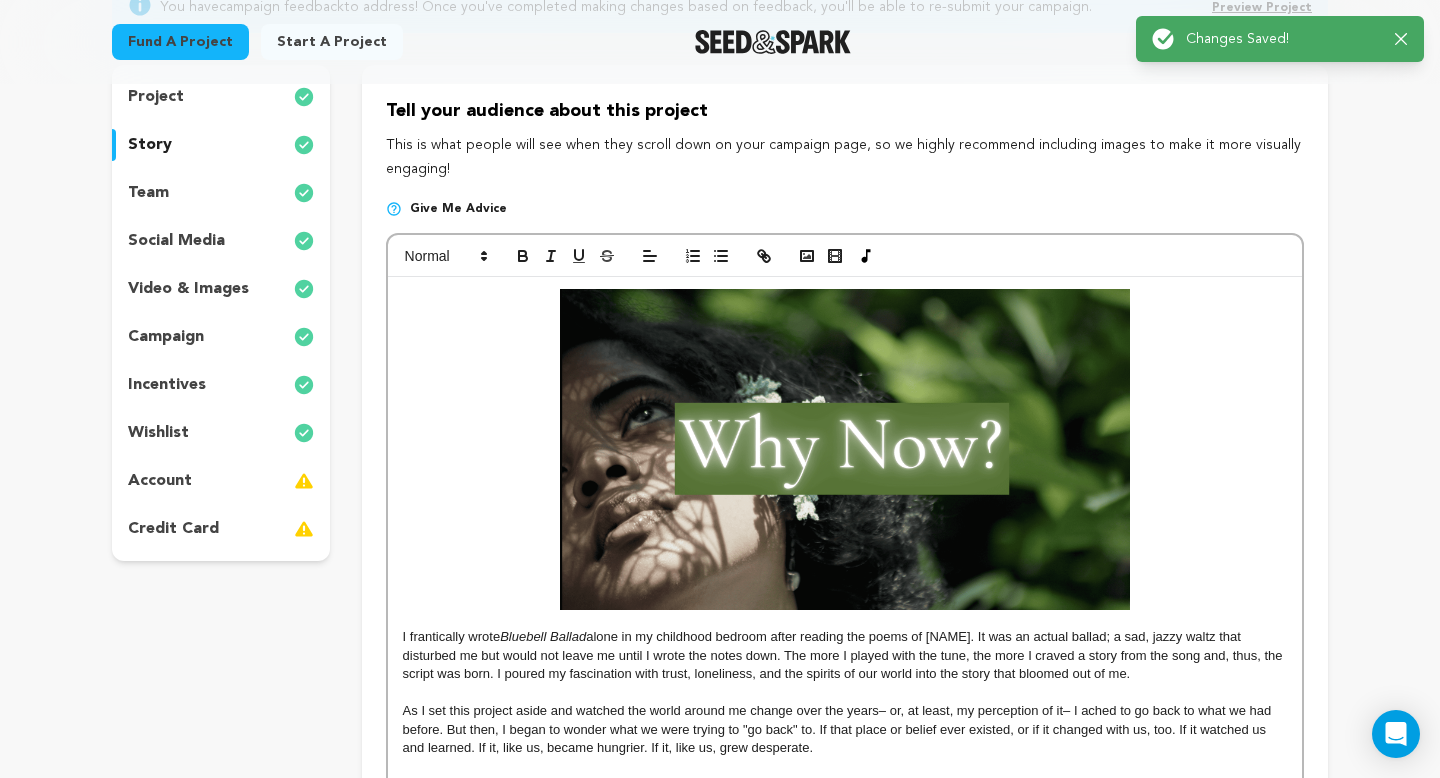 scroll, scrollTop: 0, scrollLeft: 0, axis: both 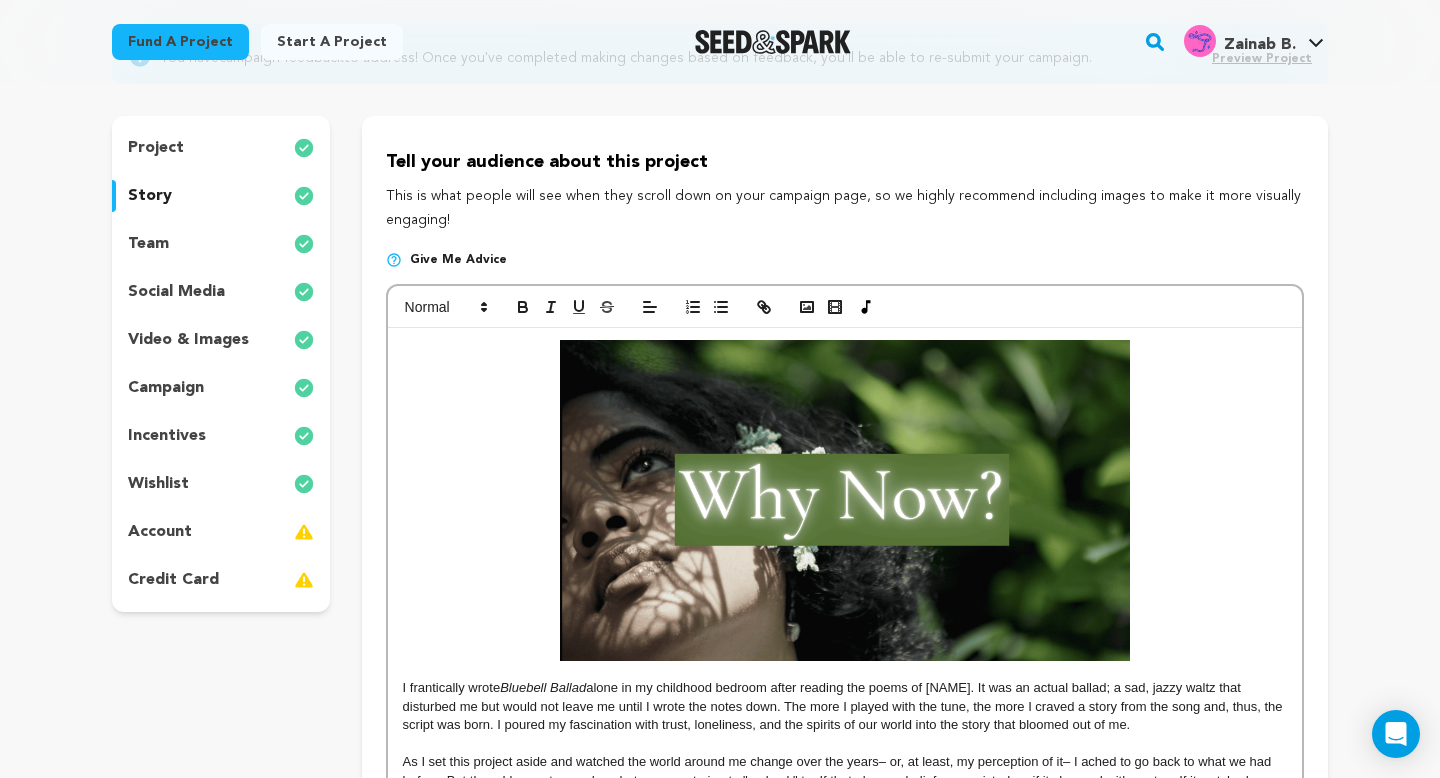 click on "account" at bounding box center (221, 532) 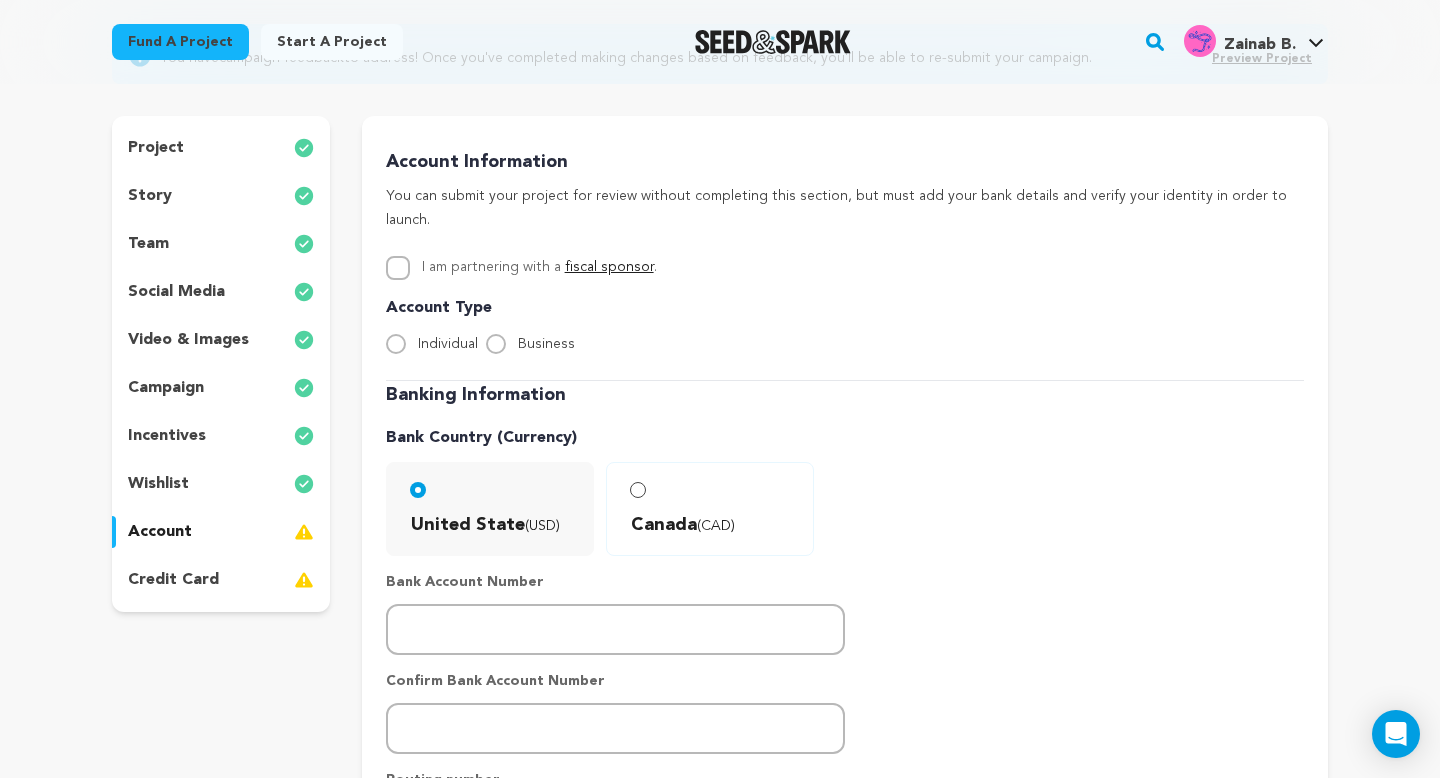 click on "fiscal sponsor" at bounding box center (609, 267) 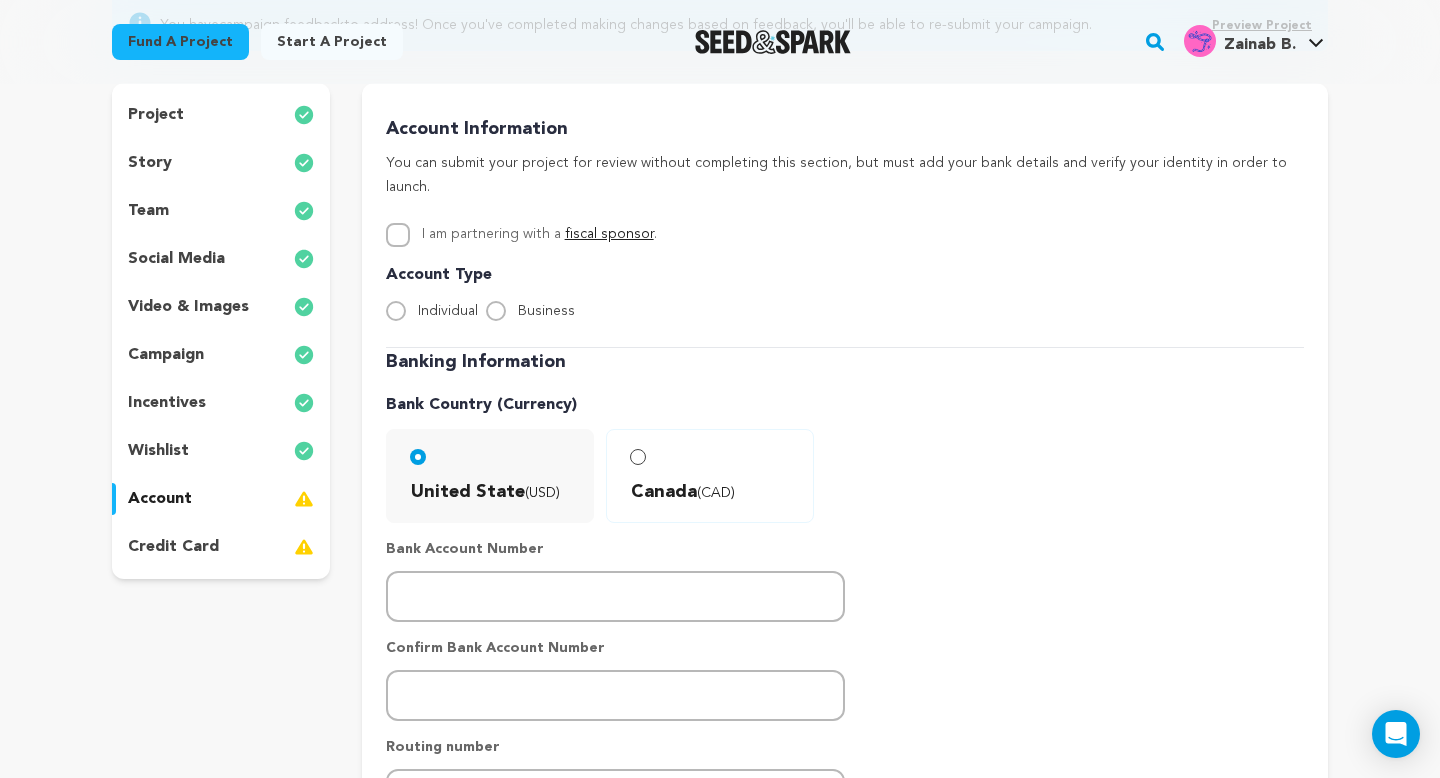 scroll, scrollTop: 234, scrollLeft: 0, axis: vertical 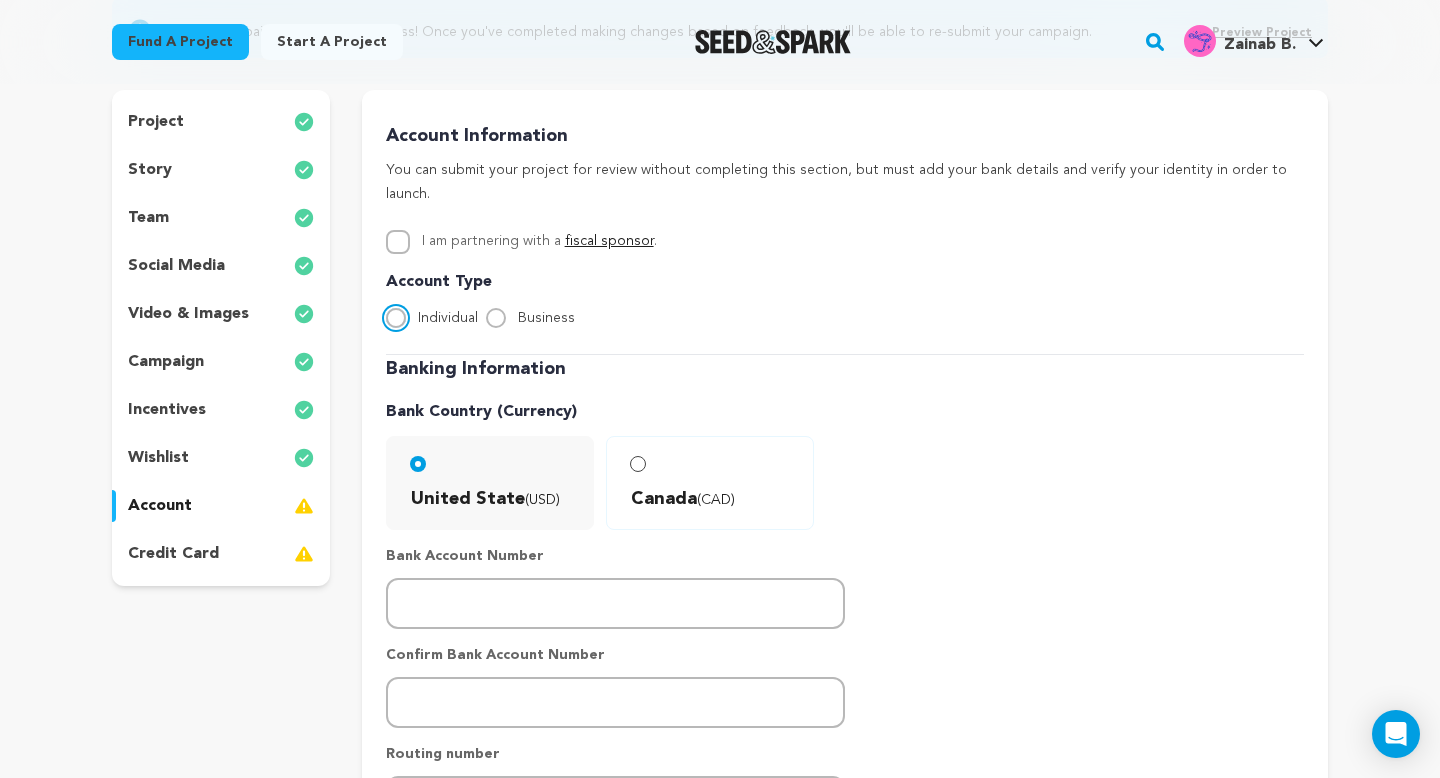 click on "Individual" at bounding box center [396, 318] 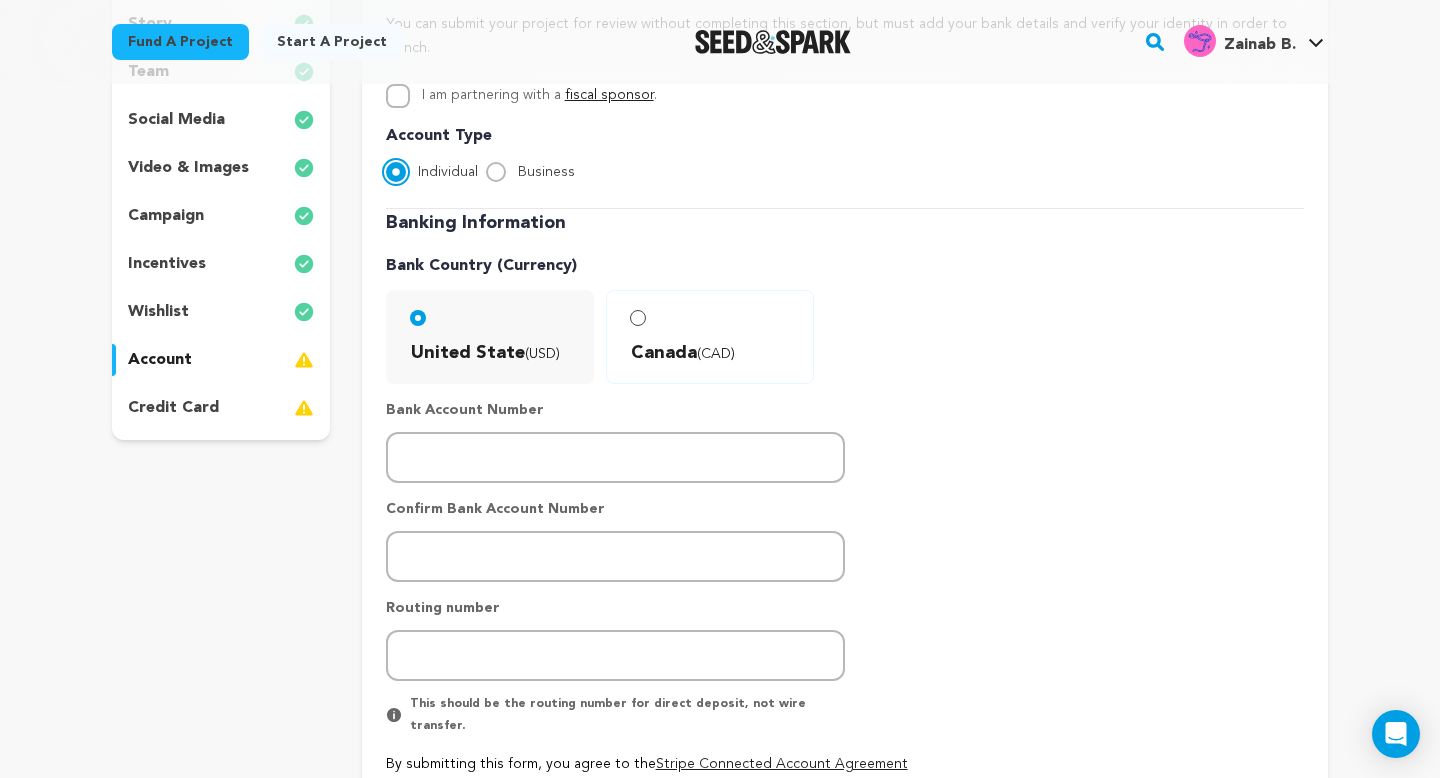 scroll, scrollTop: 386, scrollLeft: 0, axis: vertical 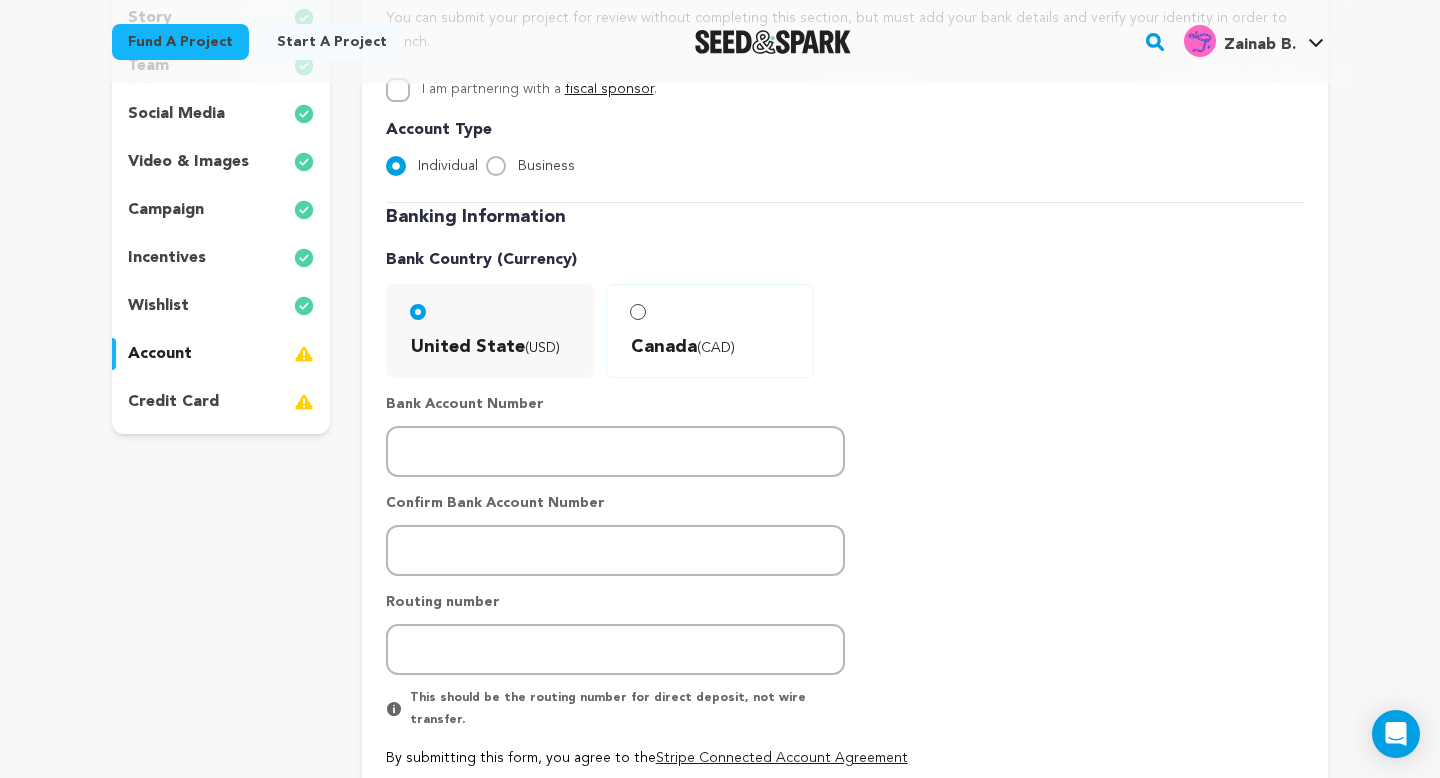 click on "project
story
team
social media
video & images
campaign
incentives
wishlist account" at bounding box center [221, 186] 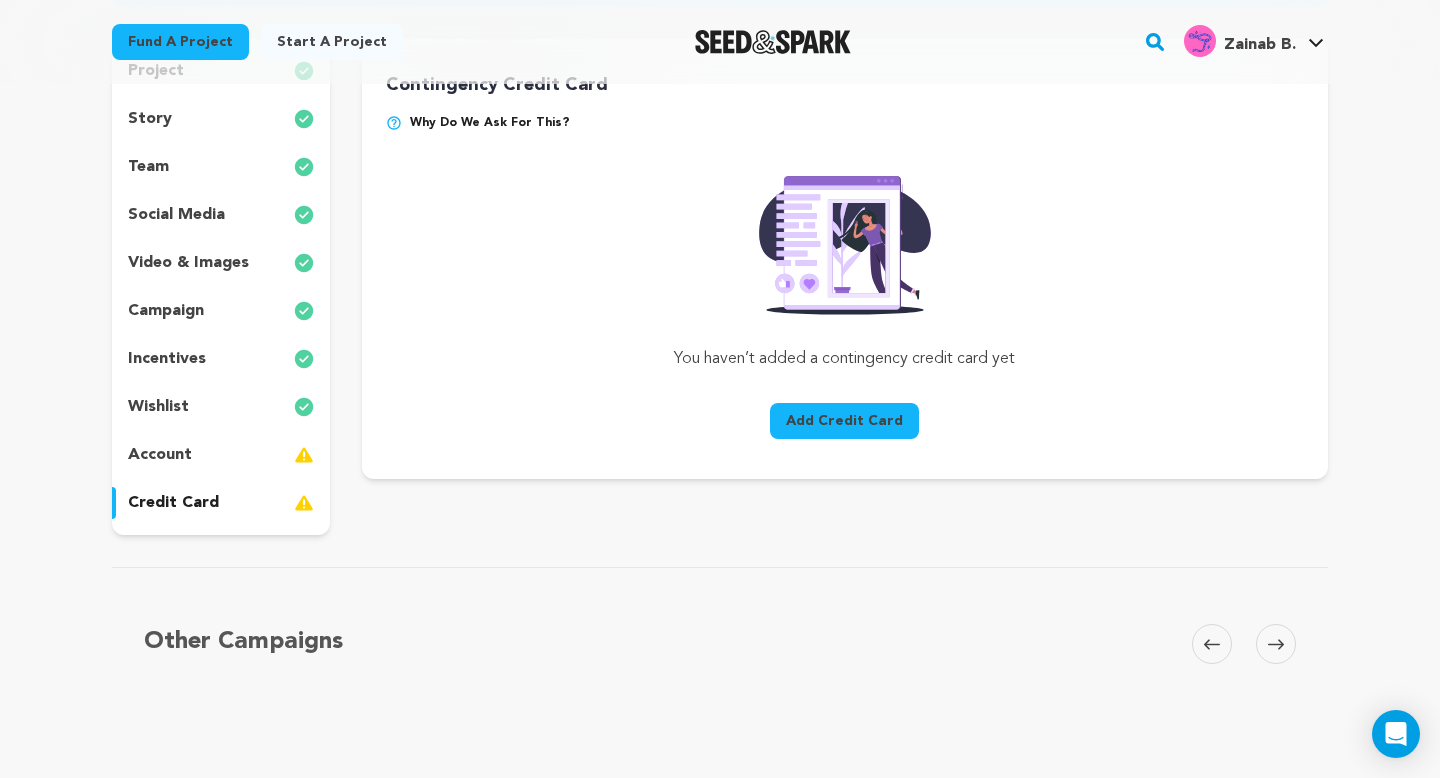 scroll, scrollTop: 252, scrollLeft: 0, axis: vertical 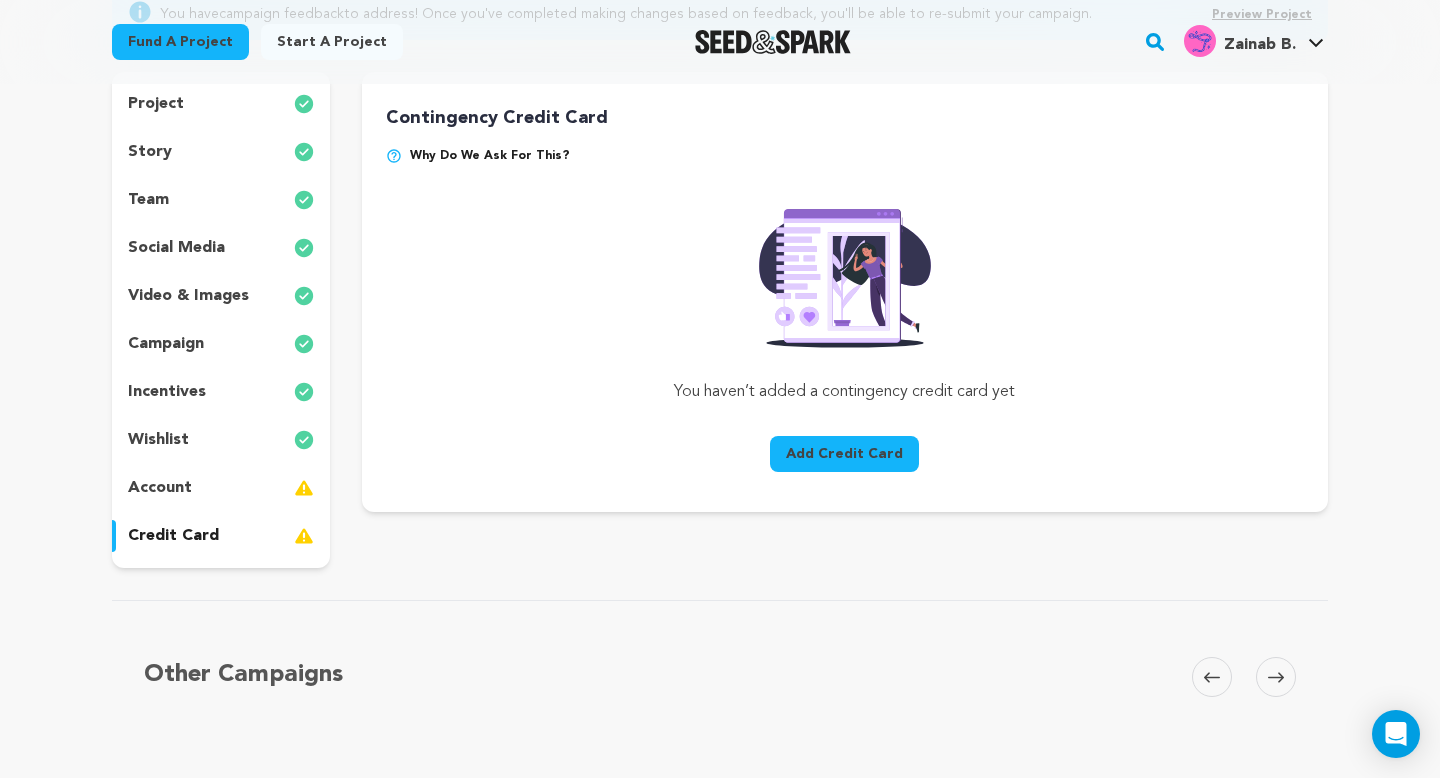 click on "account" at bounding box center [221, 488] 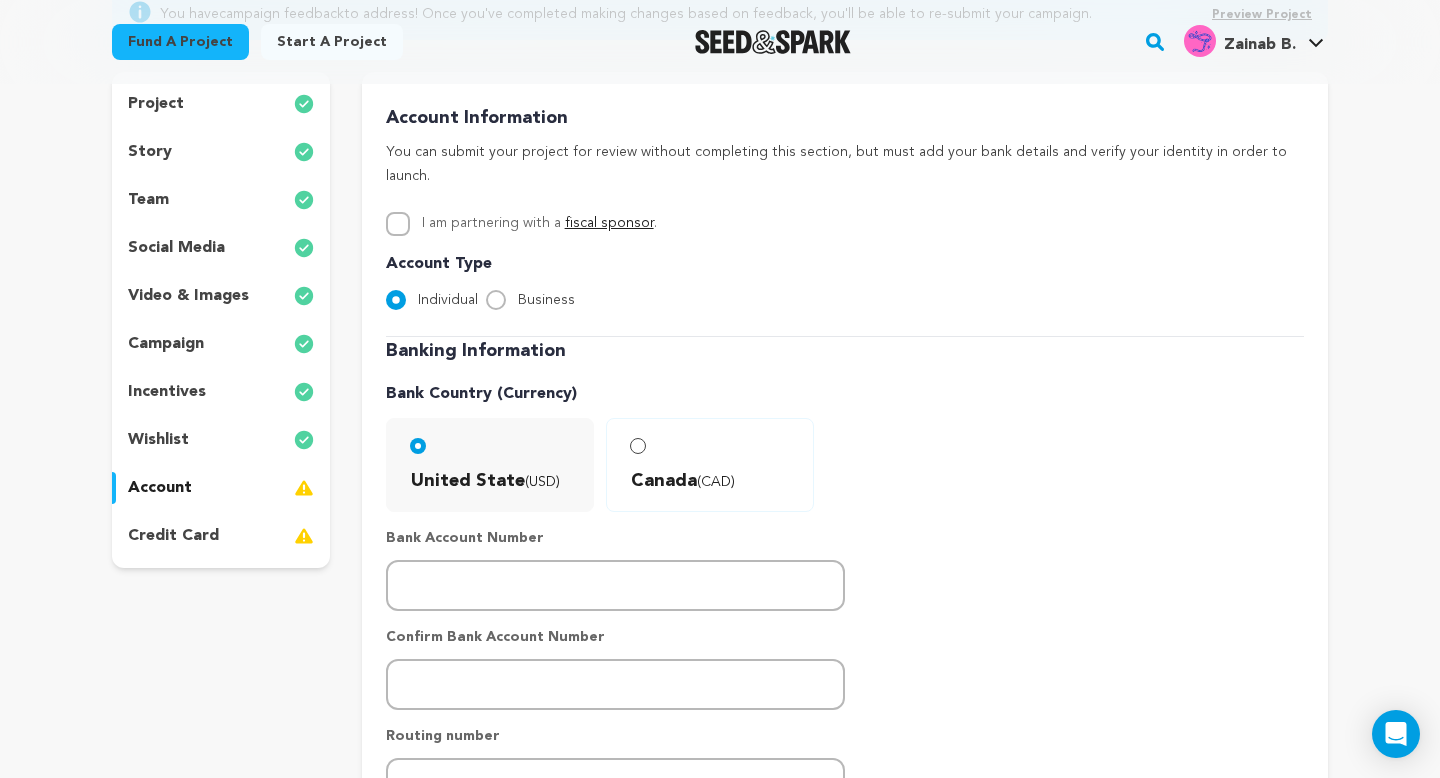 click on "project
story
team
social media
video & images
campaign
incentives
wishlist account" at bounding box center (221, 320) 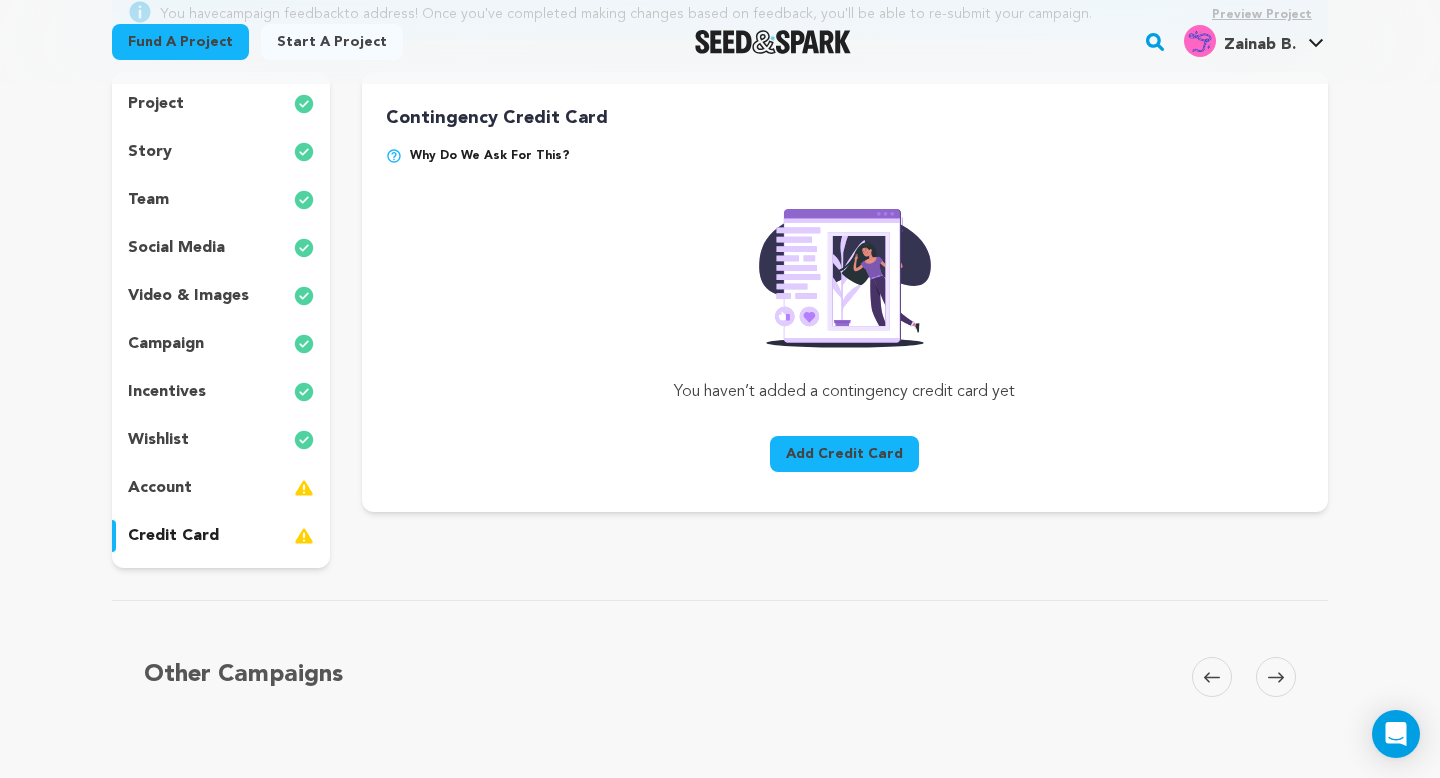 click at bounding box center (394, 156) 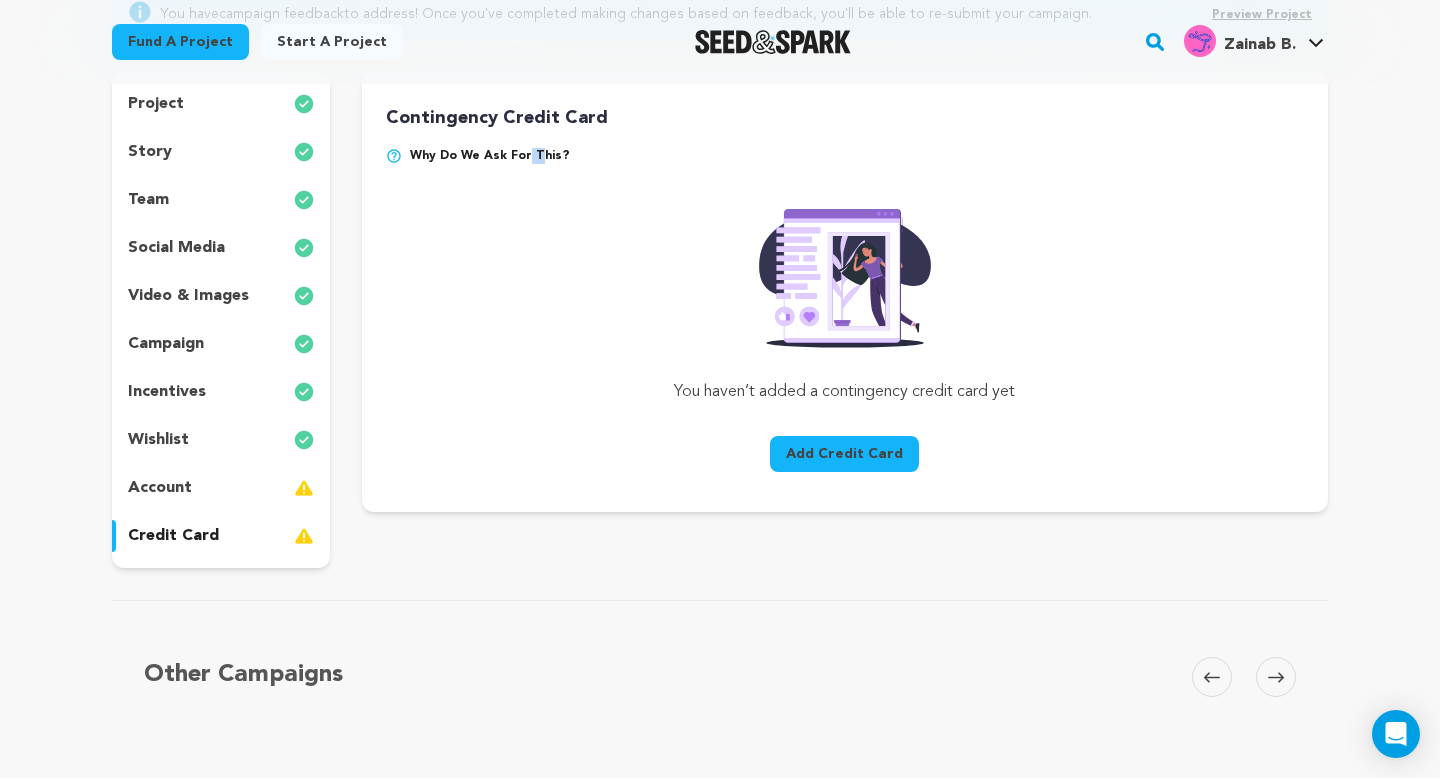 click on "Why do we ask for this?" at bounding box center (490, 156) 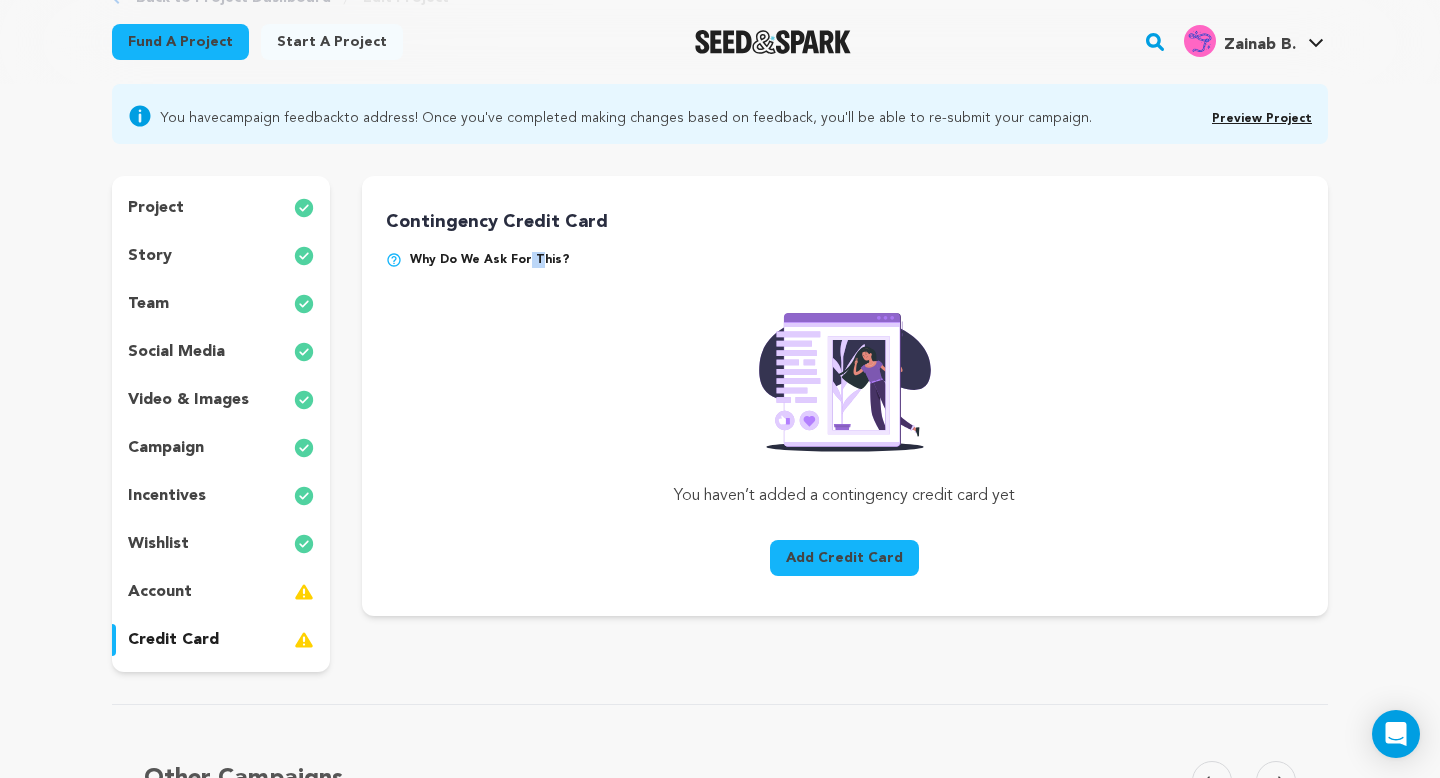 scroll, scrollTop: 0, scrollLeft: 0, axis: both 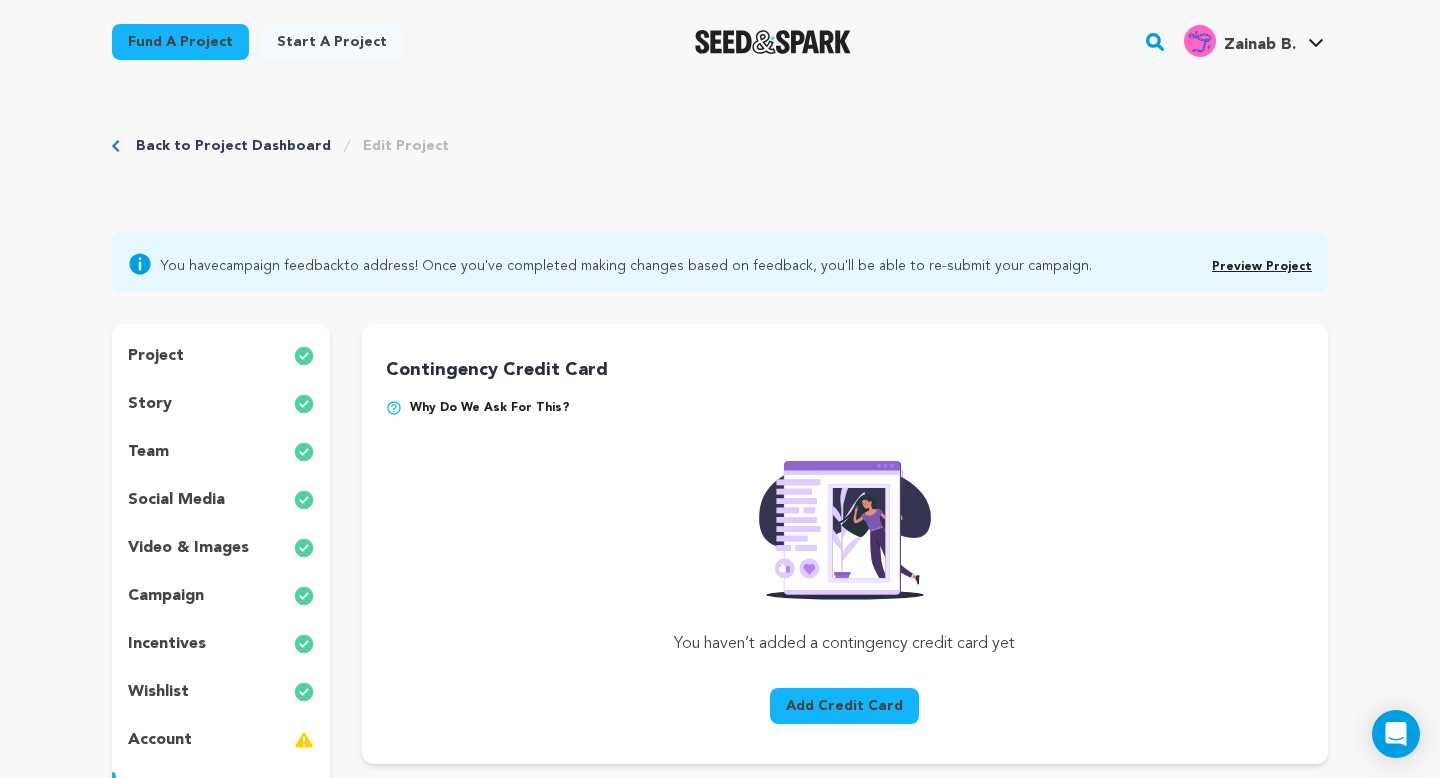 click on "Back to Project Dashboard
Edit Project" at bounding box center [720, 166] 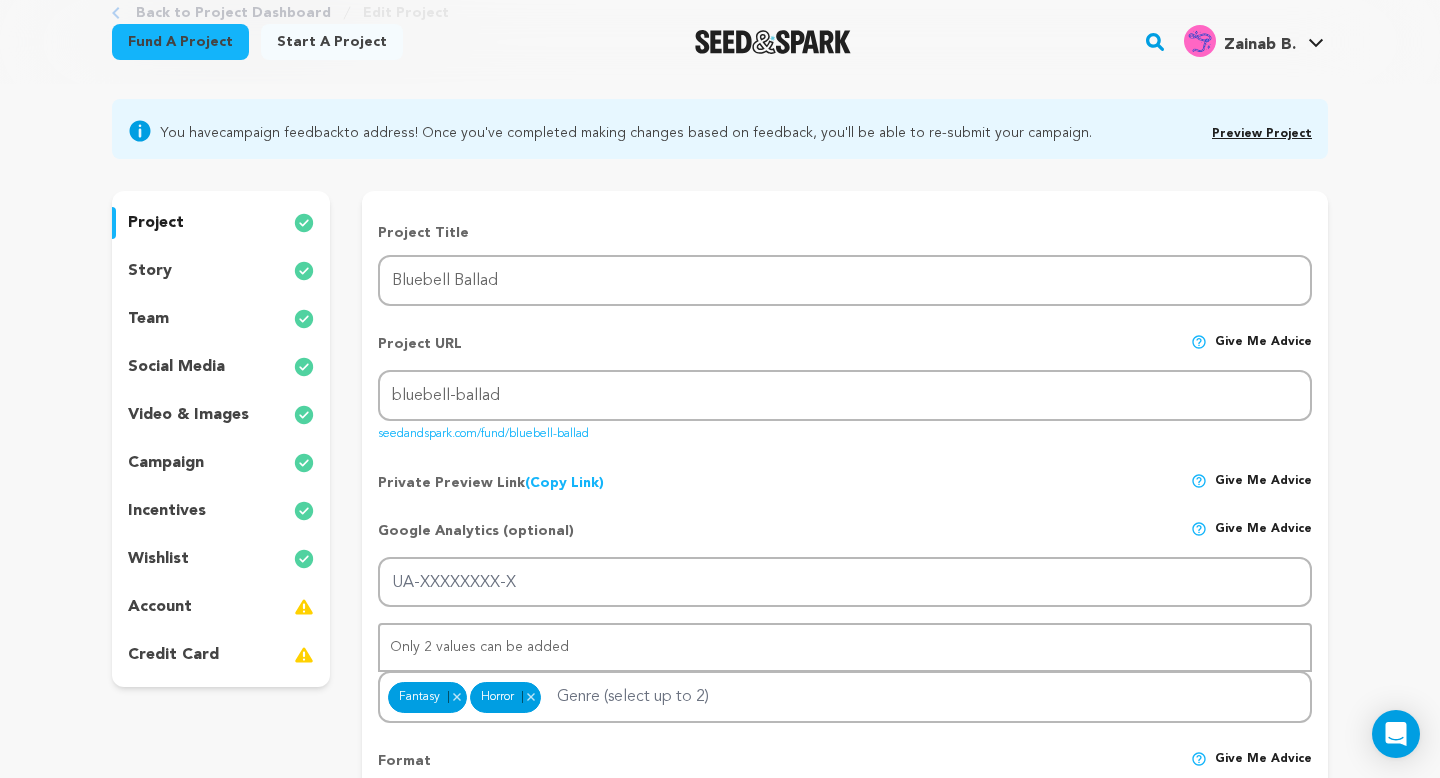 scroll, scrollTop: 141, scrollLeft: 0, axis: vertical 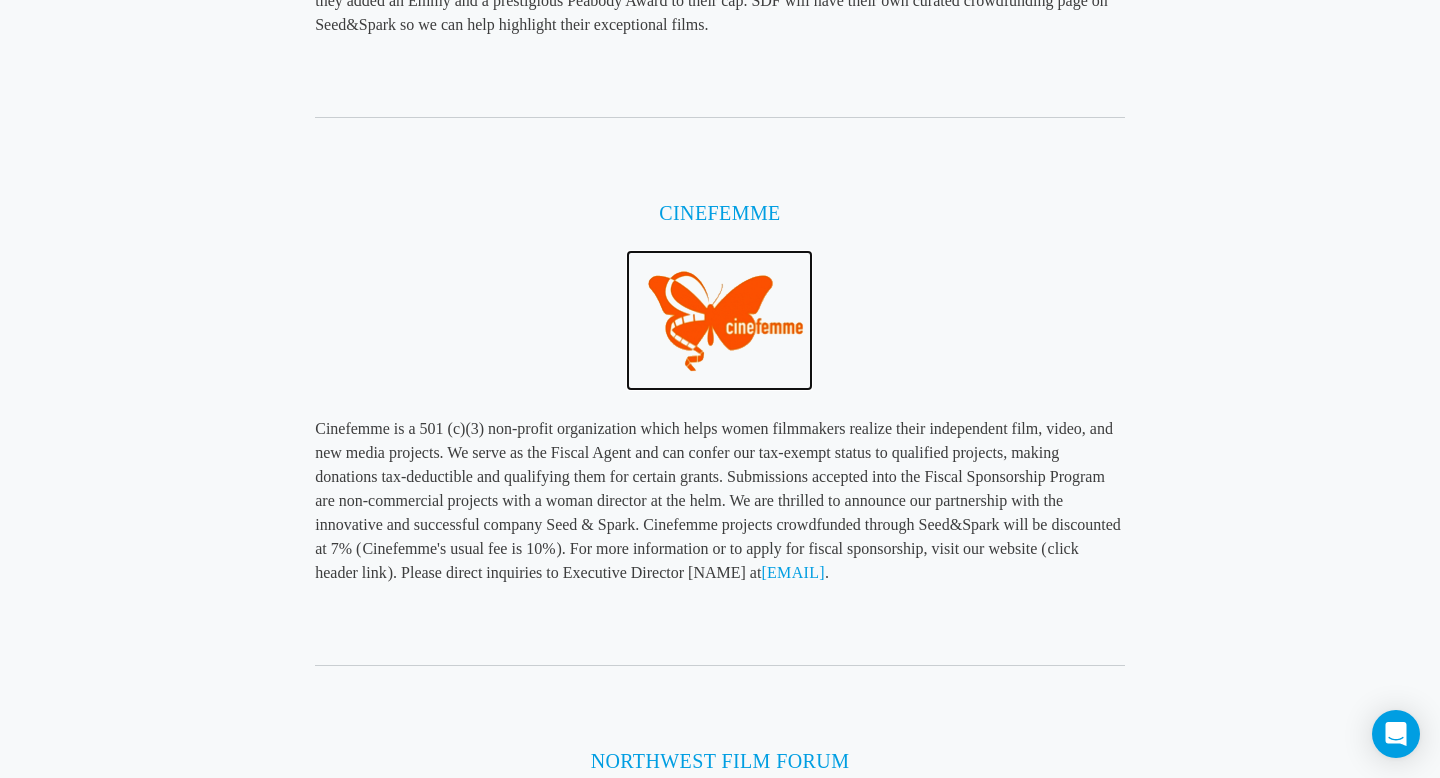 click at bounding box center (719, 319) 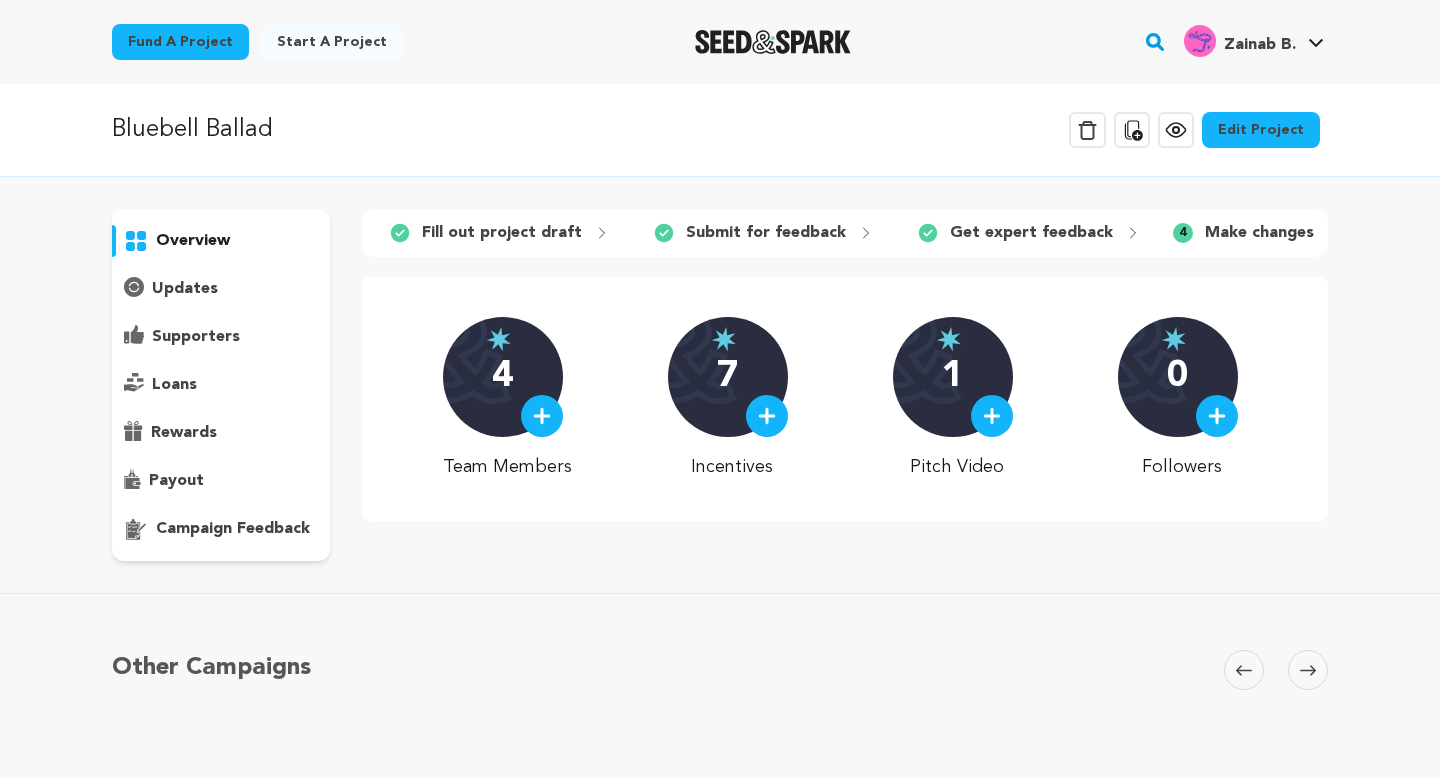 scroll, scrollTop: 0, scrollLeft: 0, axis: both 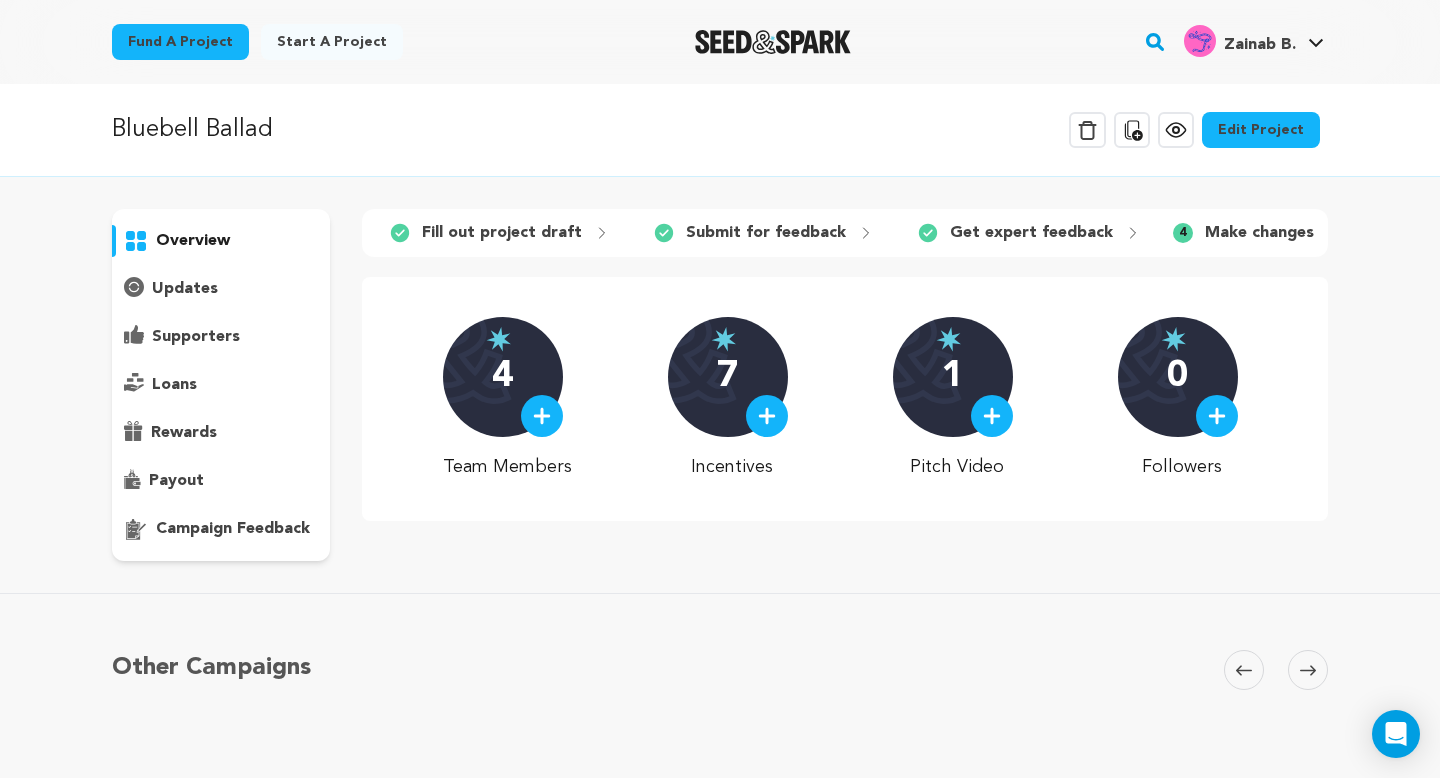 click on "campaign feedback" at bounding box center [233, 529] 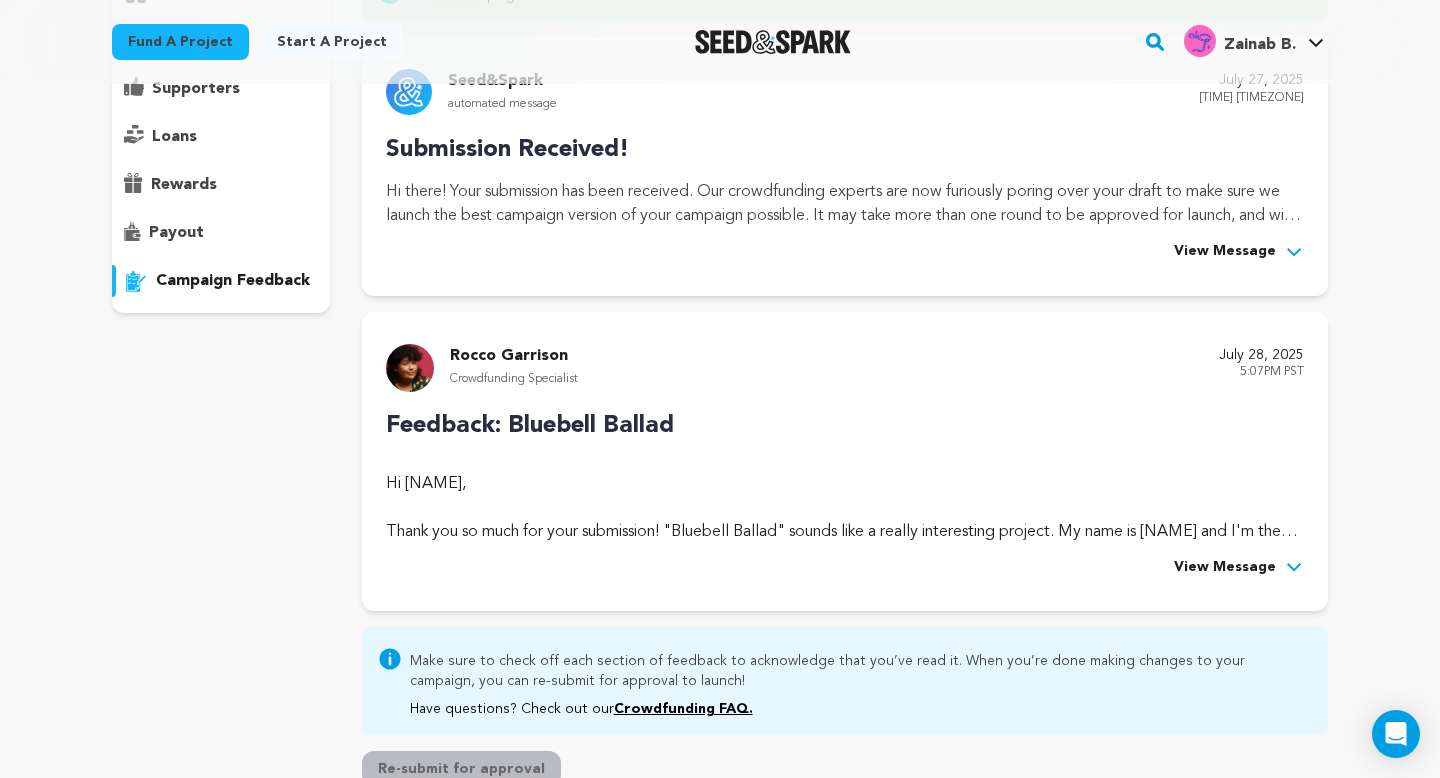 scroll, scrollTop: 251, scrollLeft: 0, axis: vertical 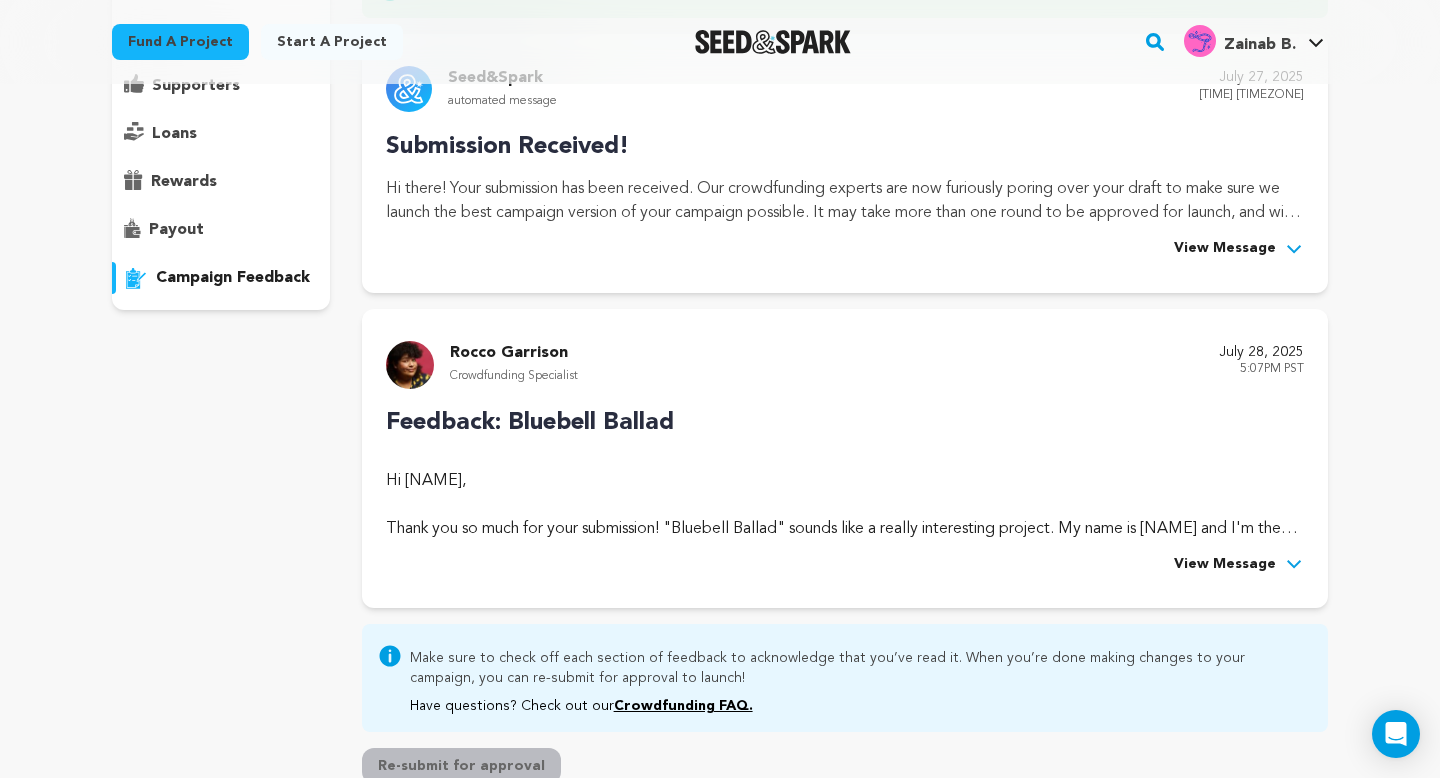 click on "View Message" at bounding box center (1225, 565) 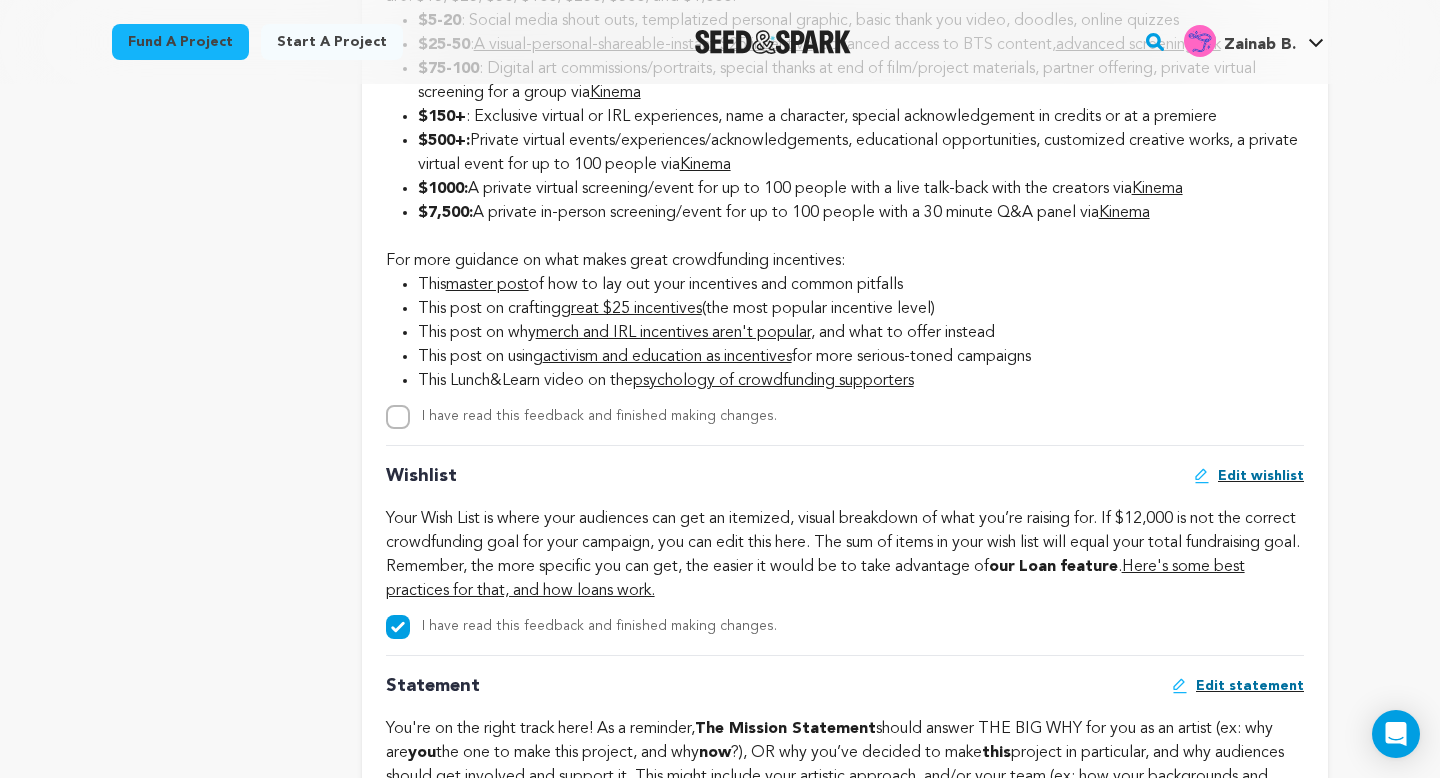 scroll, scrollTop: 3055, scrollLeft: 0, axis: vertical 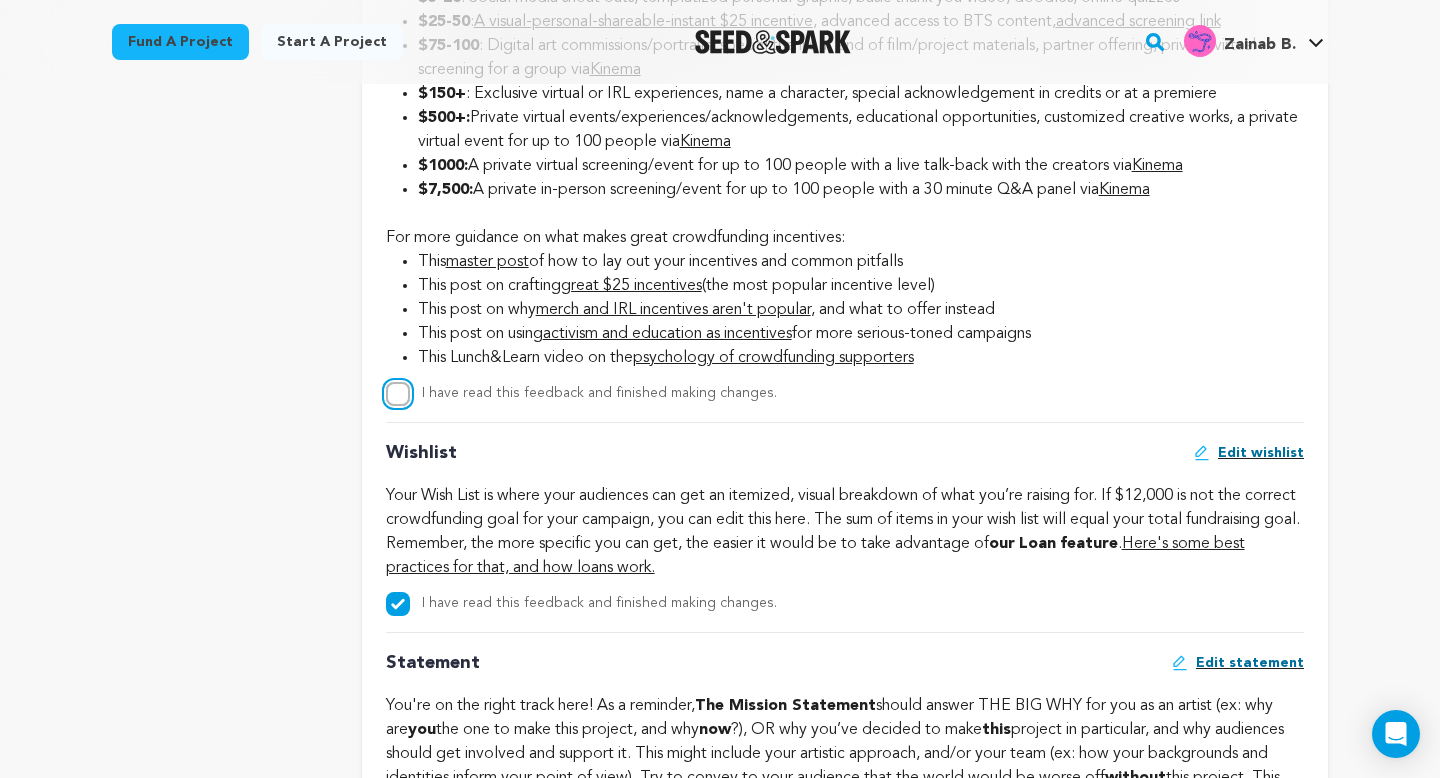 click on "I have read this feedback and finished making changes." at bounding box center (398, 394) 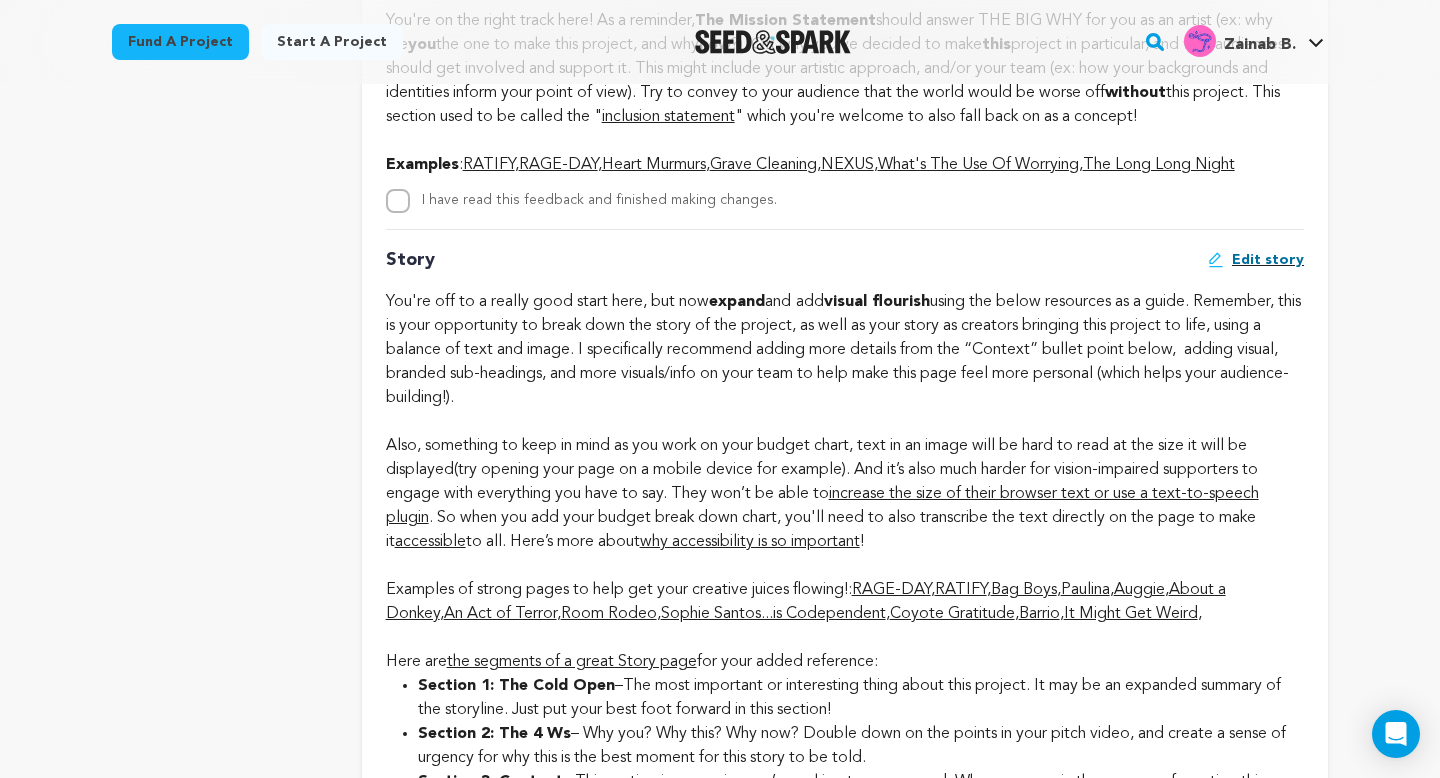 scroll, scrollTop: 3660, scrollLeft: 0, axis: vertical 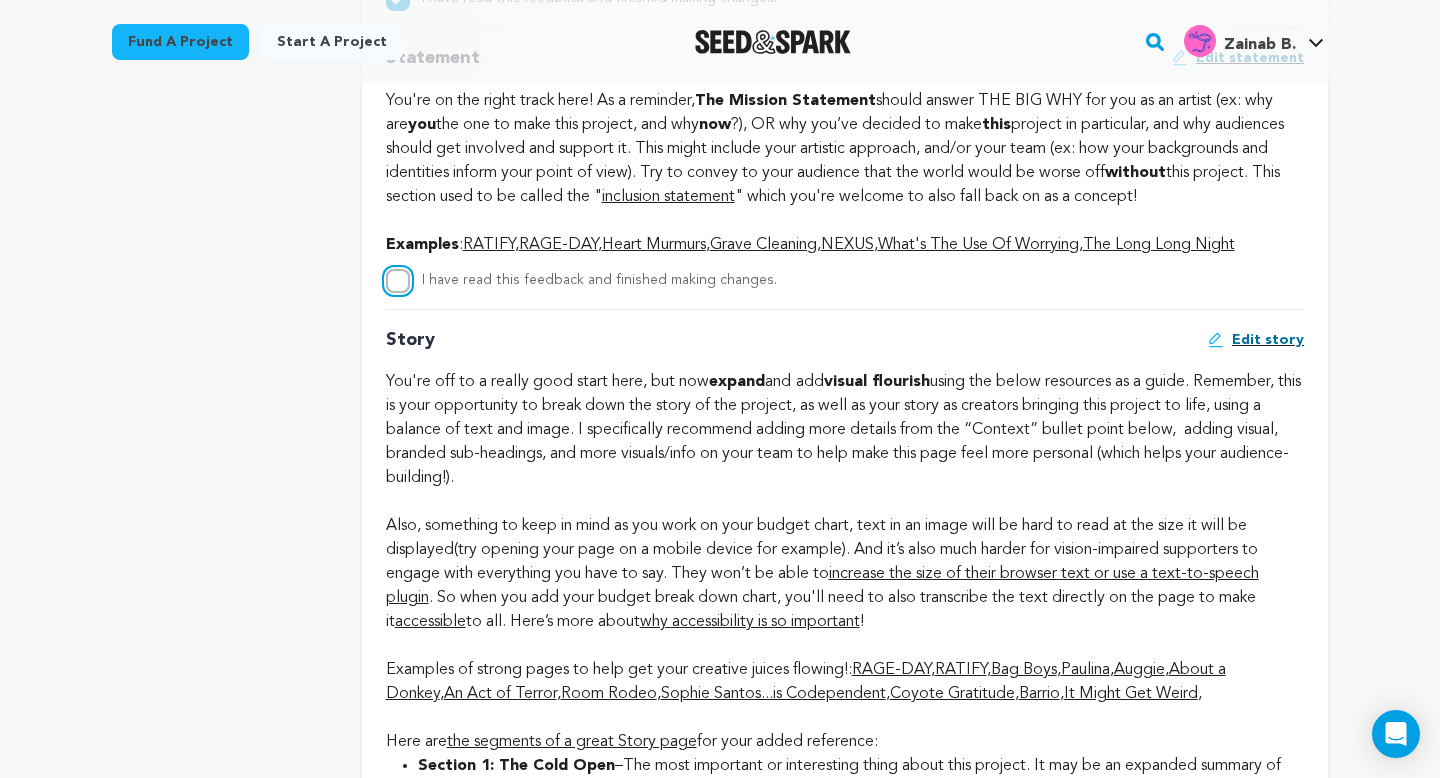 click on "I have read this feedback and finished making changes." at bounding box center (398, 281) 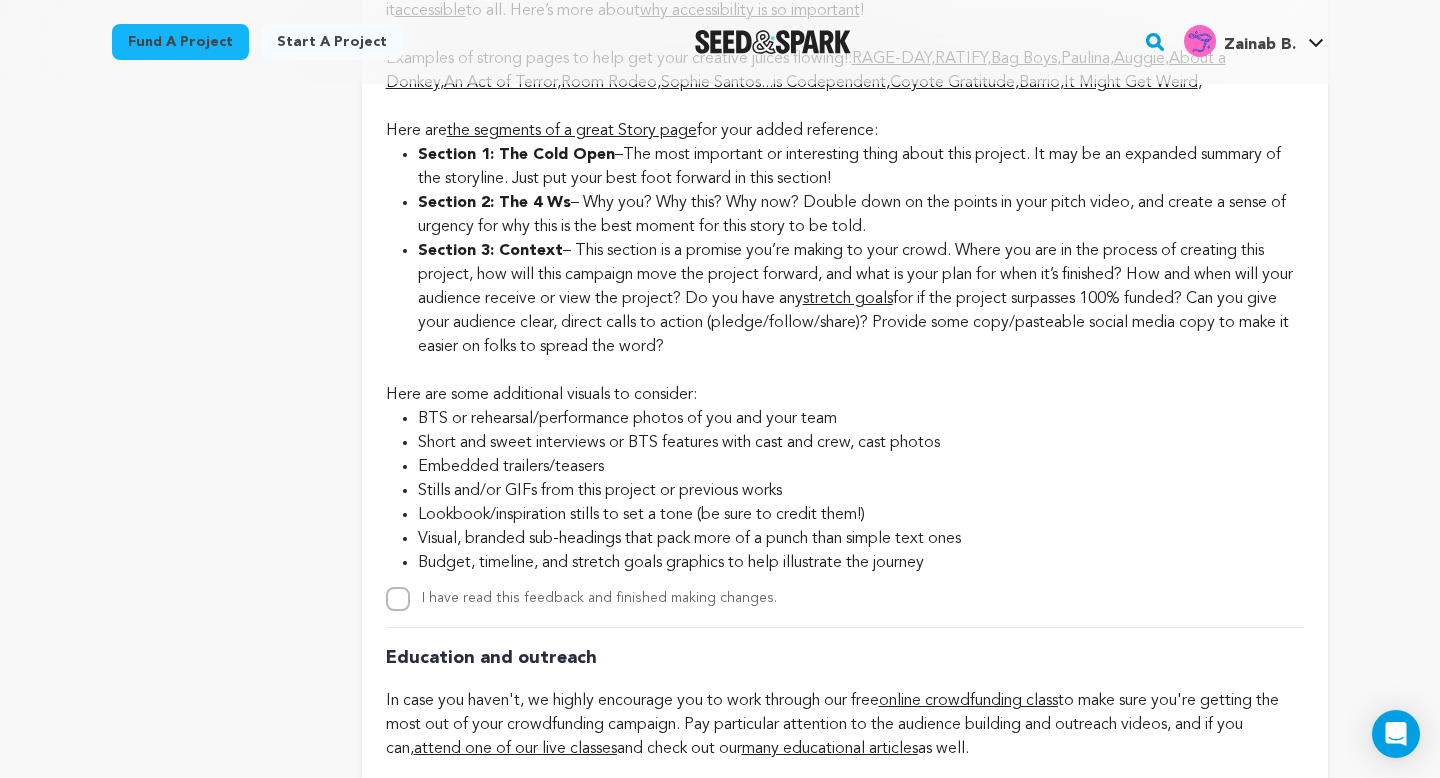 scroll, scrollTop: 4383, scrollLeft: 0, axis: vertical 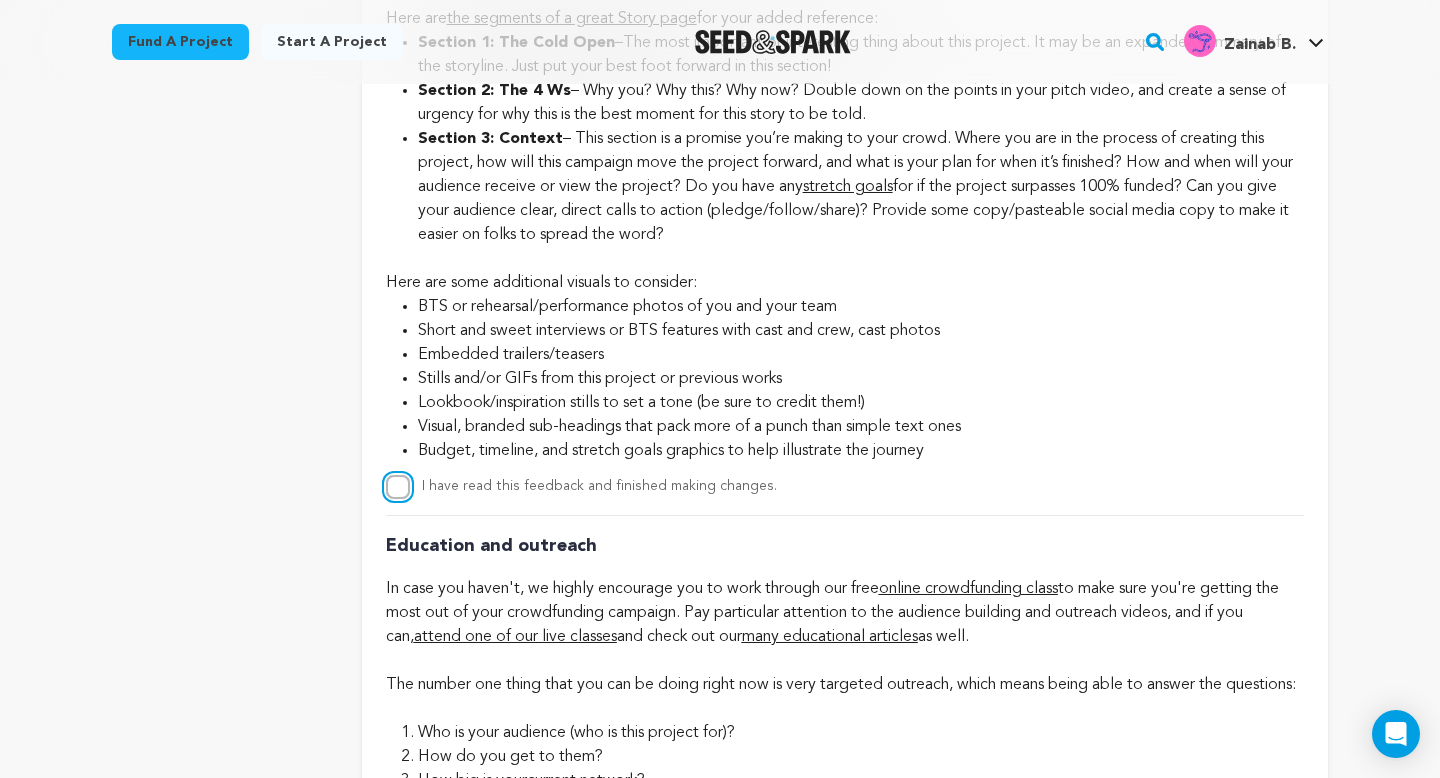 click on "I have read this feedback and finished making changes." at bounding box center [398, 487] 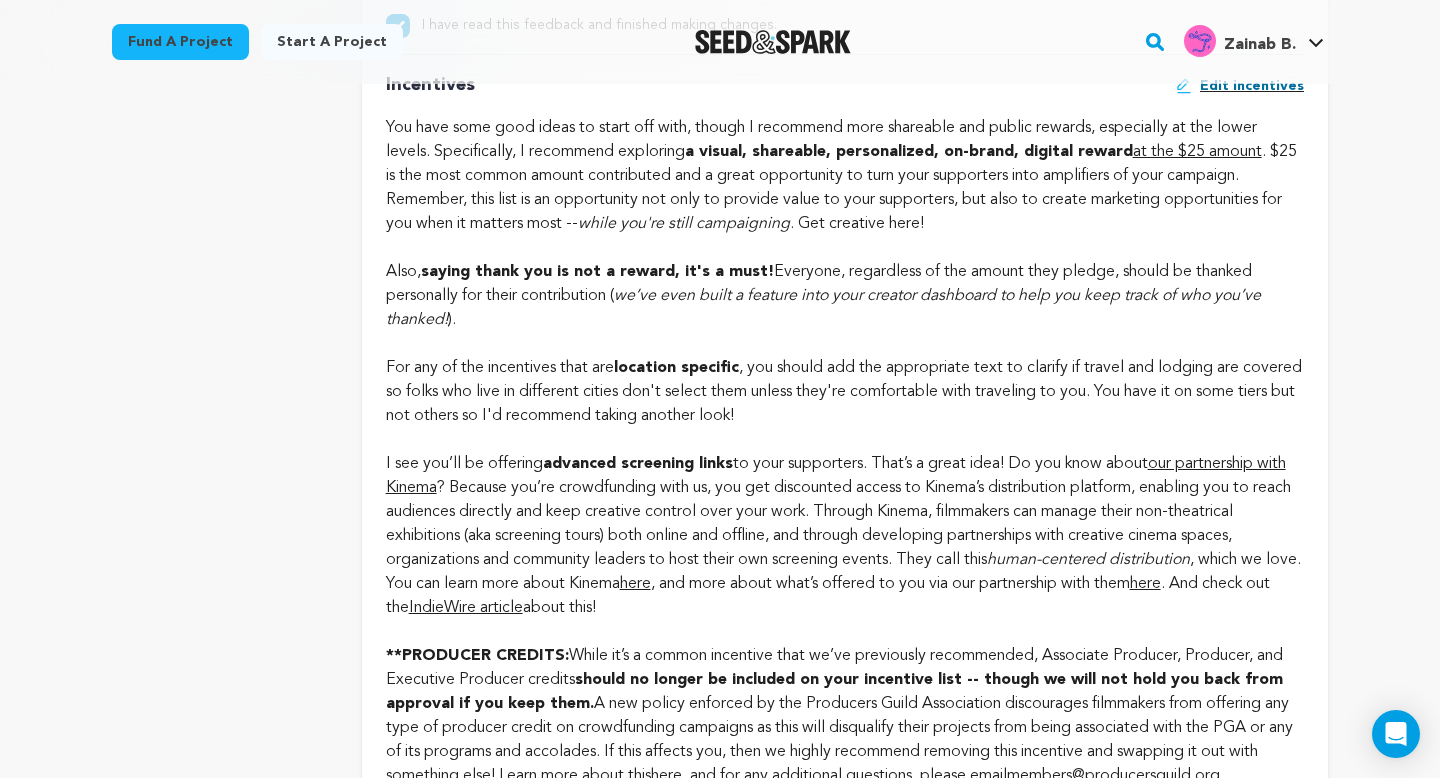 scroll, scrollTop: 0, scrollLeft: 0, axis: both 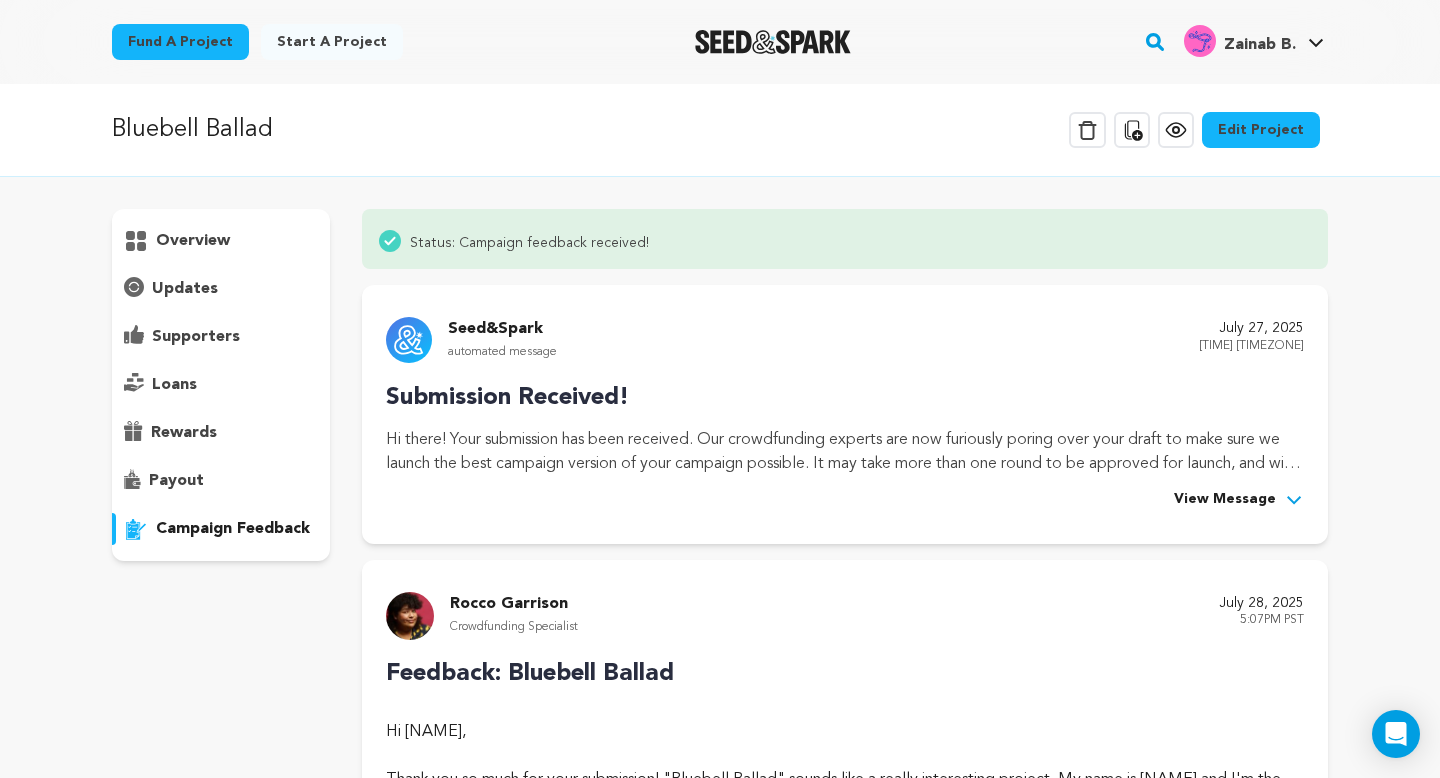 click on "Edit Project" at bounding box center (1261, 130) 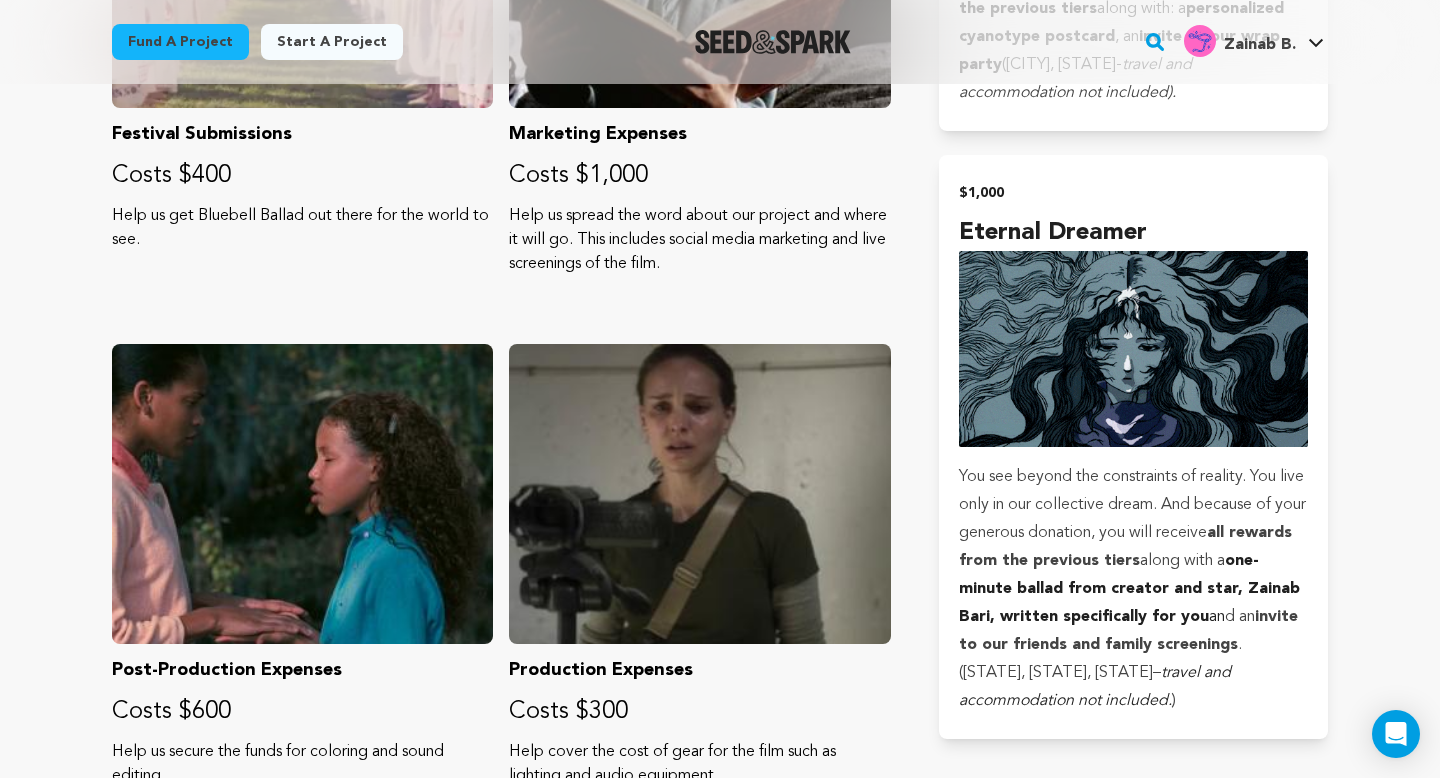 scroll, scrollTop: 4171, scrollLeft: 0, axis: vertical 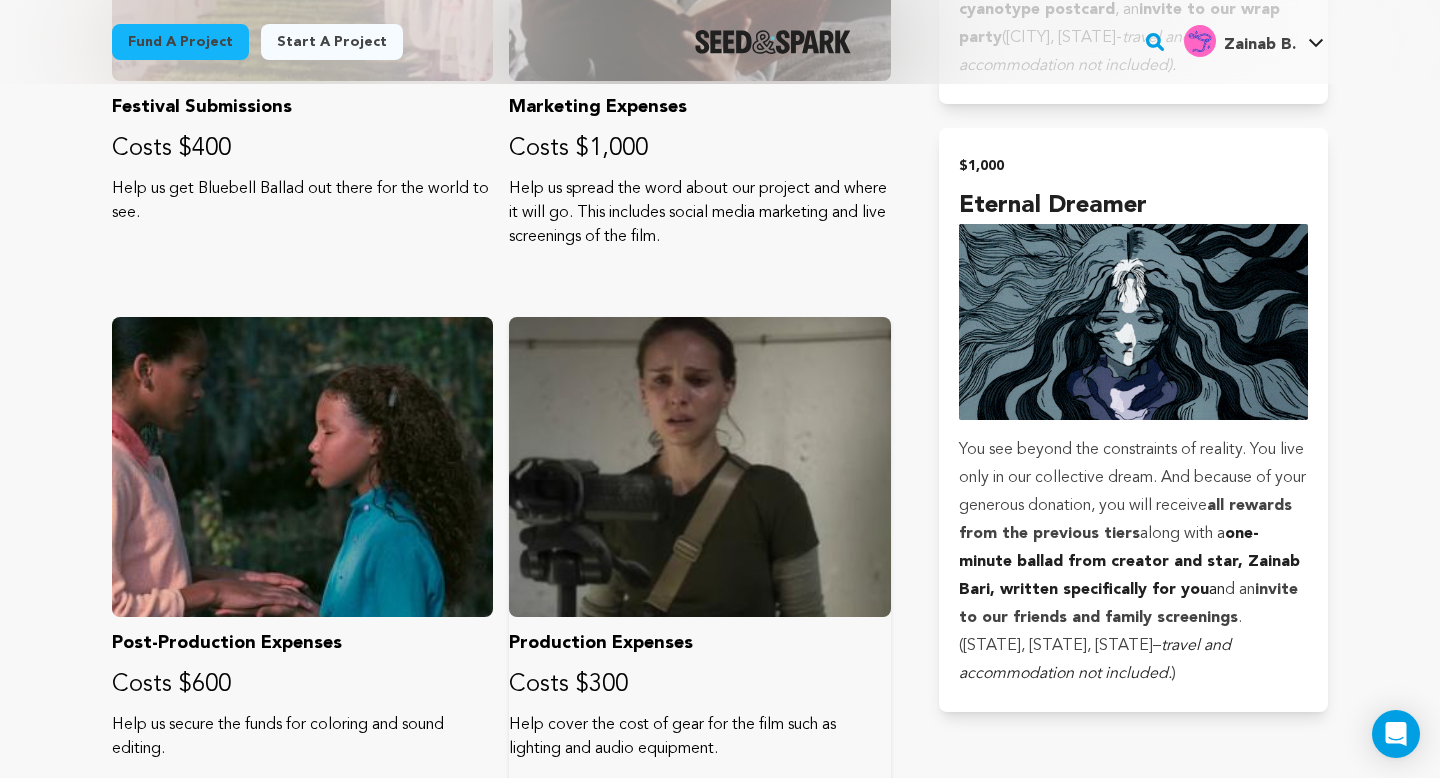 click at bounding box center (699, 467) 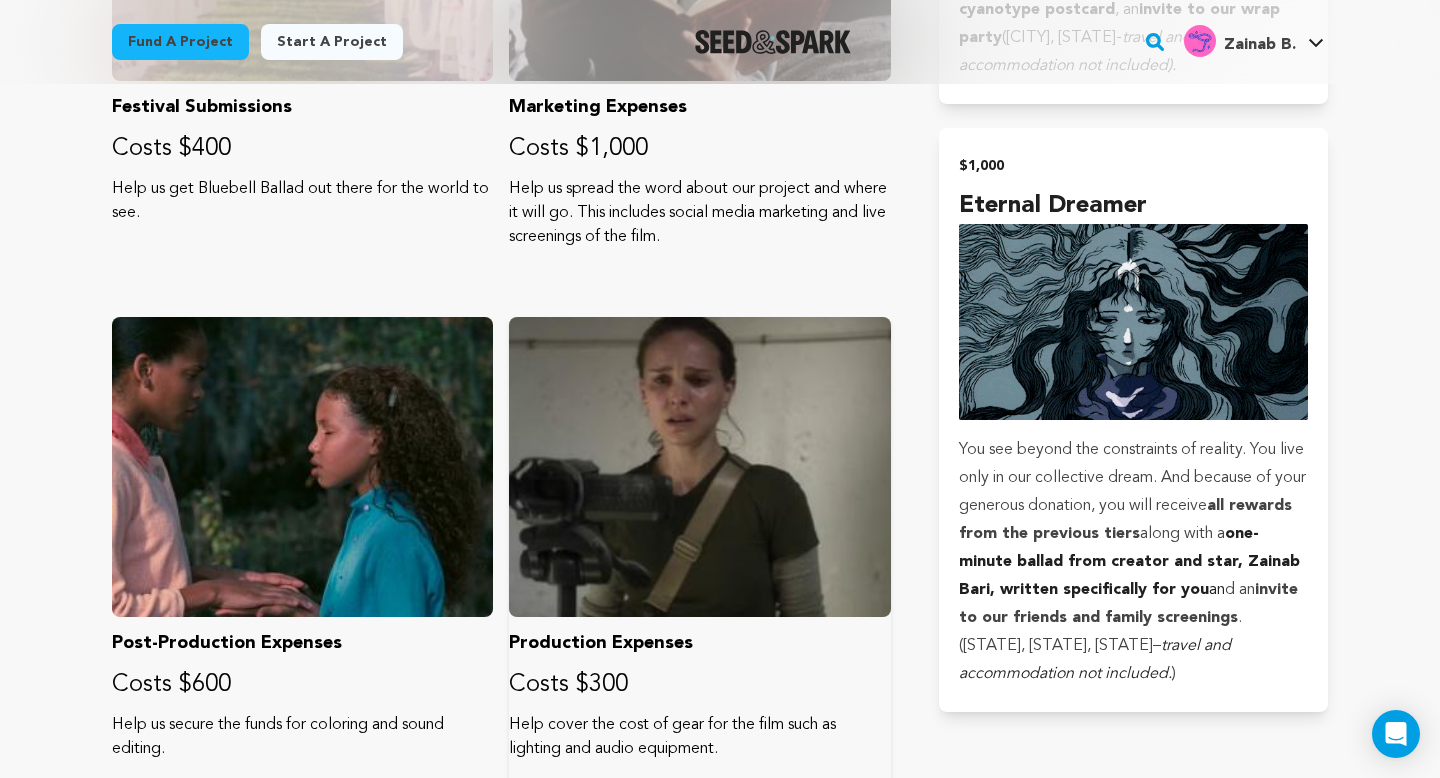 click on "Production Expenses" at bounding box center (699, 643) 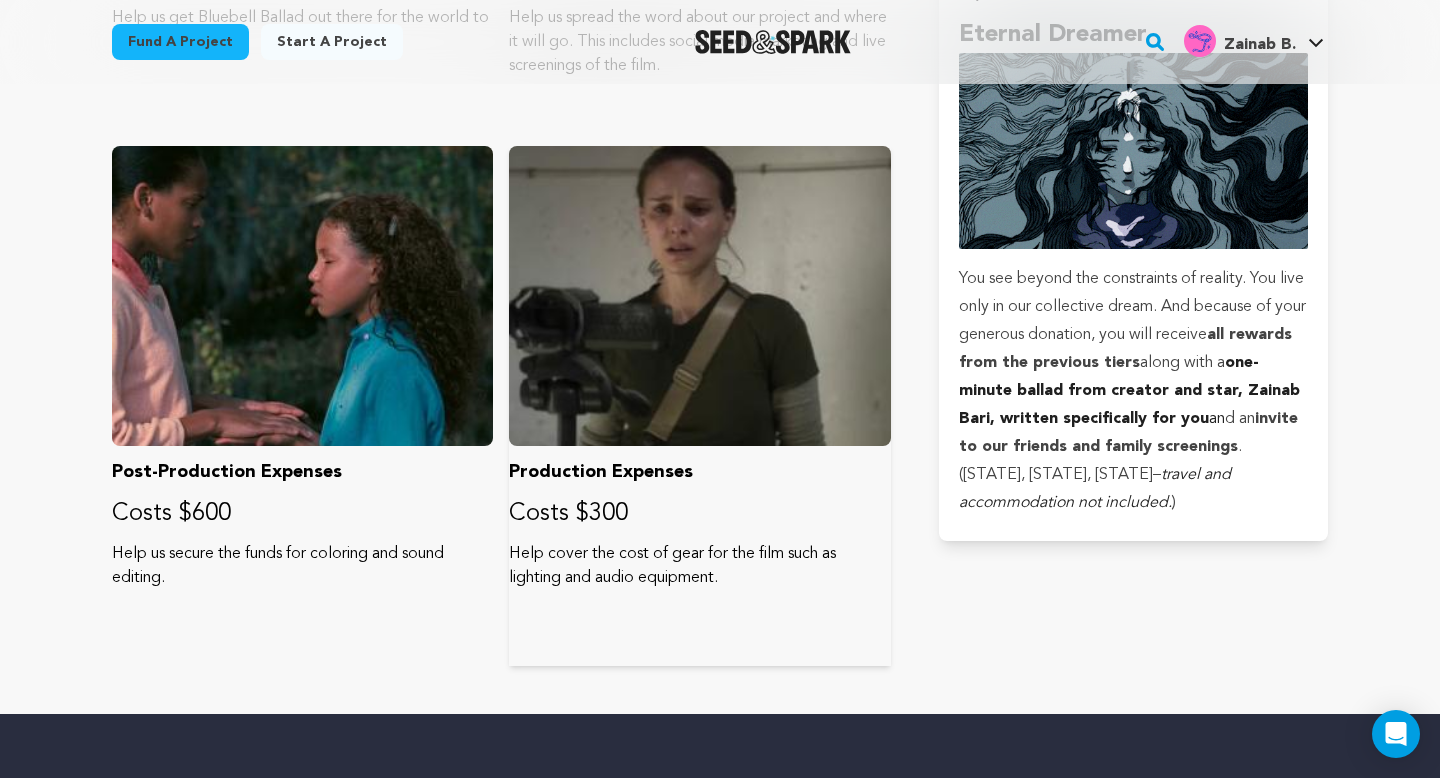 scroll, scrollTop: 4363, scrollLeft: 0, axis: vertical 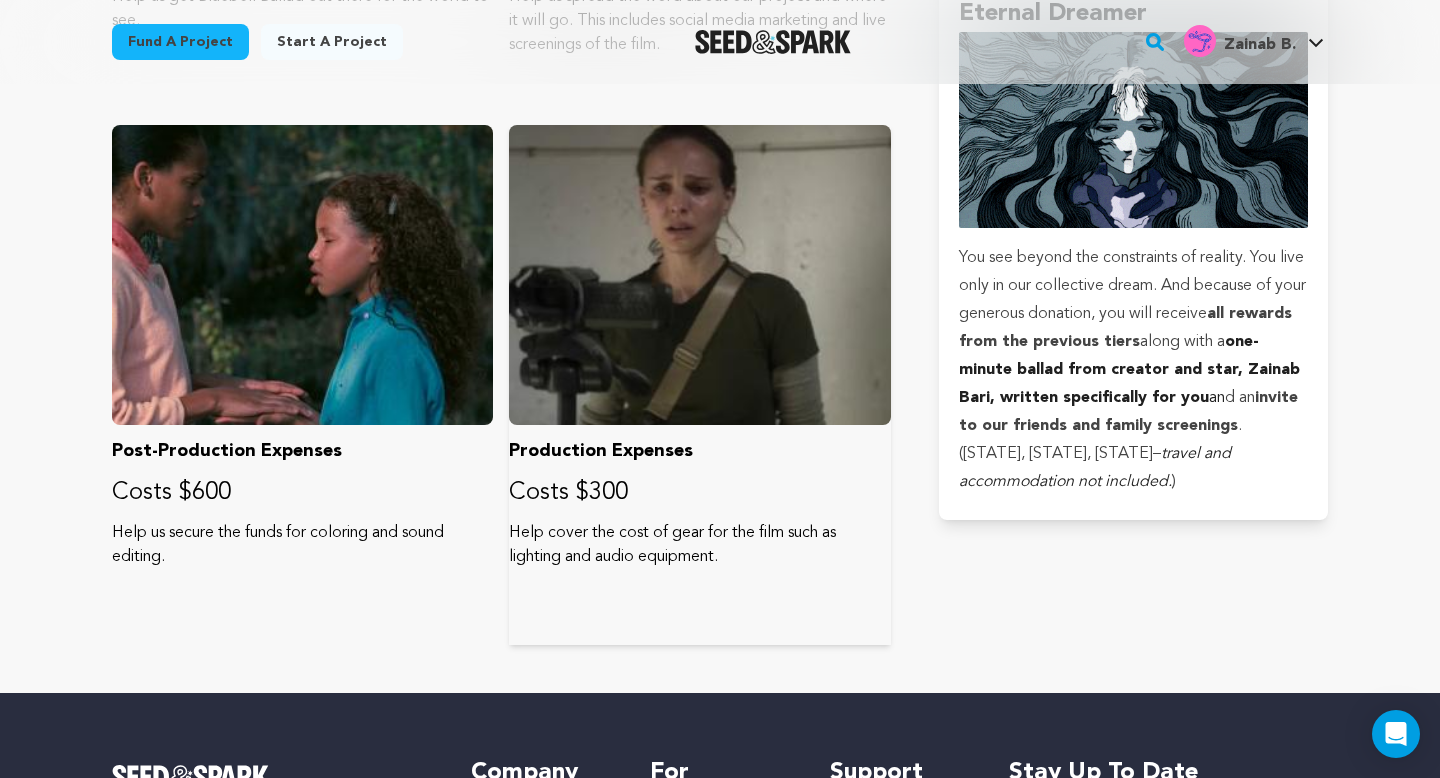 click on "Production Expenses
Costs $300
Help cover the cost of gear for the film such as lighting and audio equipment." at bounding box center [699, 385] 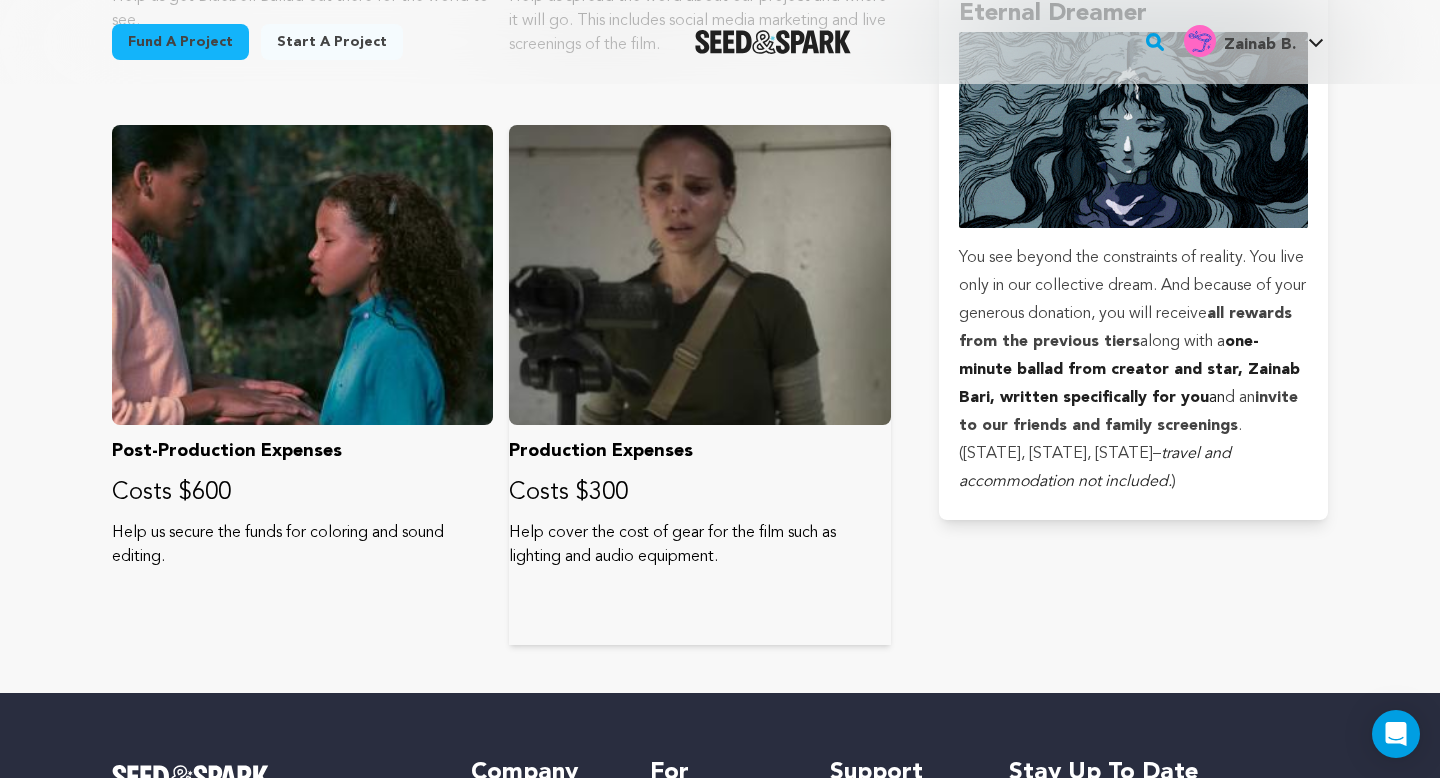 click on "Production Expenses
Costs $300
Help cover the cost of gear for the film such as lighting and audio equipment." at bounding box center [699, 385] 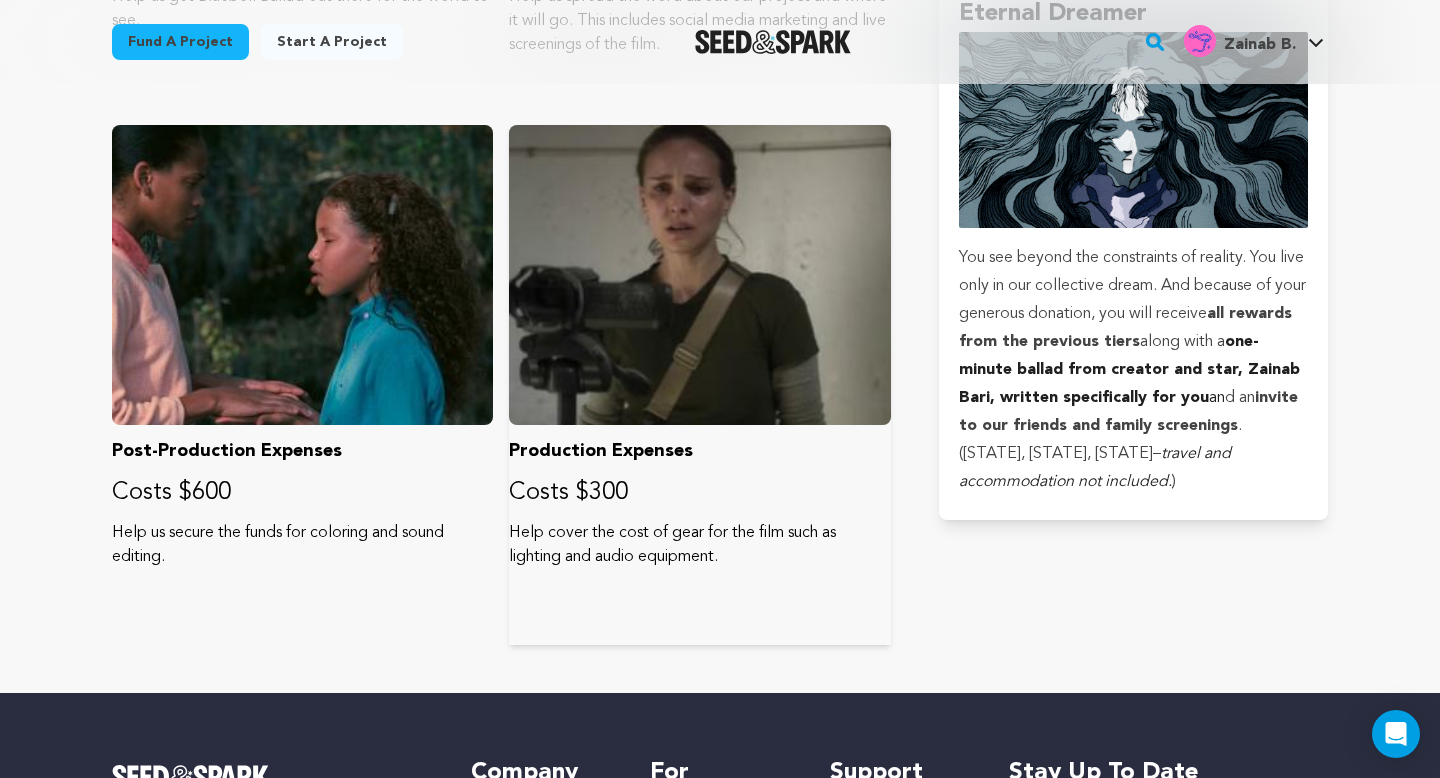 click at bounding box center [699, 275] 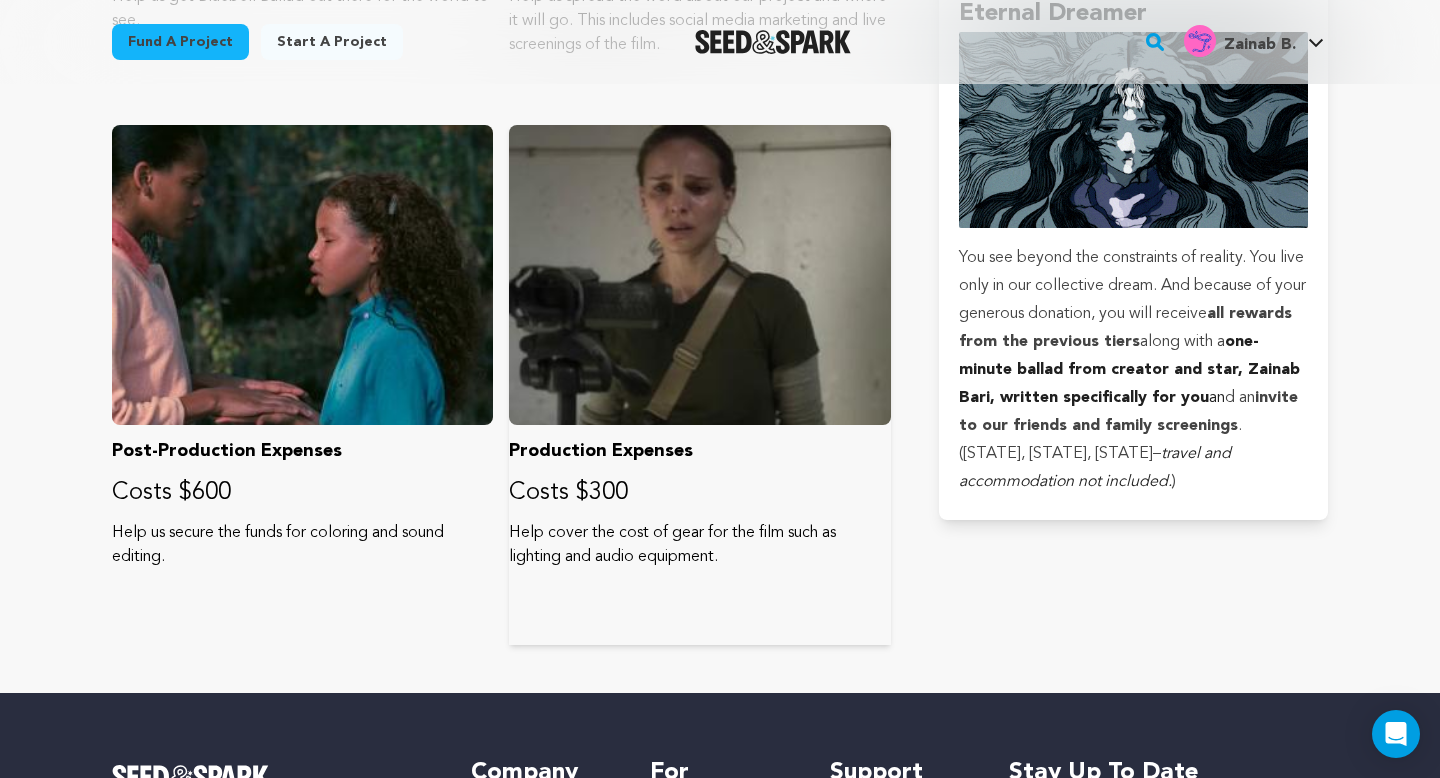 click at bounding box center [699, 275] 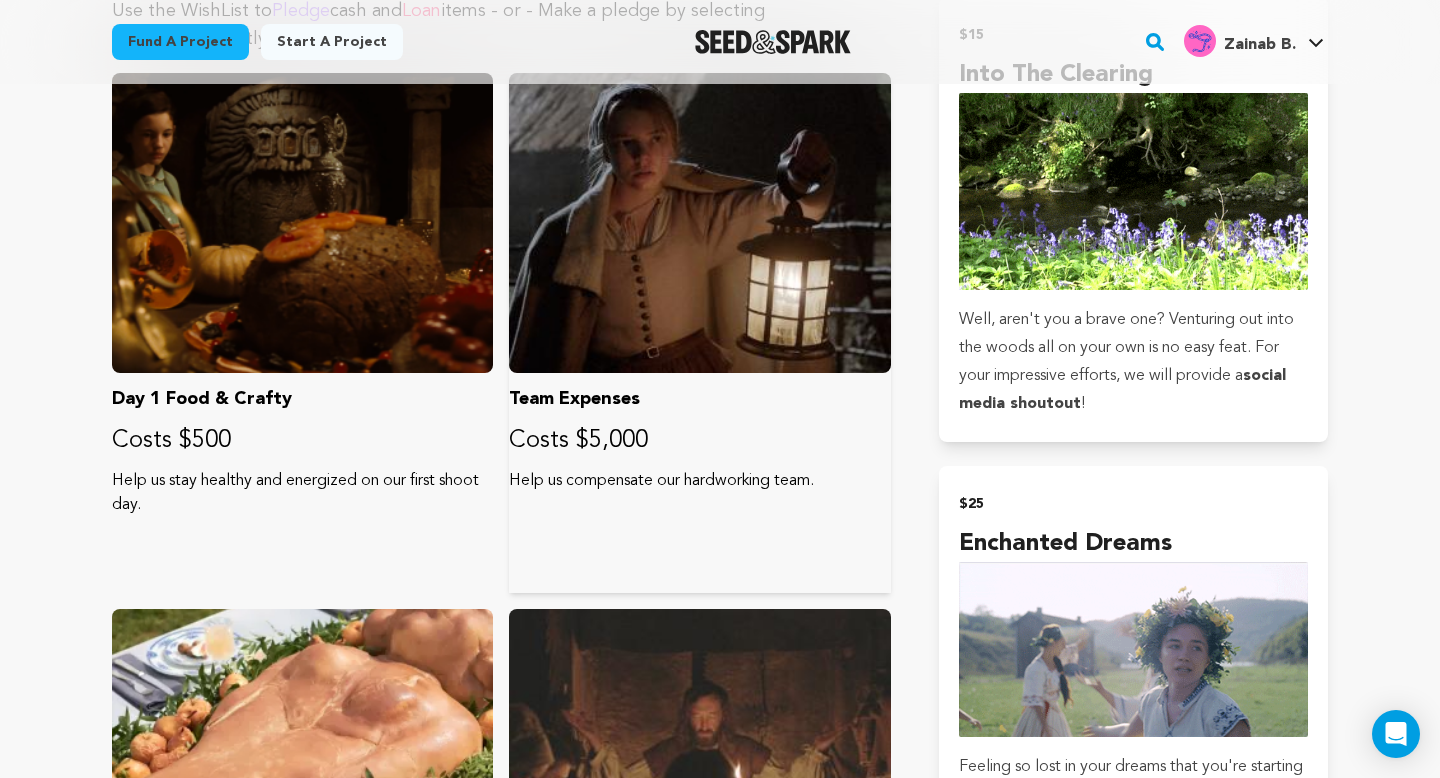 scroll, scrollTop: 1208, scrollLeft: 0, axis: vertical 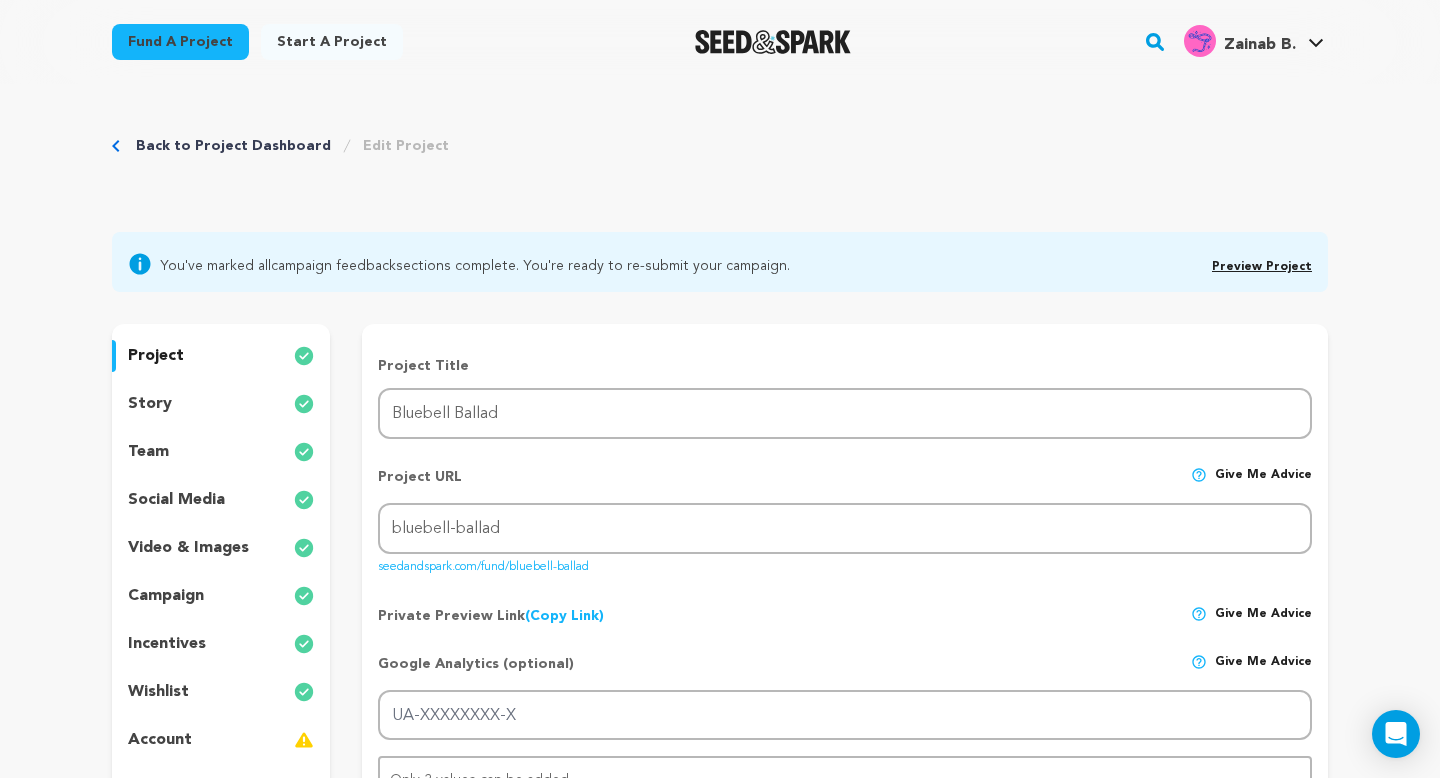 click on "incentives" at bounding box center (167, 644) 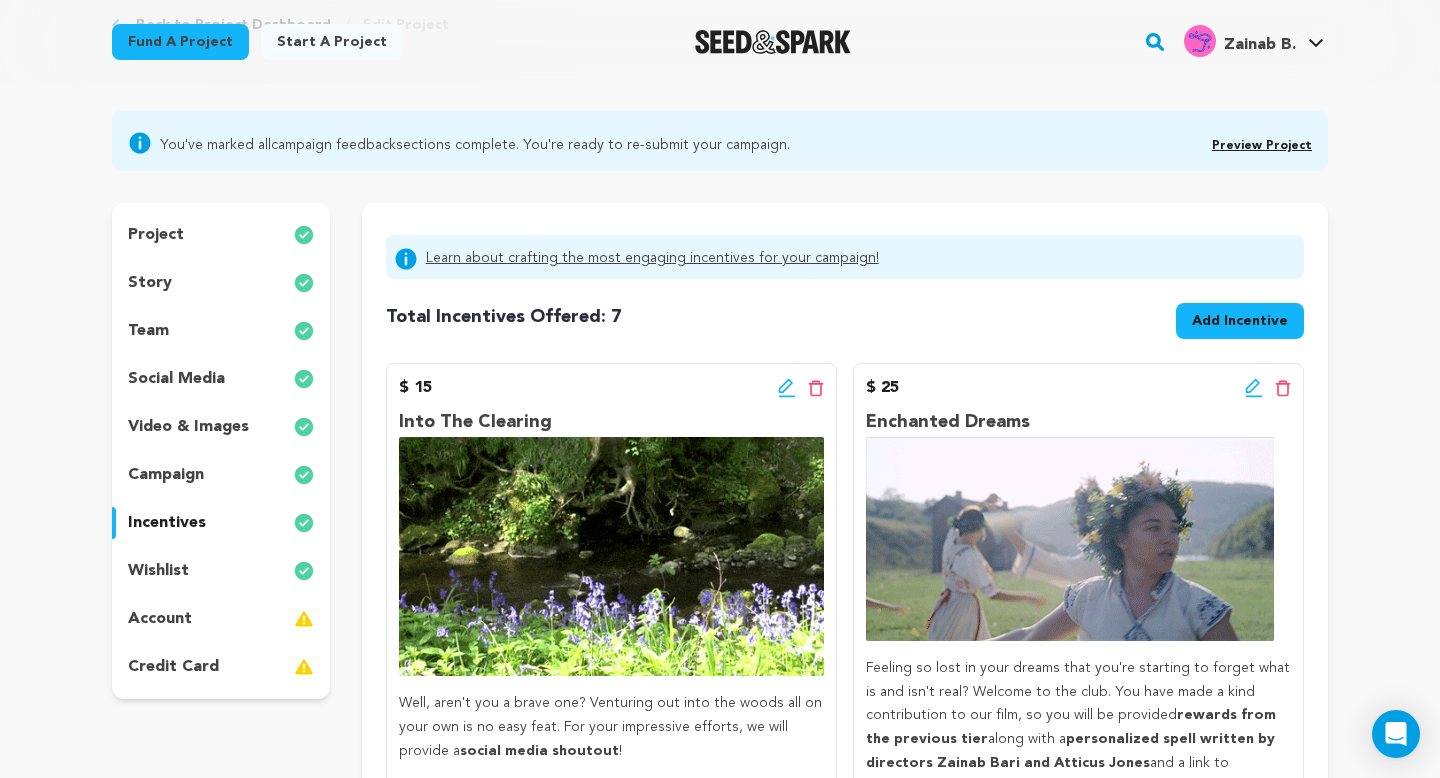 scroll, scrollTop: 129, scrollLeft: 0, axis: vertical 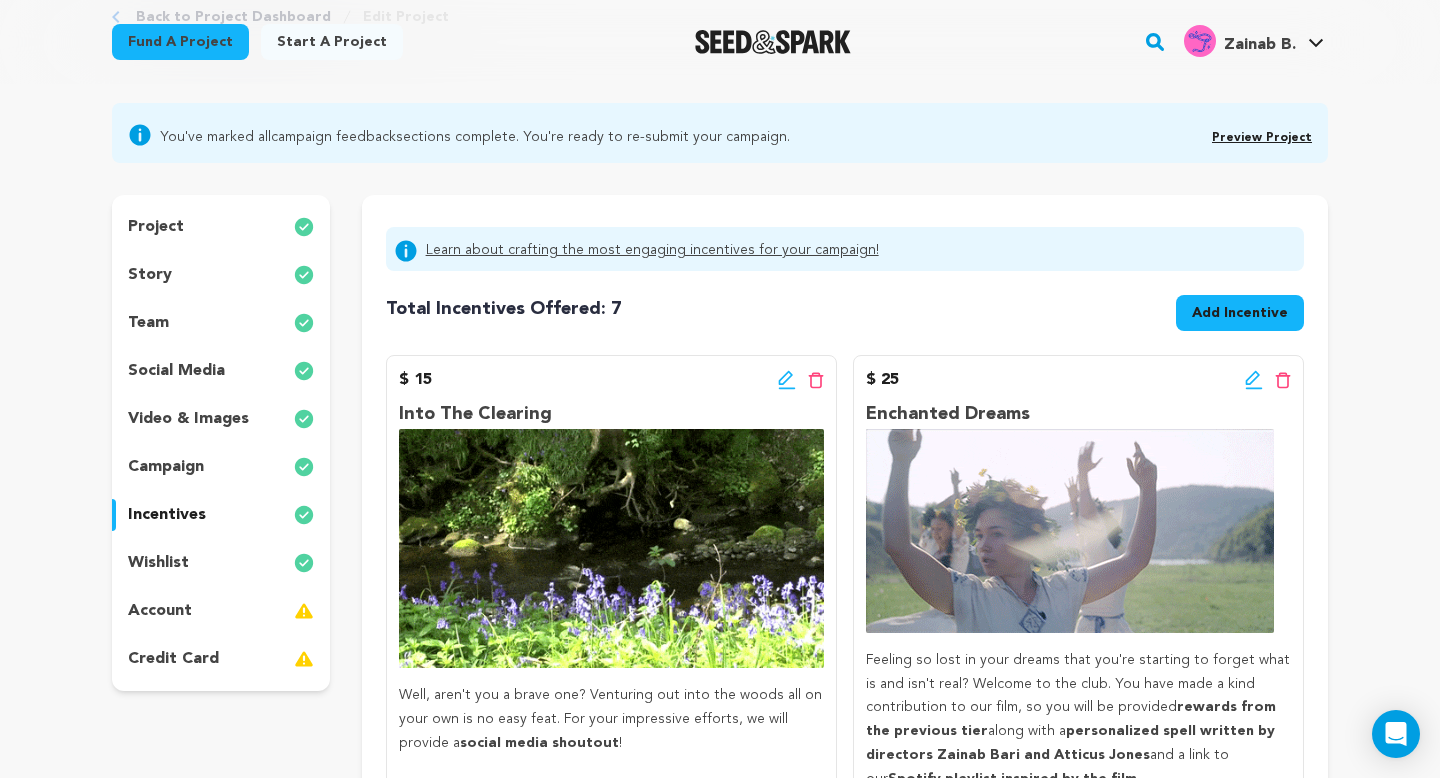 click on "wishlist" at bounding box center [221, 563] 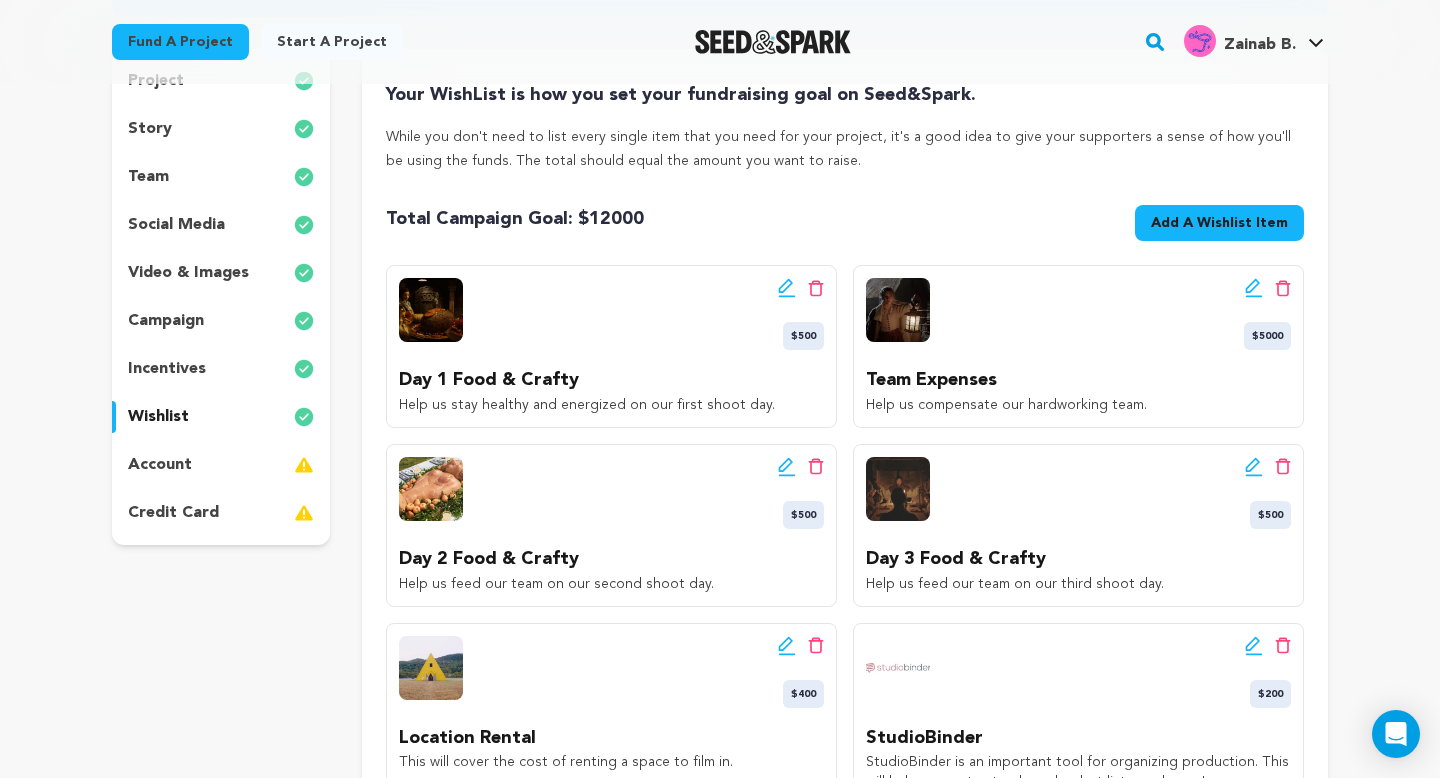 scroll, scrollTop: 278, scrollLeft: 0, axis: vertical 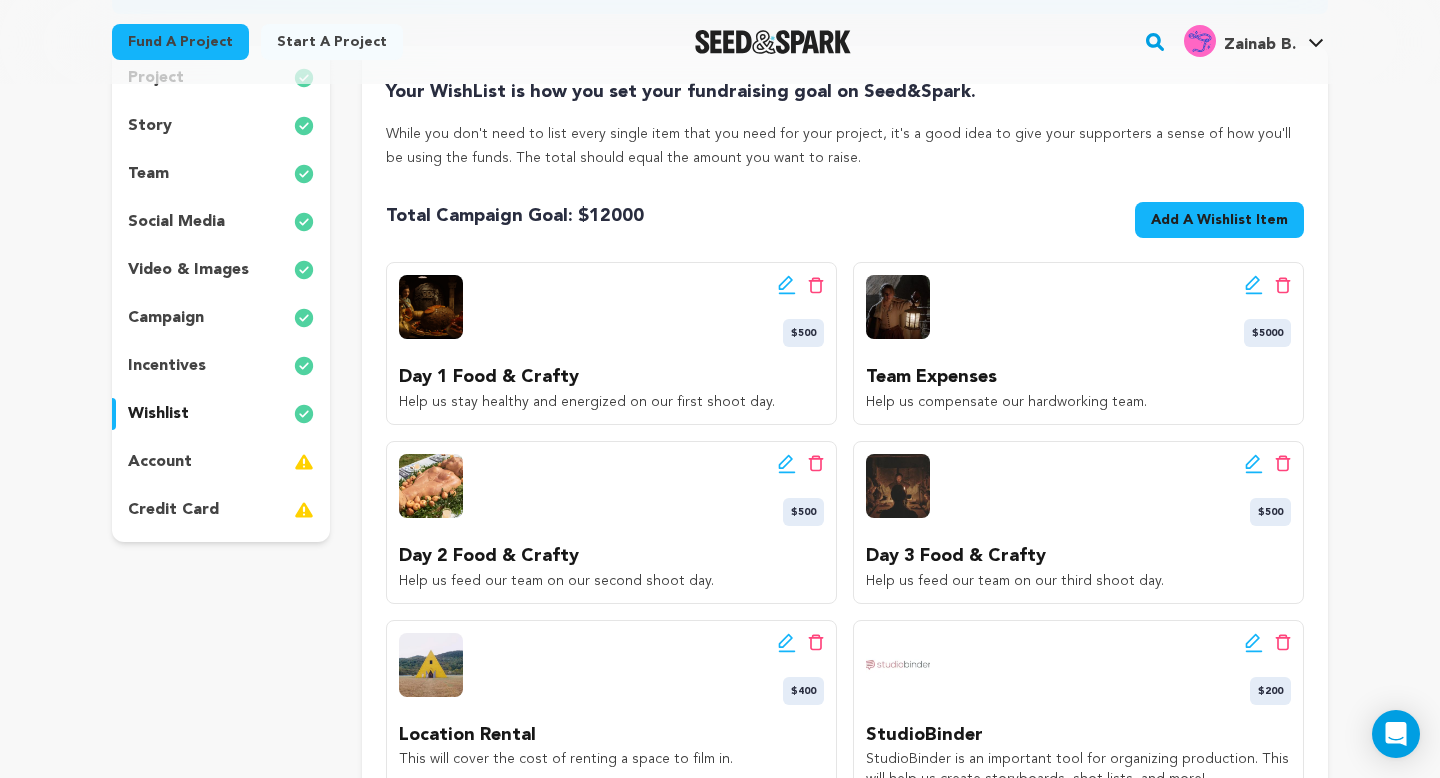 click 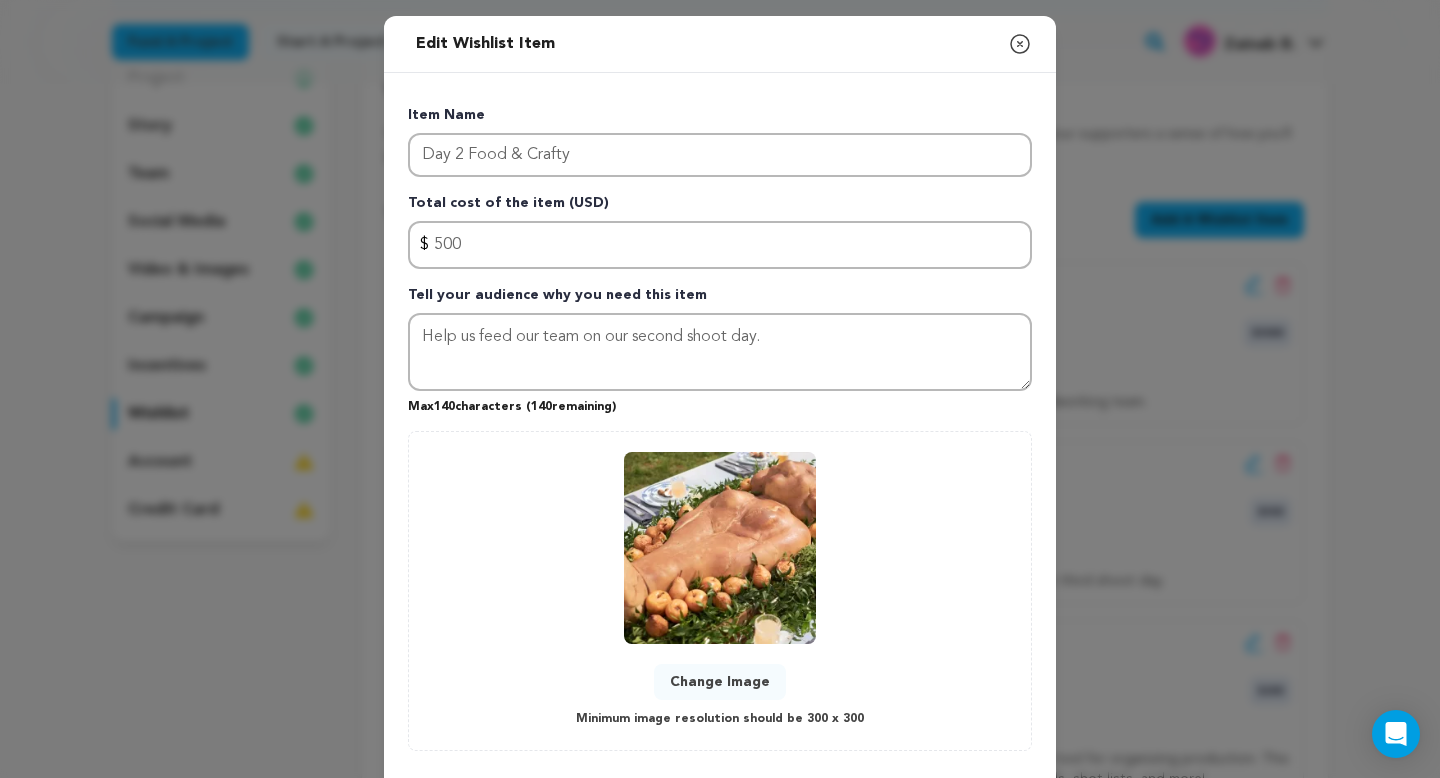 click on "Change Image" at bounding box center (720, 682) 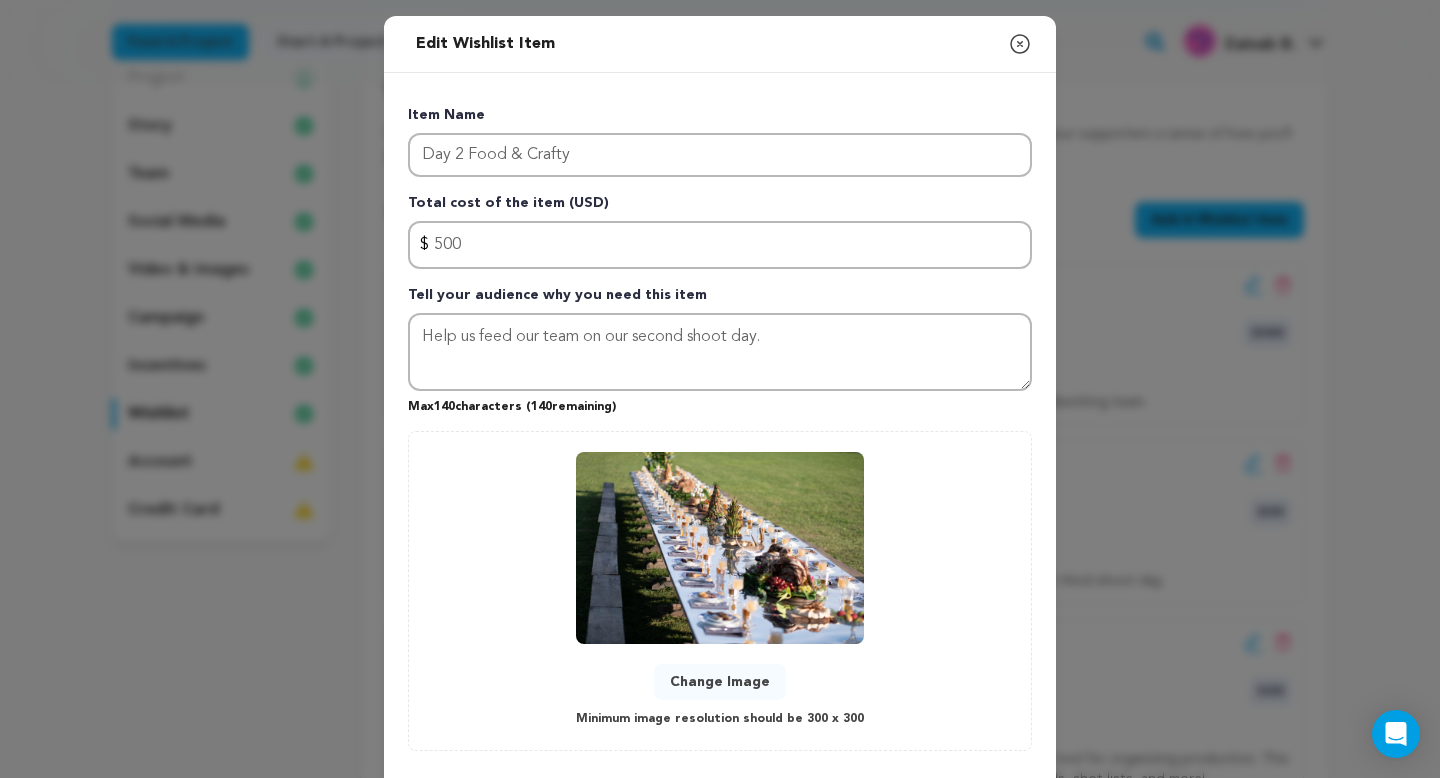 scroll, scrollTop: 105, scrollLeft: 0, axis: vertical 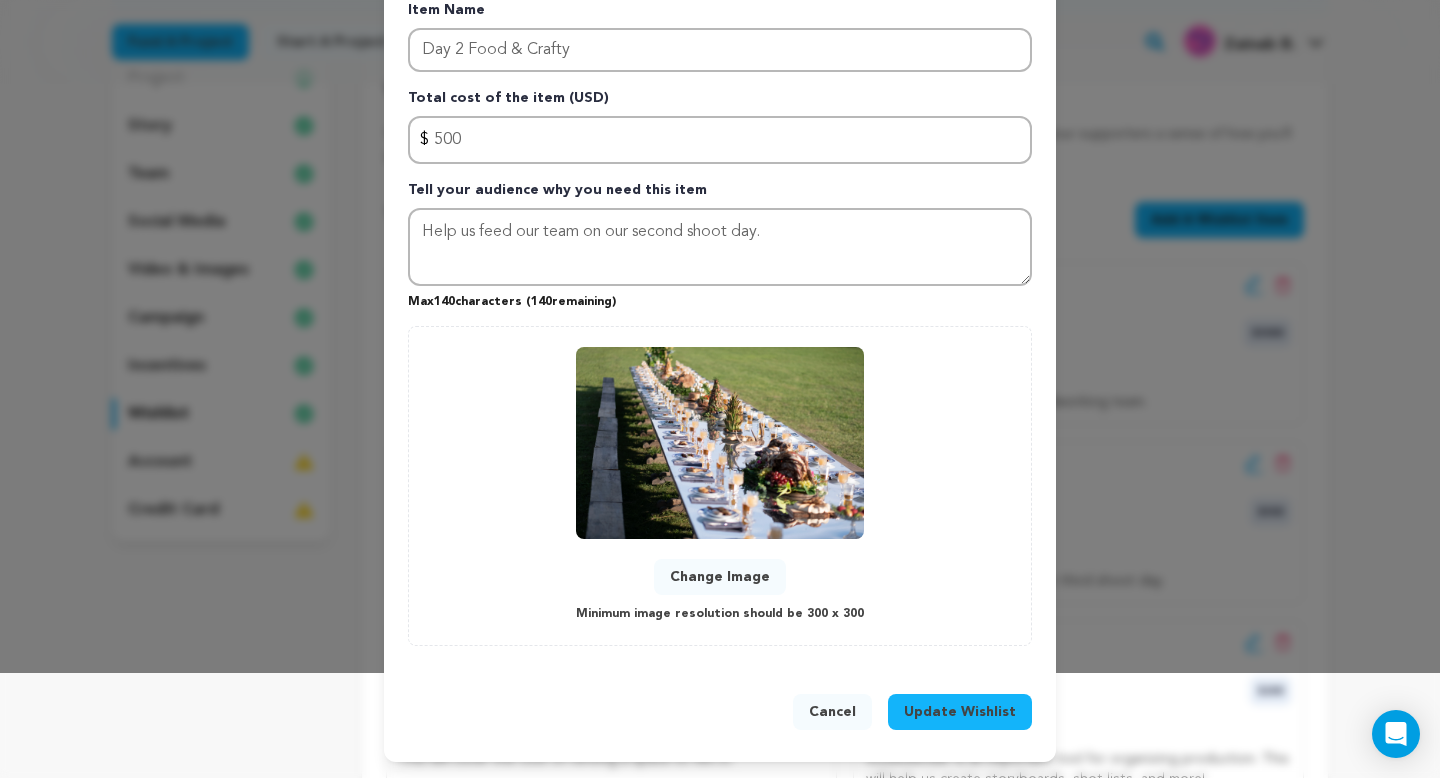 click on "Update Wishlist" at bounding box center [960, 712] 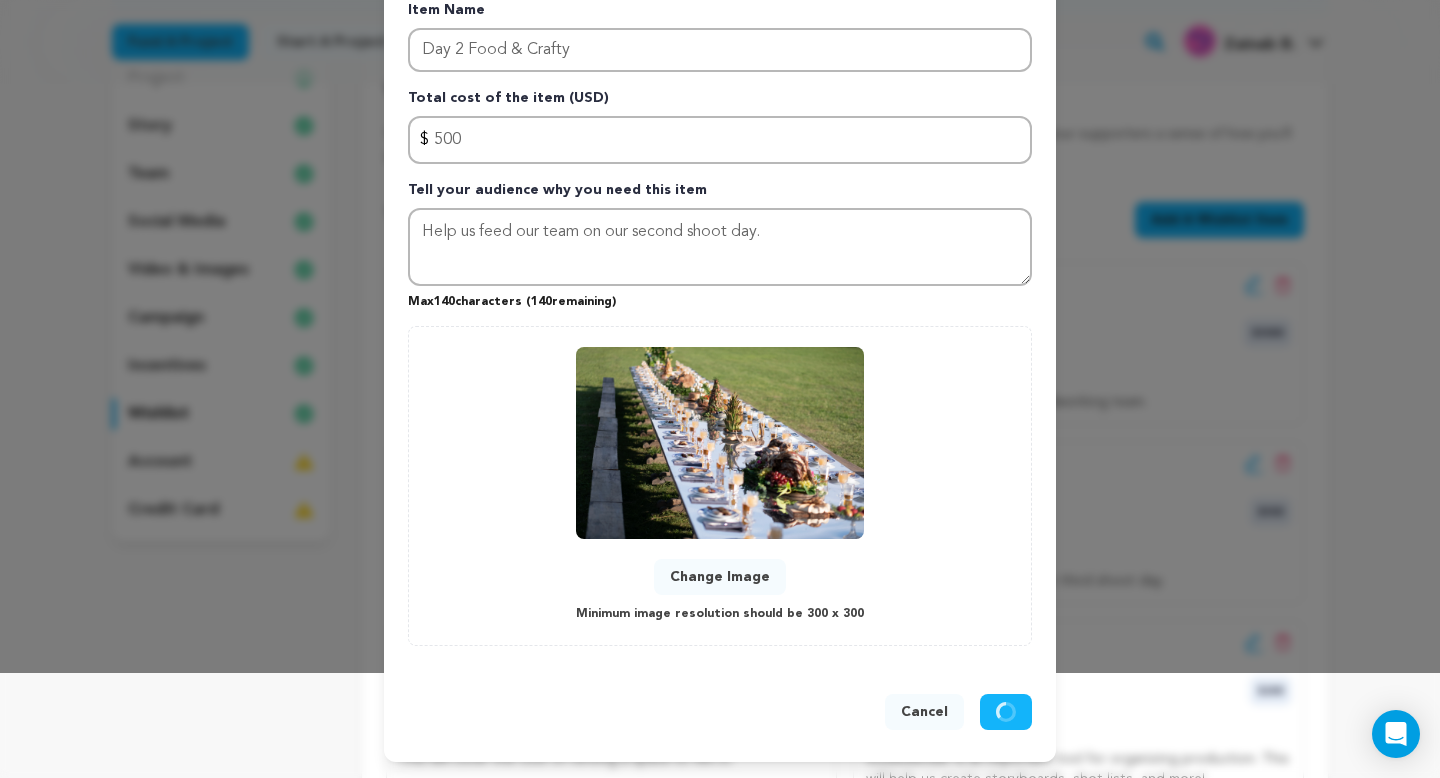 type 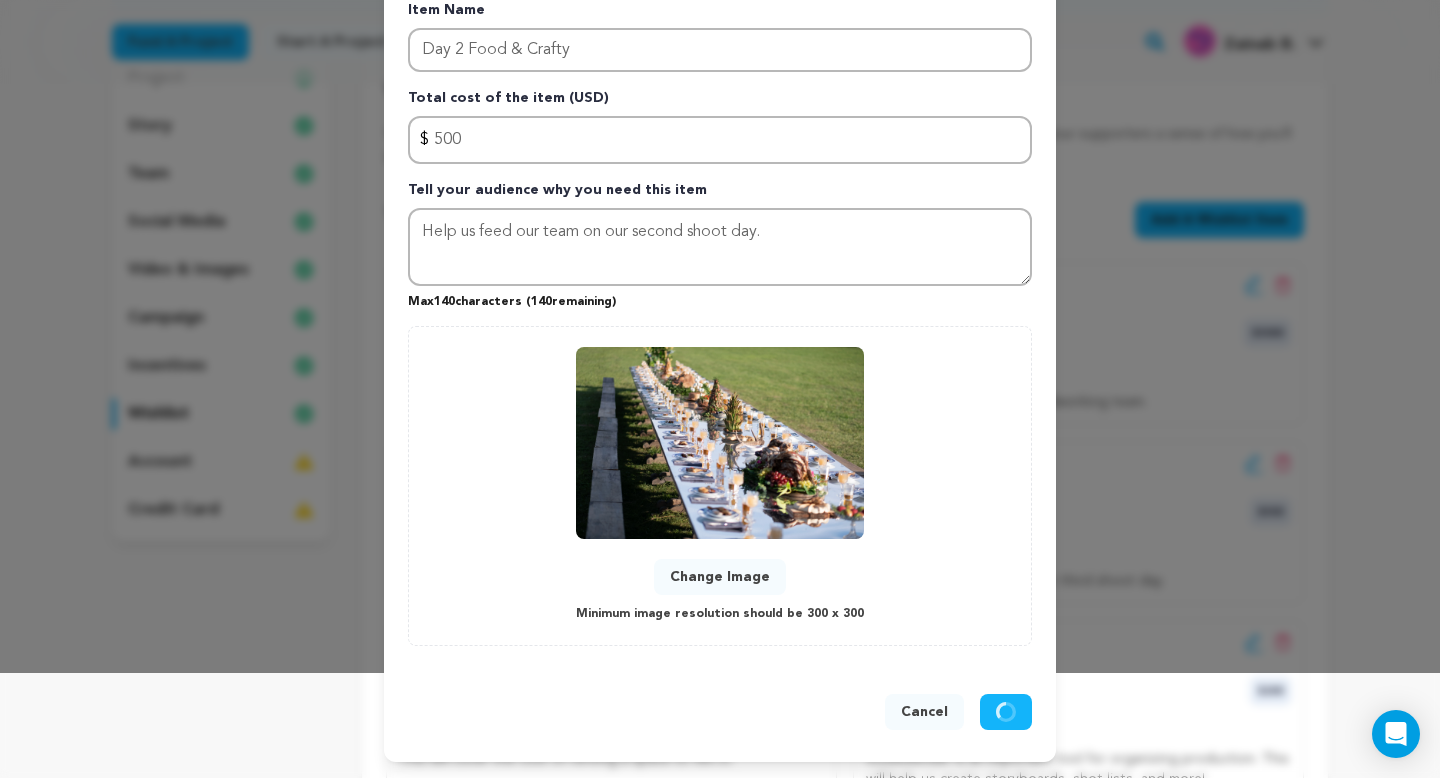 type 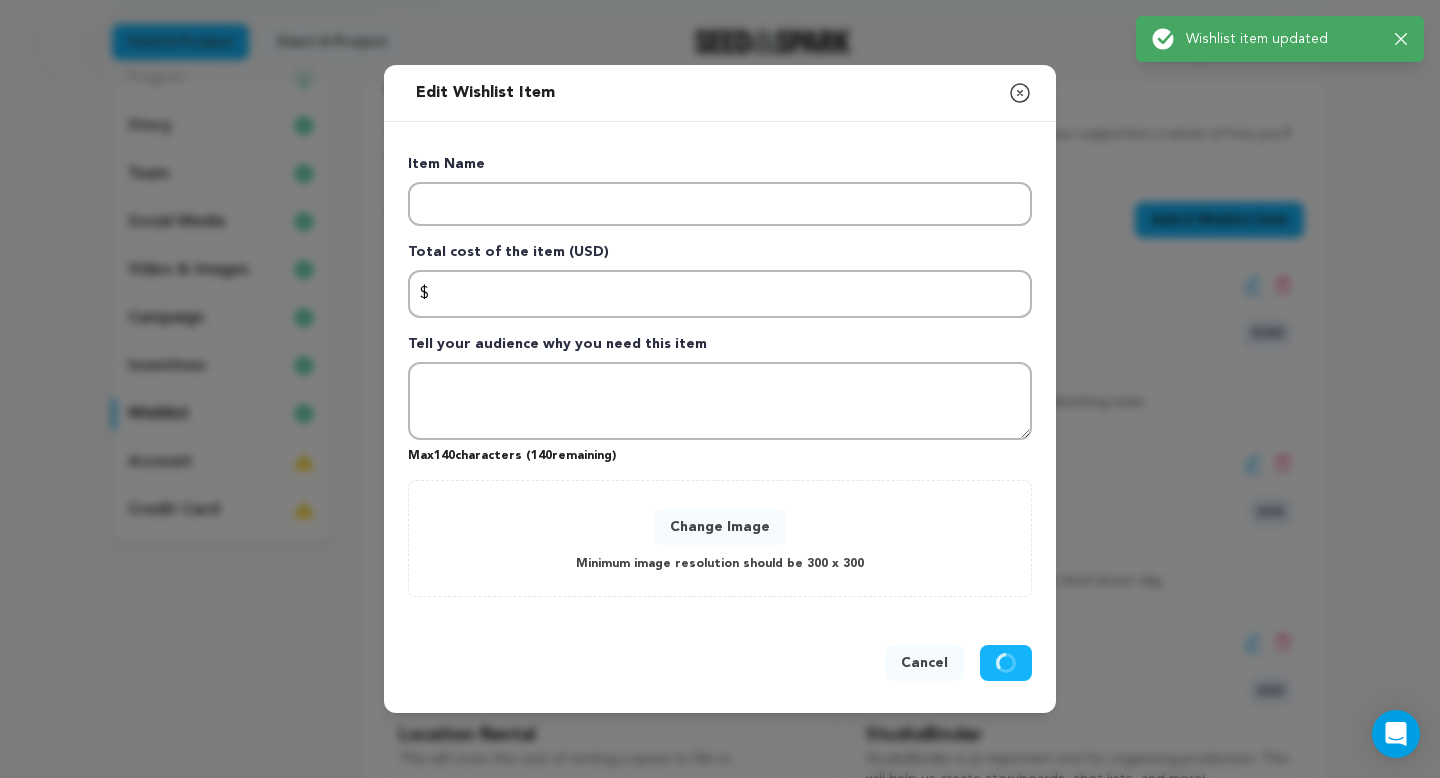 scroll, scrollTop: 0, scrollLeft: 0, axis: both 